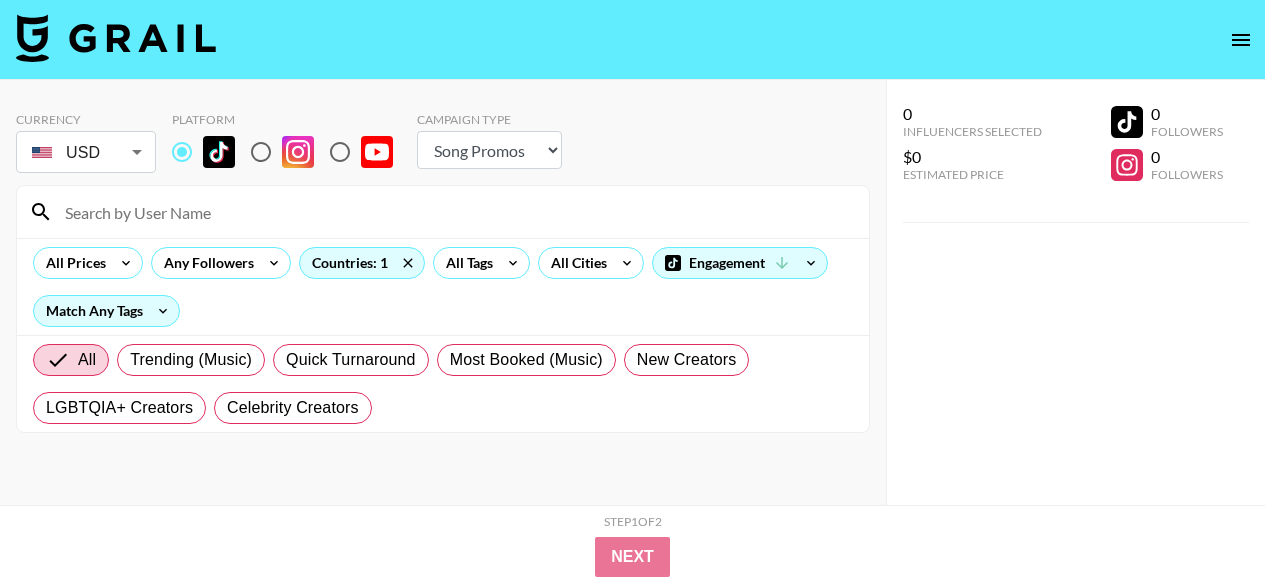 select on "Song" 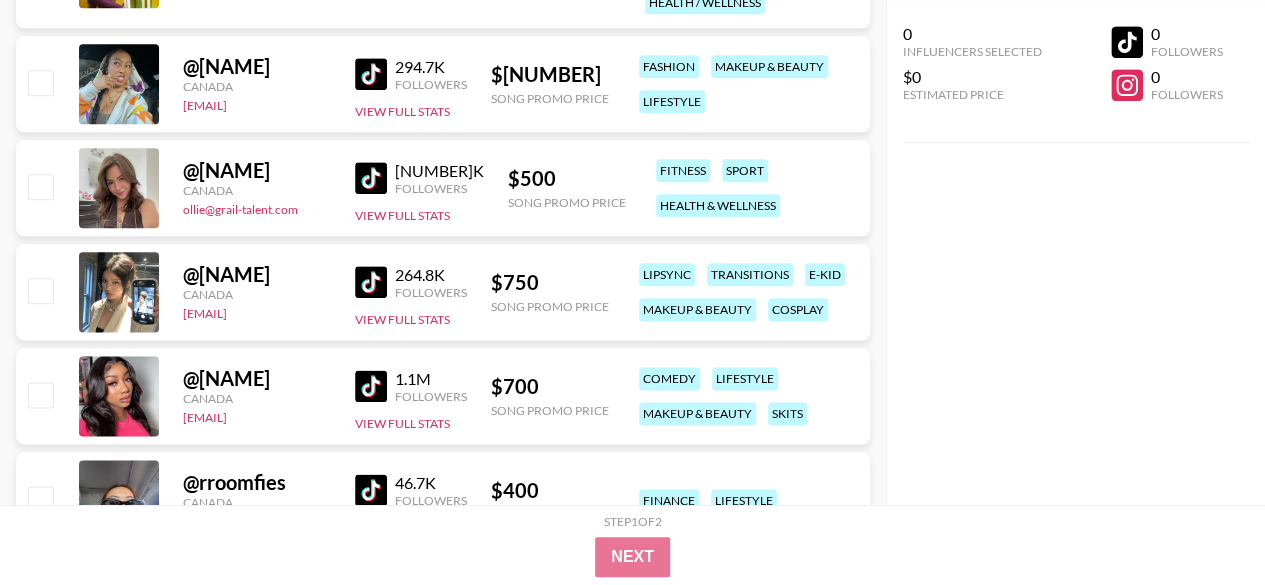 scroll, scrollTop: 8743, scrollLeft: 0, axis: vertical 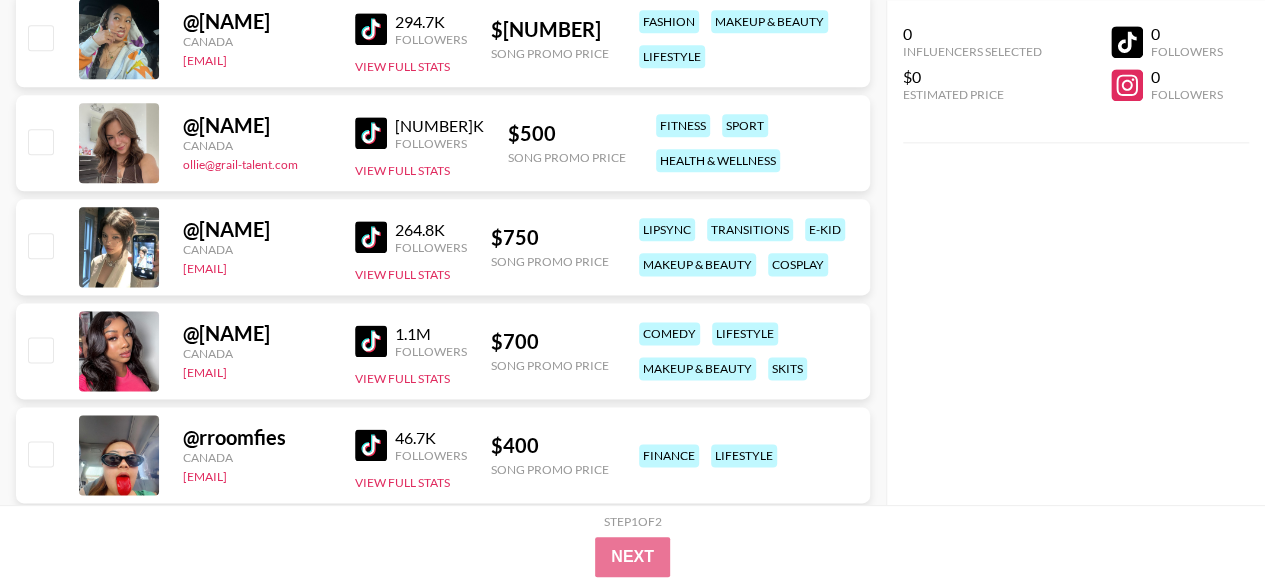 drag, startPoint x: 424, startPoint y: 176, endPoint x: 368, endPoint y: 141, distance: 66.037865 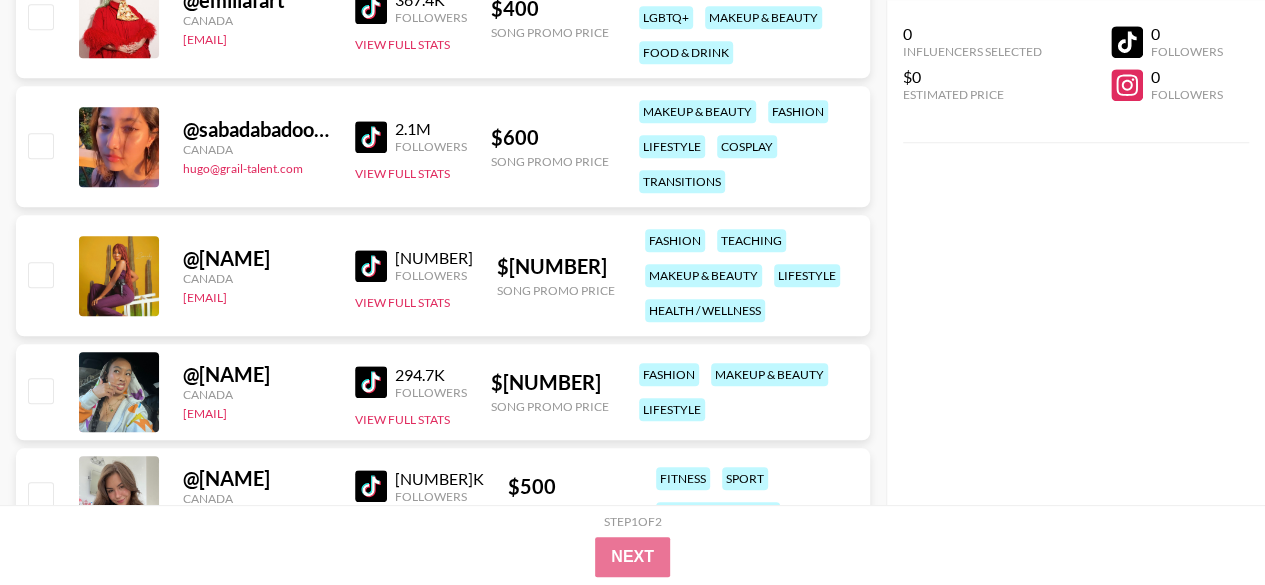 scroll, scrollTop: 8386, scrollLeft: 0, axis: vertical 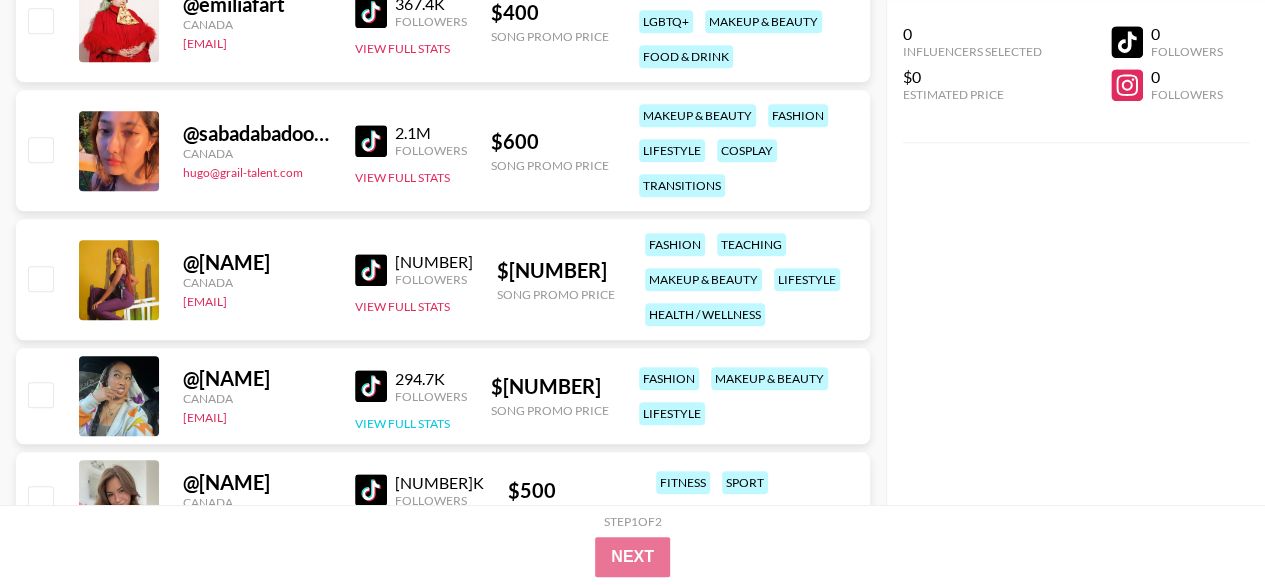 click on "View Full Stats" at bounding box center (402, 423) 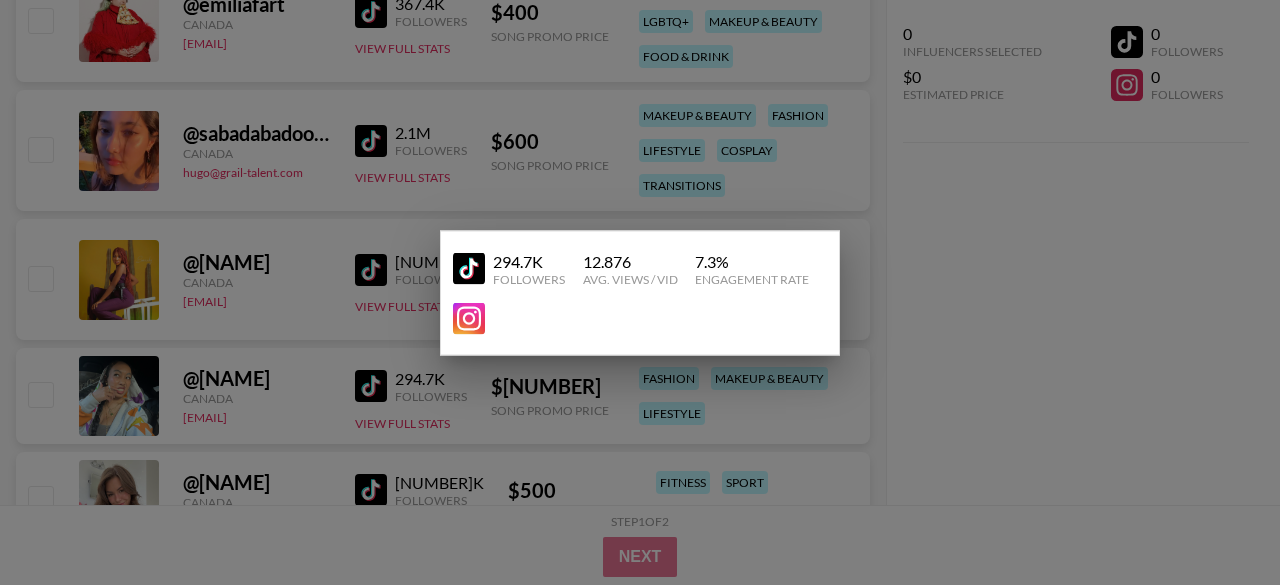 click at bounding box center [640, 292] 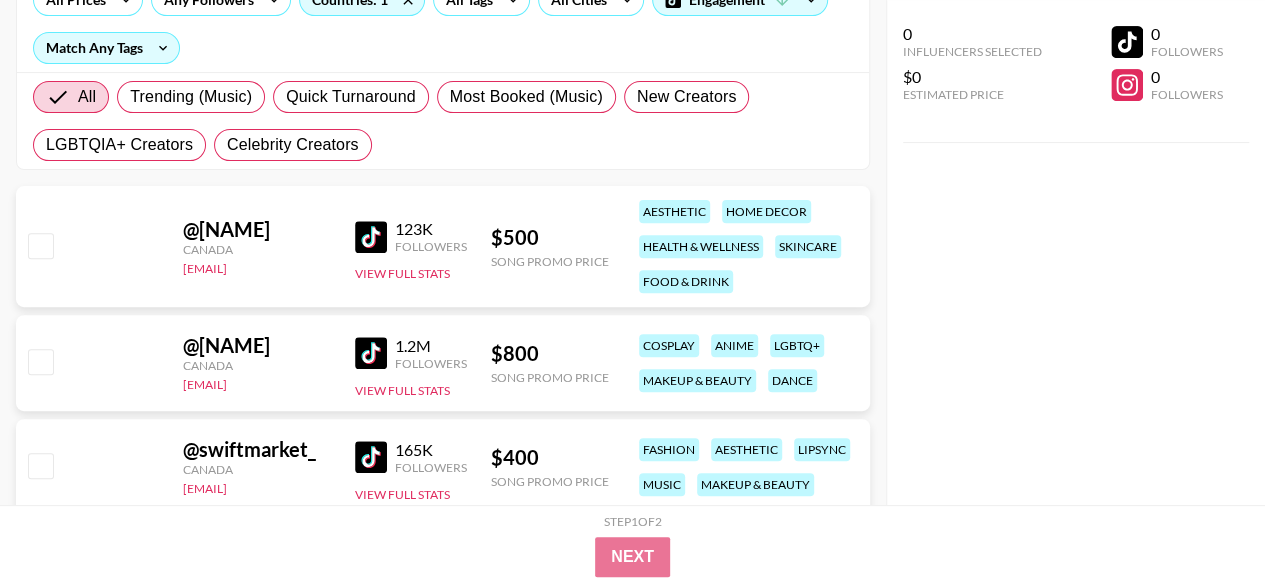 scroll, scrollTop: 264, scrollLeft: 0, axis: vertical 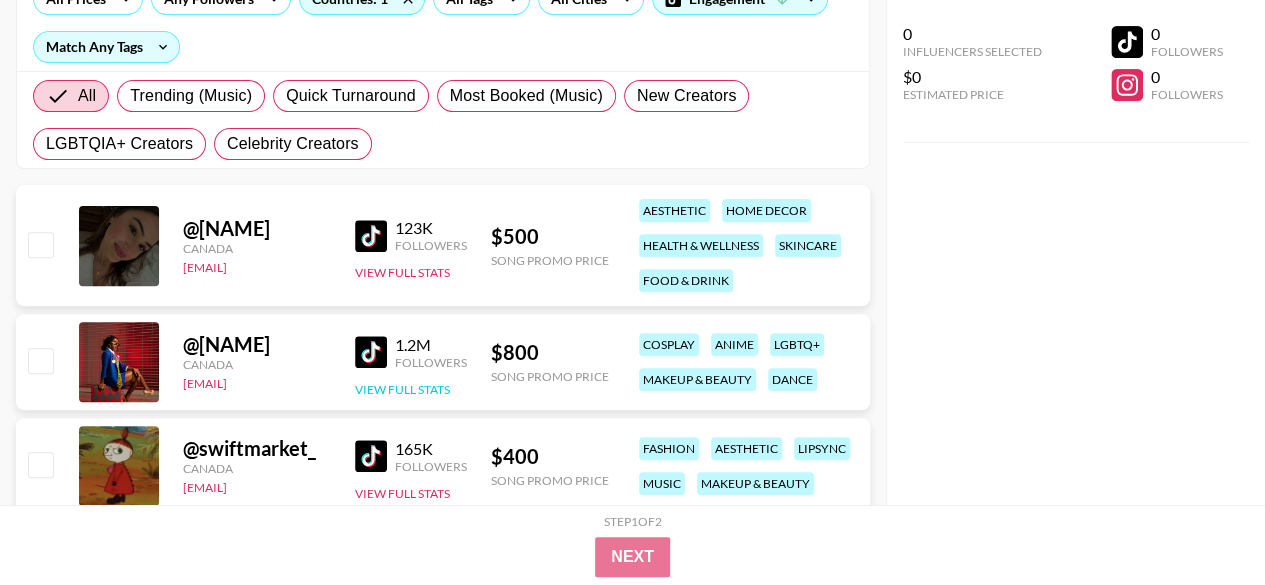 click on "View Full Stats" at bounding box center [402, 389] 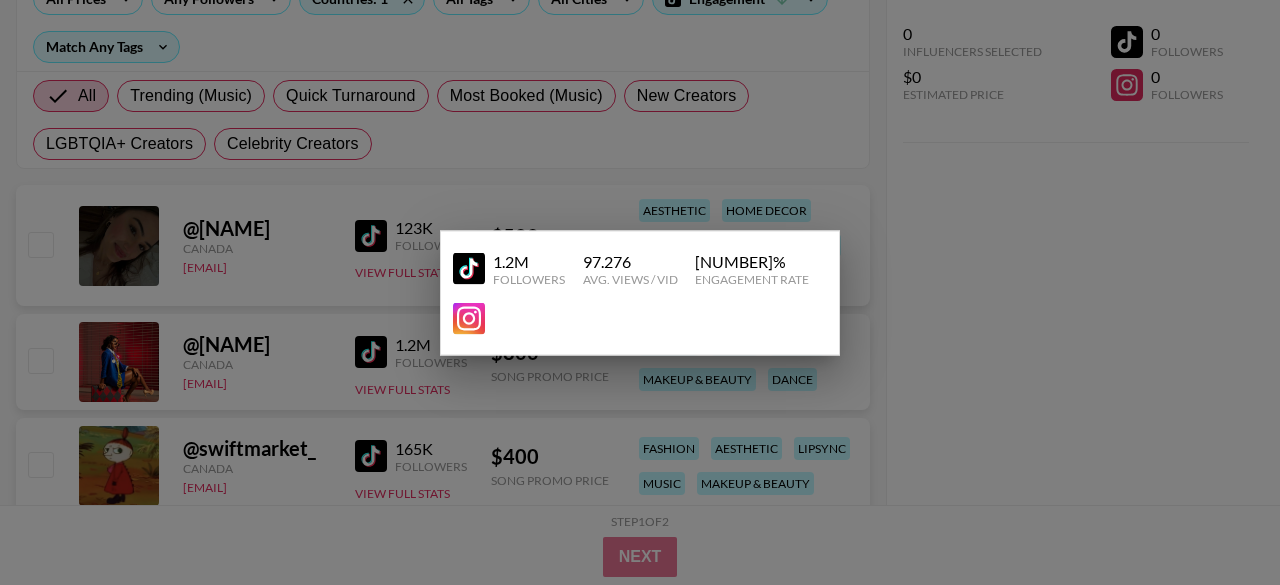 click at bounding box center [640, 292] 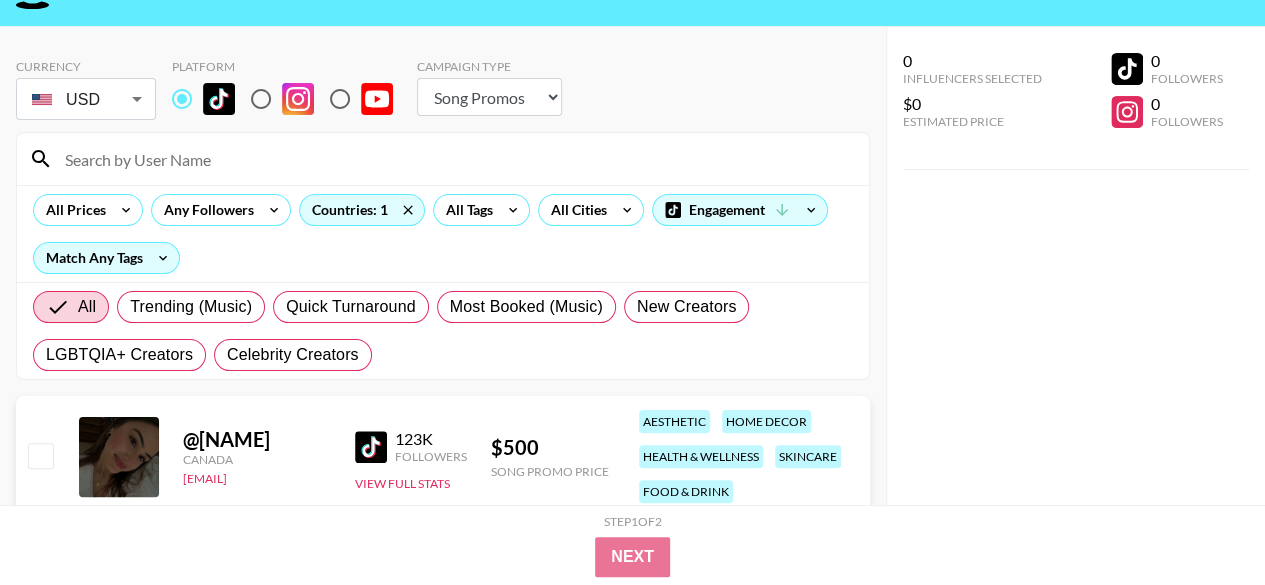 scroll, scrollTop: 0, scrollLeft: 0, axis: both 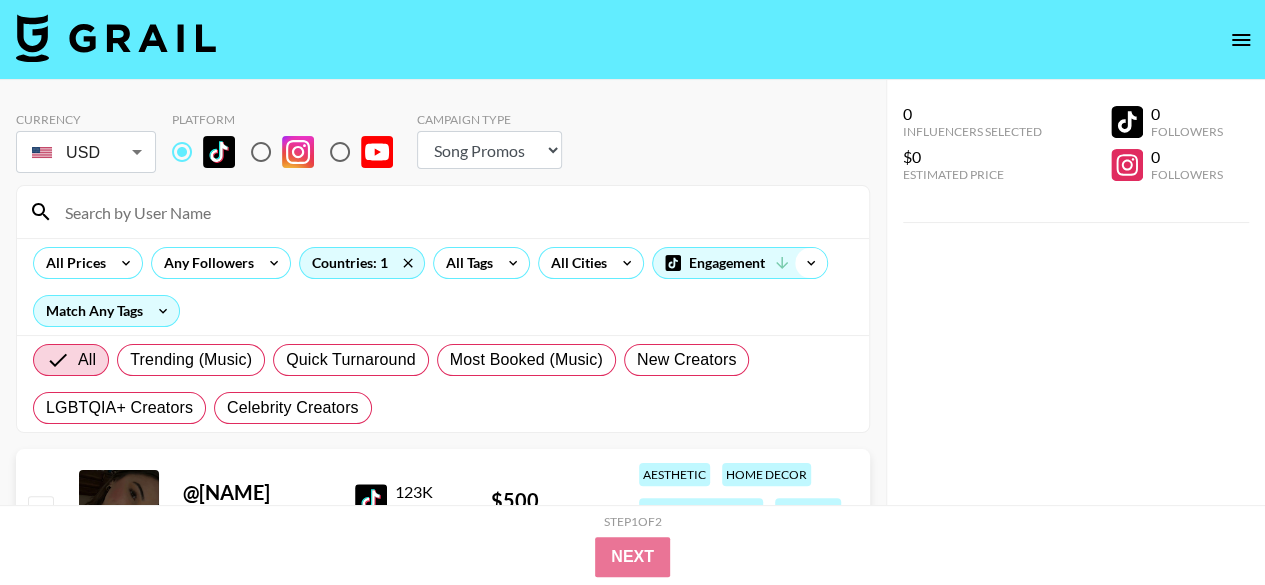 click 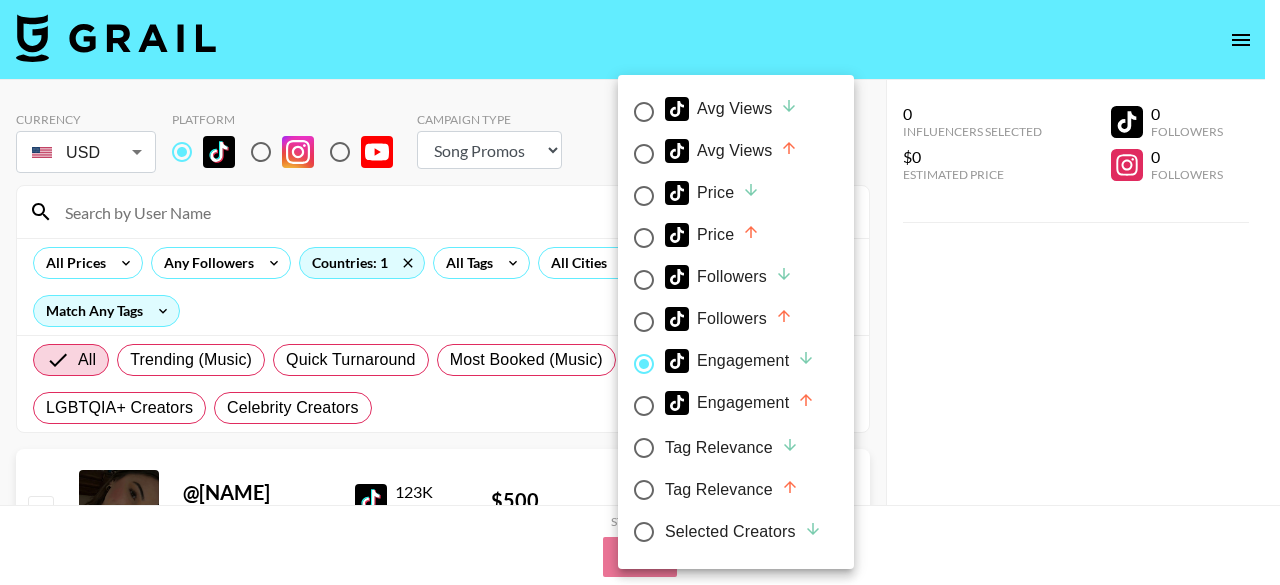click at bounding box center (640, 292) 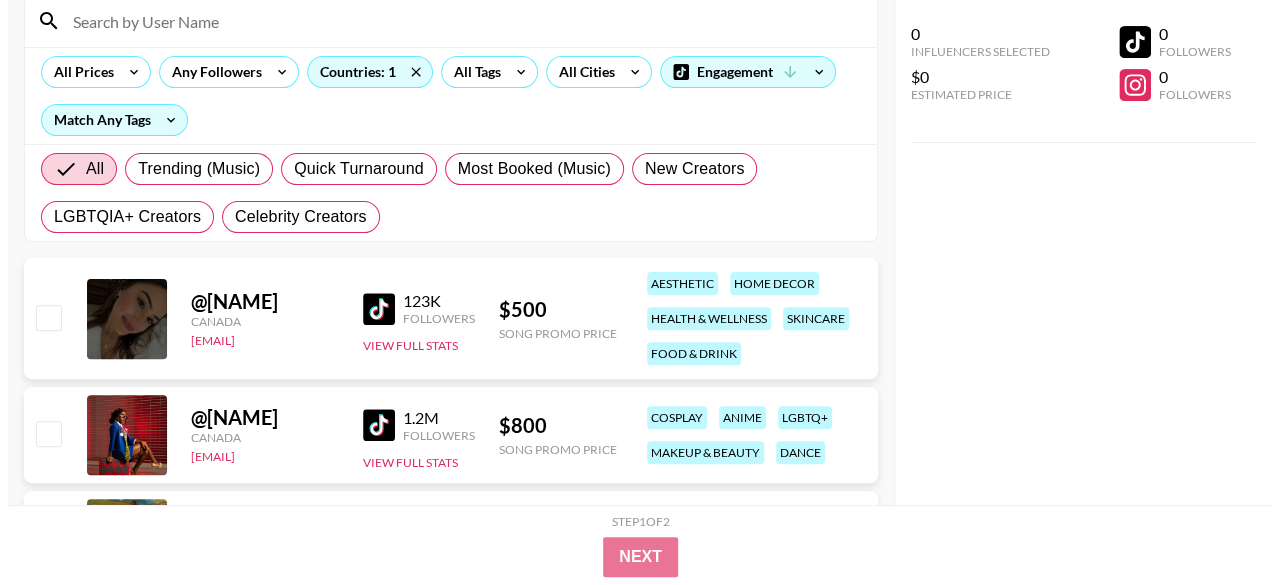 scroll, scrollTop: 0, scrollLeft: 0, axis: both 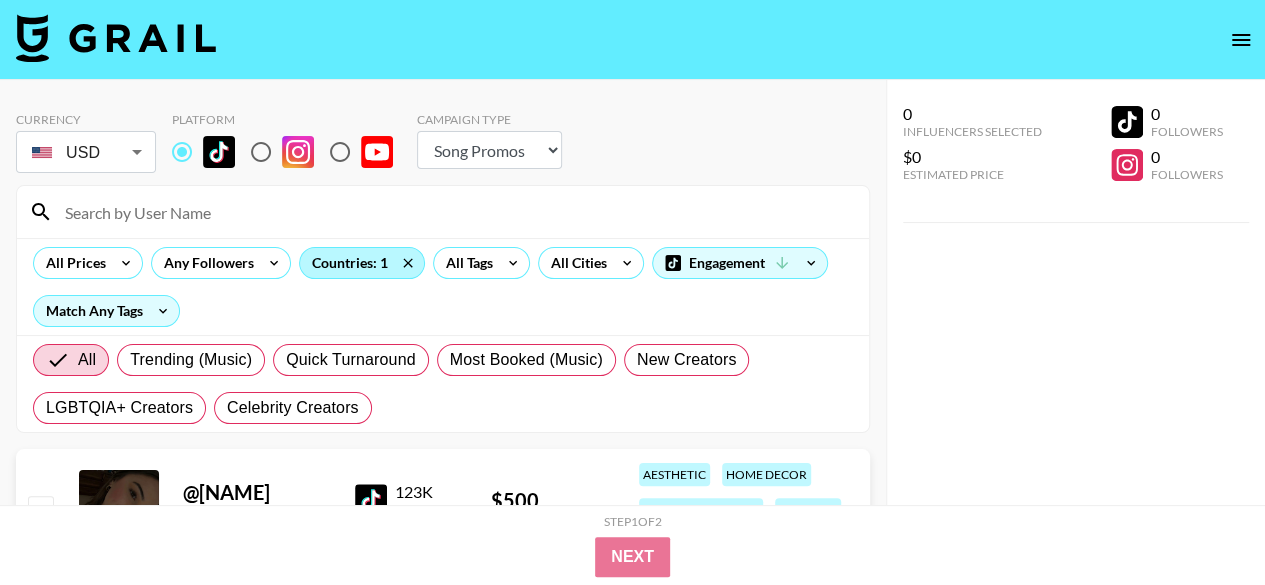 click on "Countries: 1" at bounding box center (362, 263) 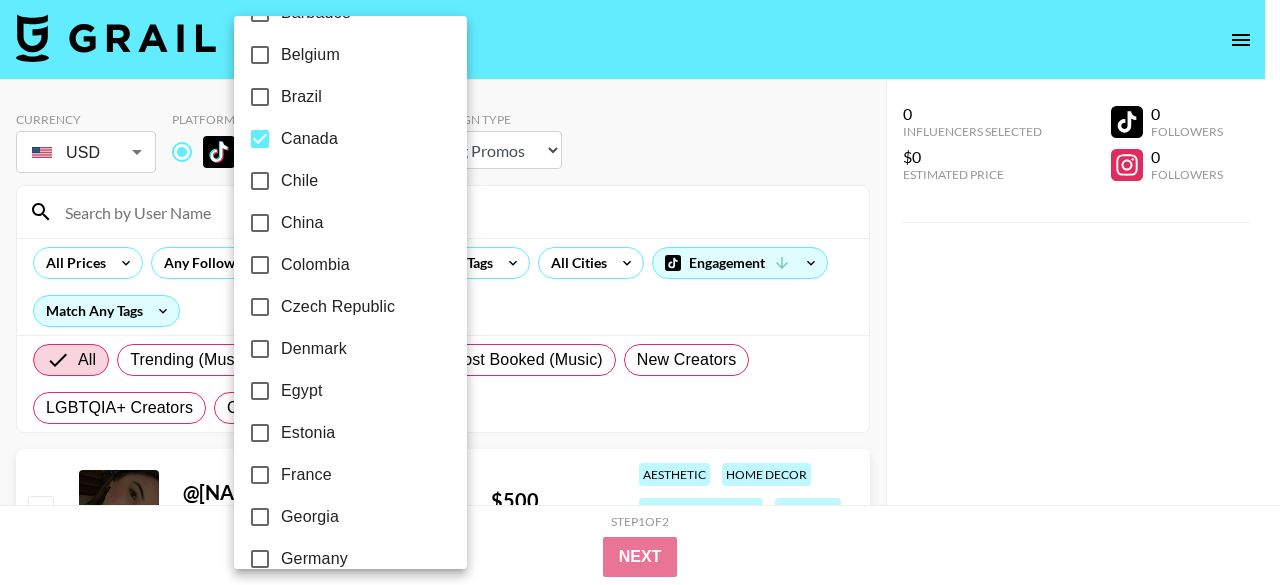 scroll, scrollTop: 0, scrollLeft: 0, axis: both 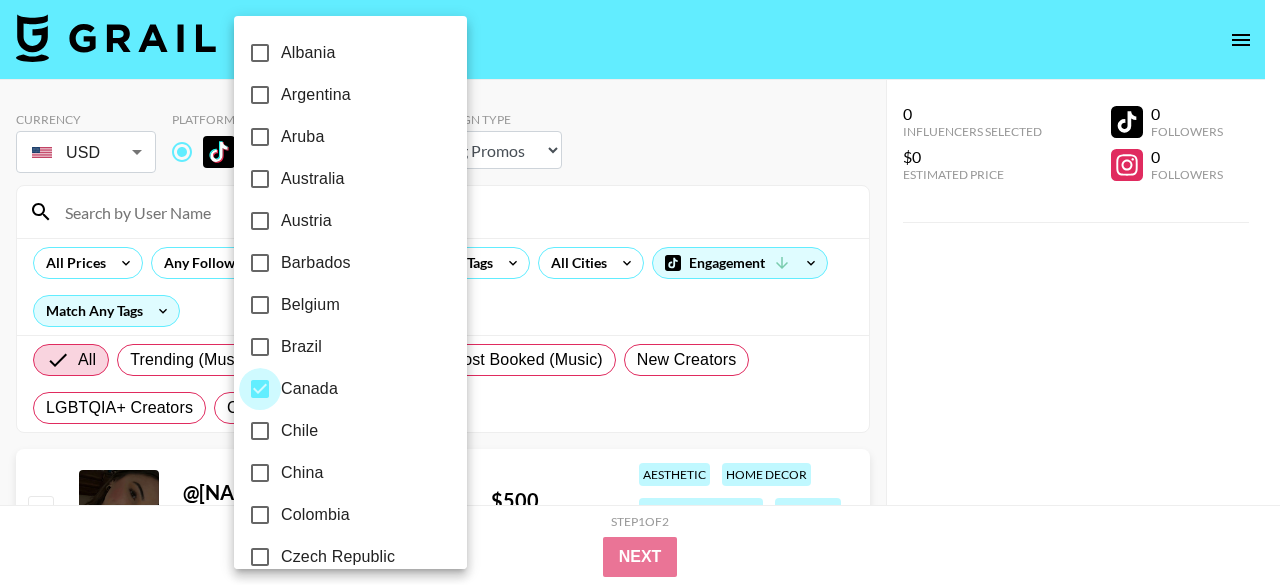 click on "Canada" at bounding box center (260, 389) 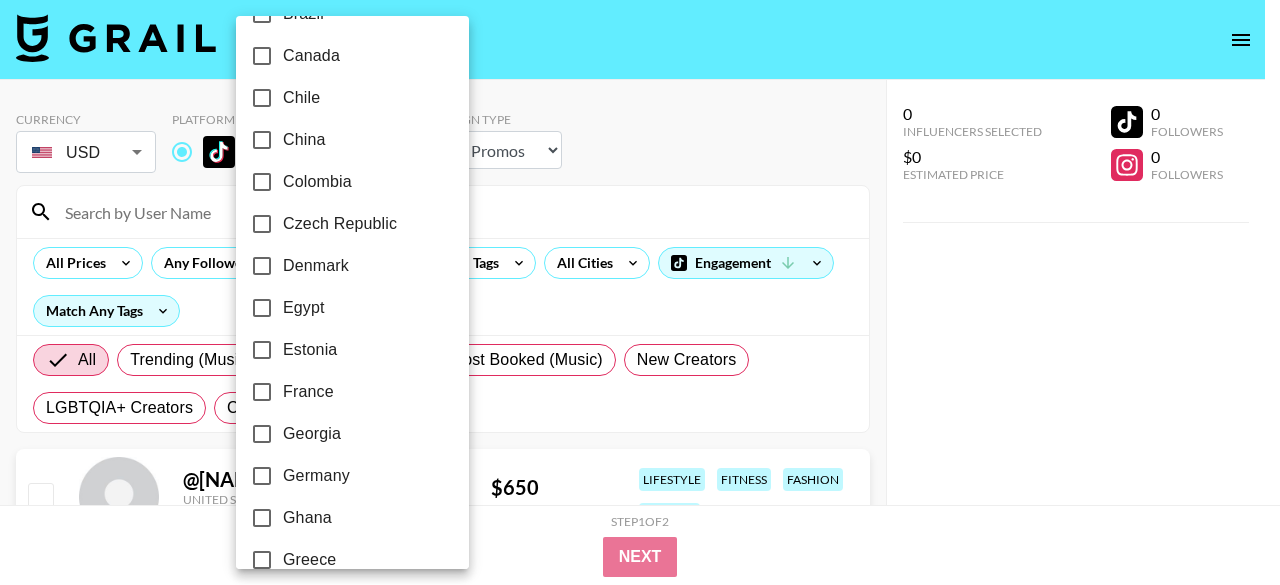 scroll, scrollTop: 364, scrollLeft: 0, axis: vertical 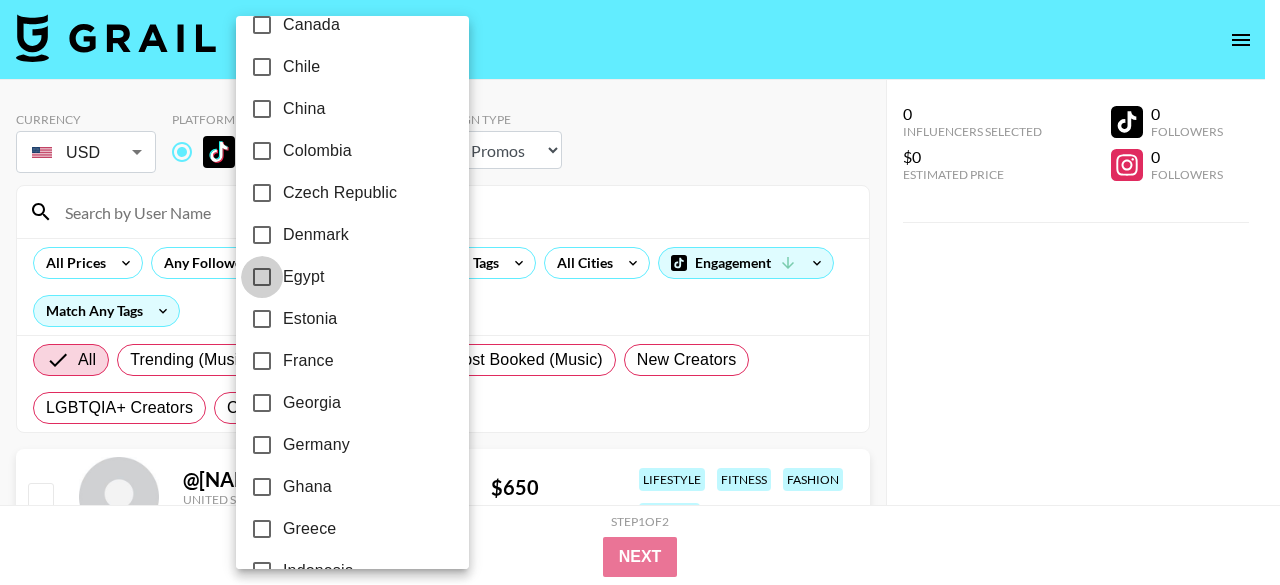 click on "Egypt" at bounding box center [262, 277] 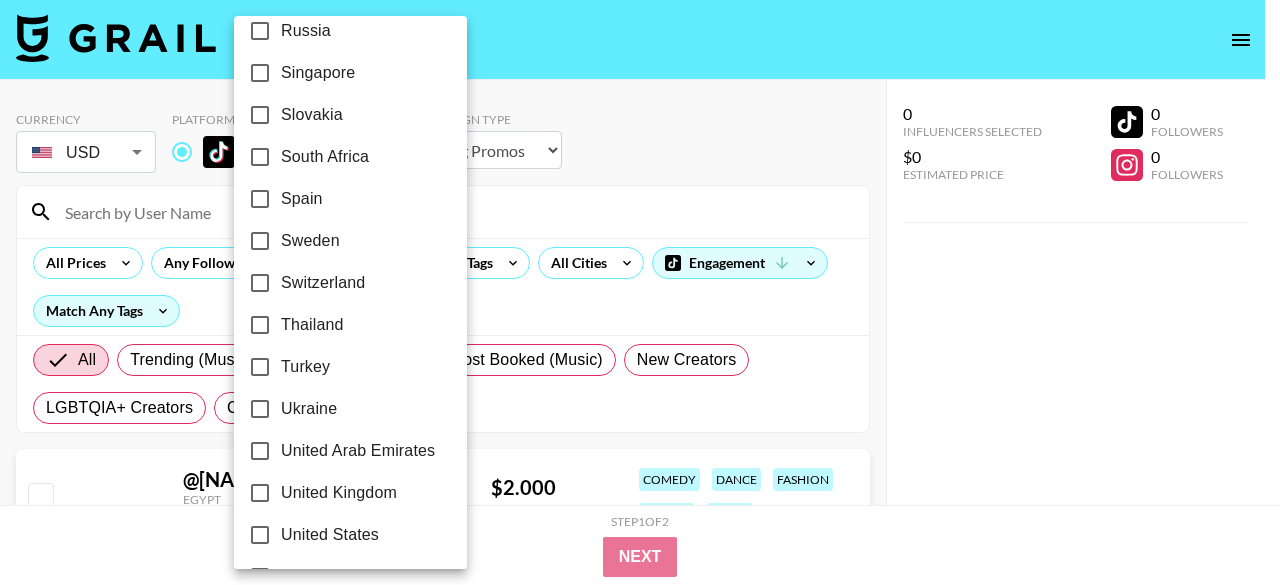 scroll, scrollTop: 1719, scrollLeft: 0, axis: vertical 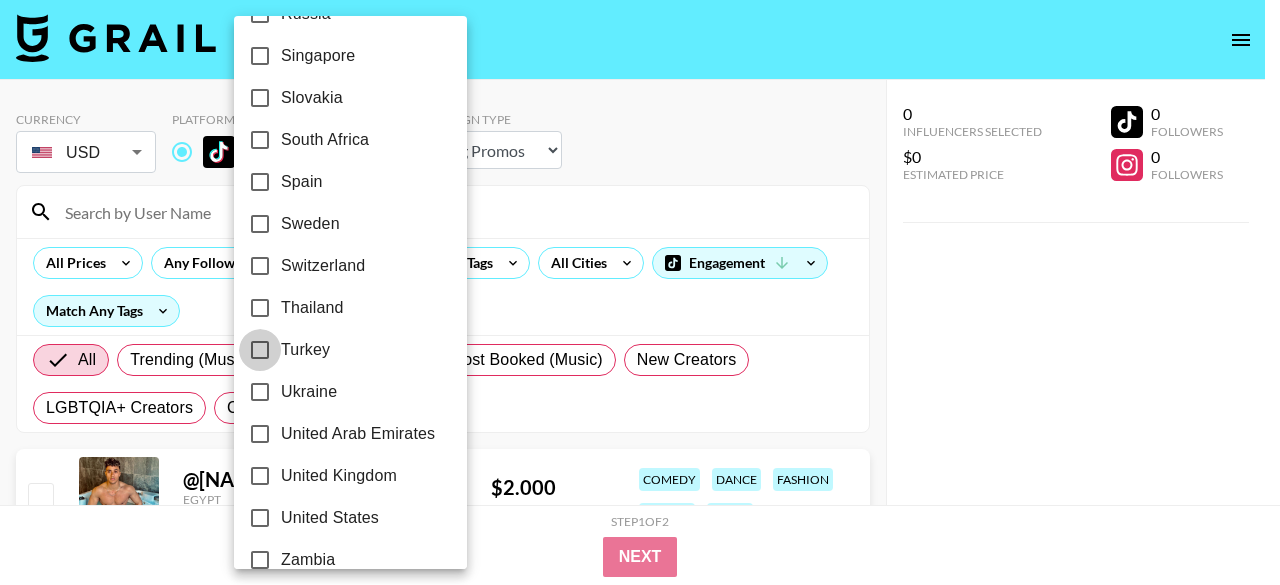 click on "Turkey" at bounding box center [260, 350] 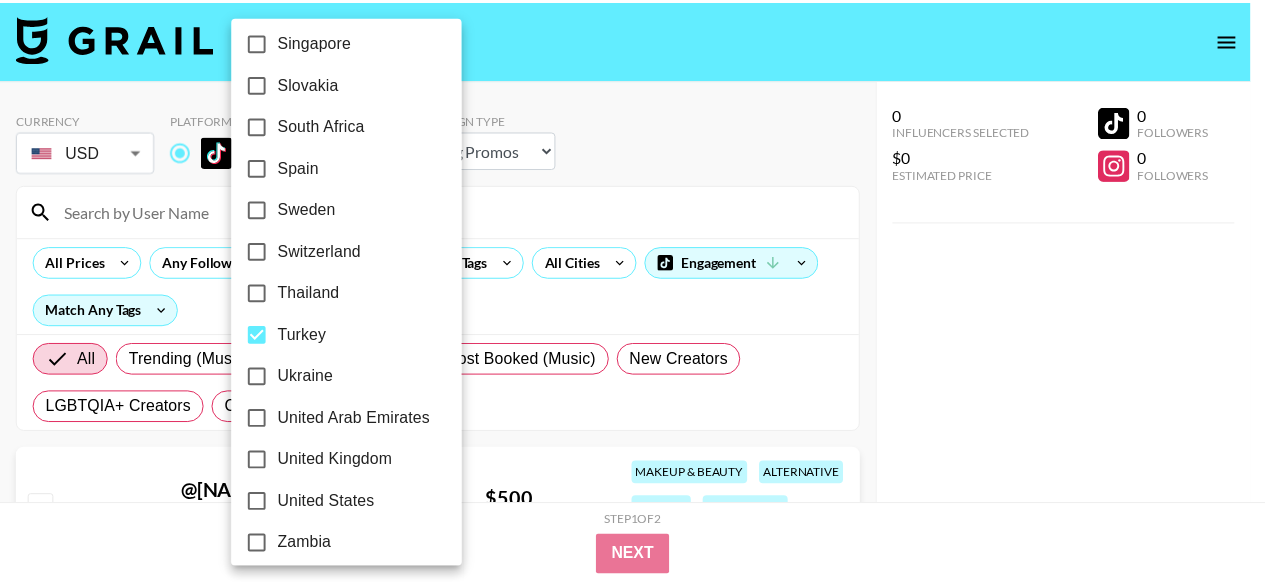 scroll, scrollTop: 1746, scrollLeft: 0, axis: vertical 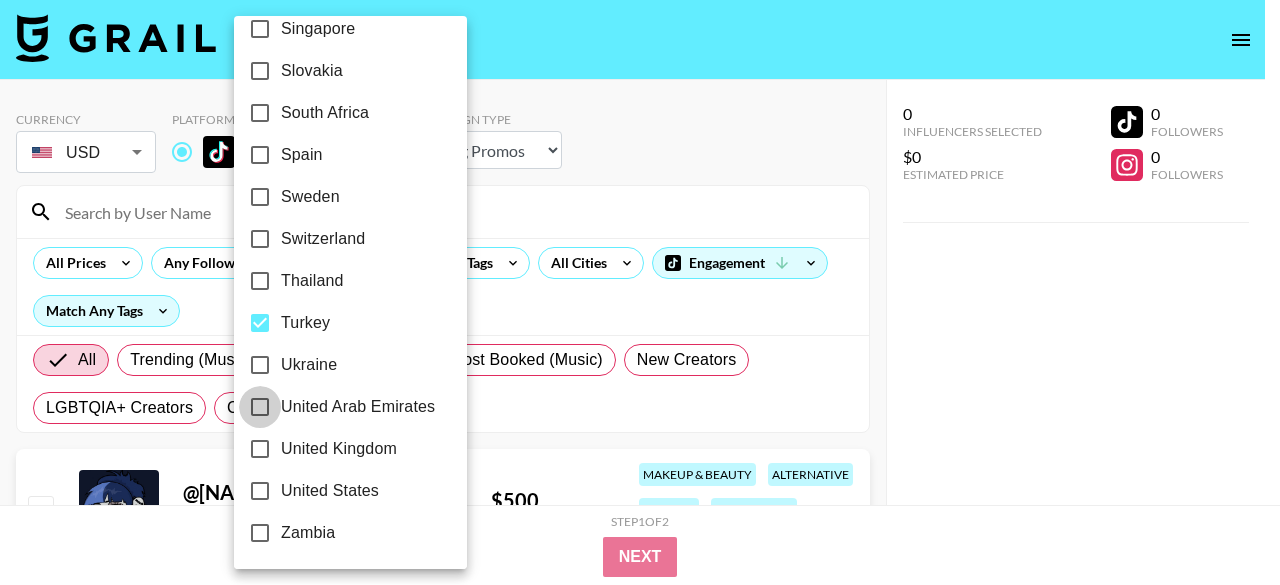 click on "United Arab Emirates" at bounding box center [260, 407] 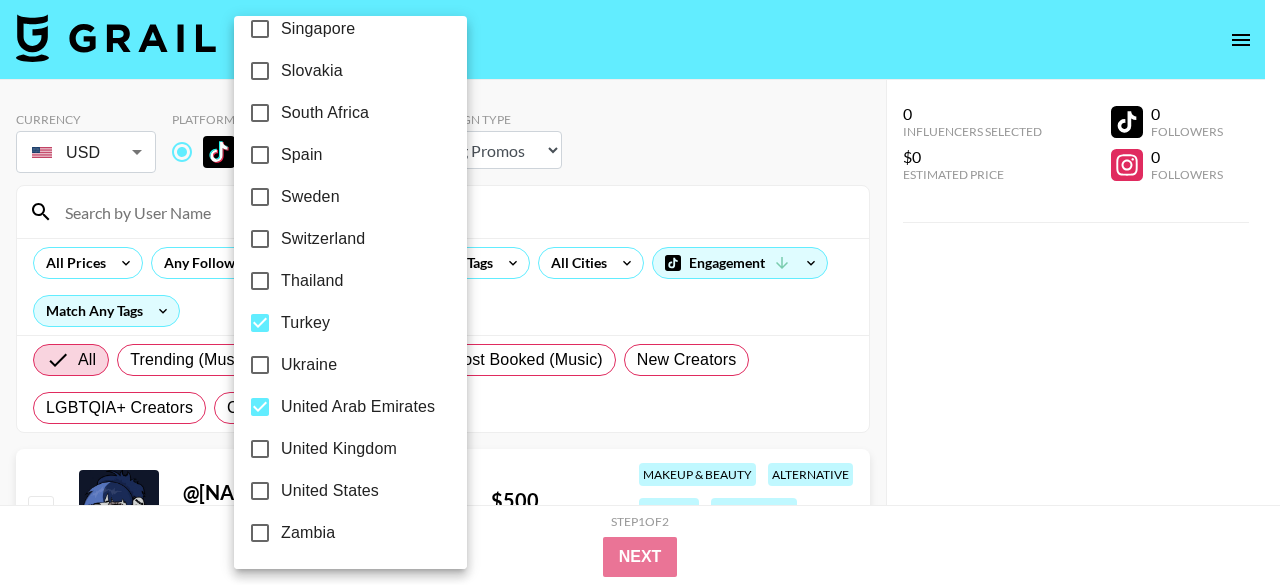 click at bounding box center [640, 292] 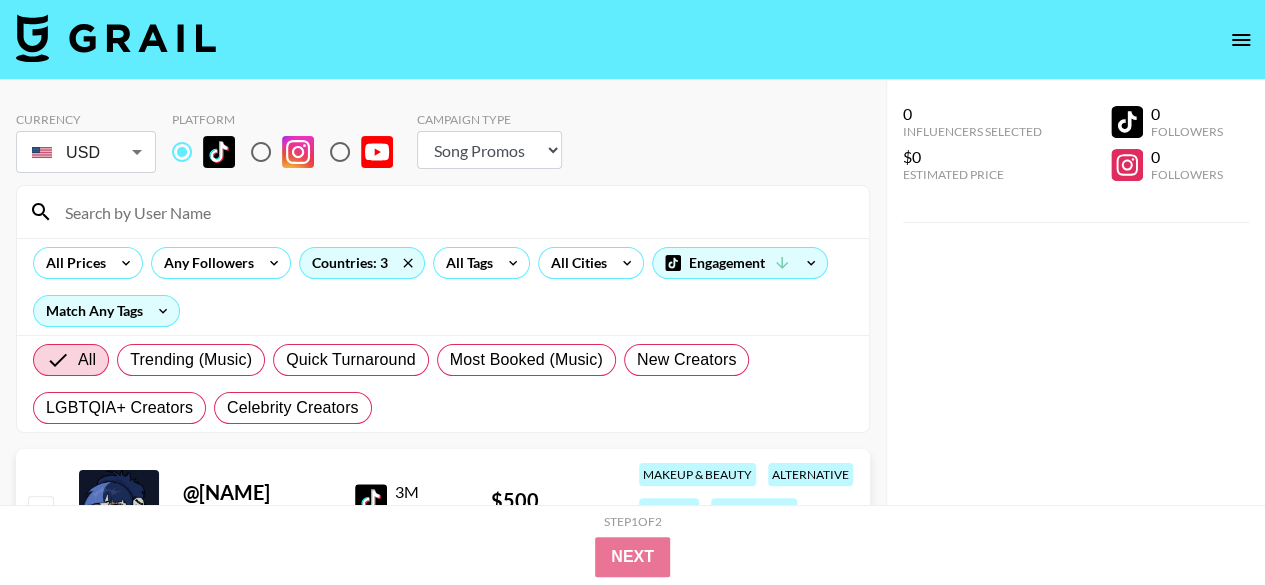 scroll, scrollTop: 290, scrollLeft: 0, axis: vertical 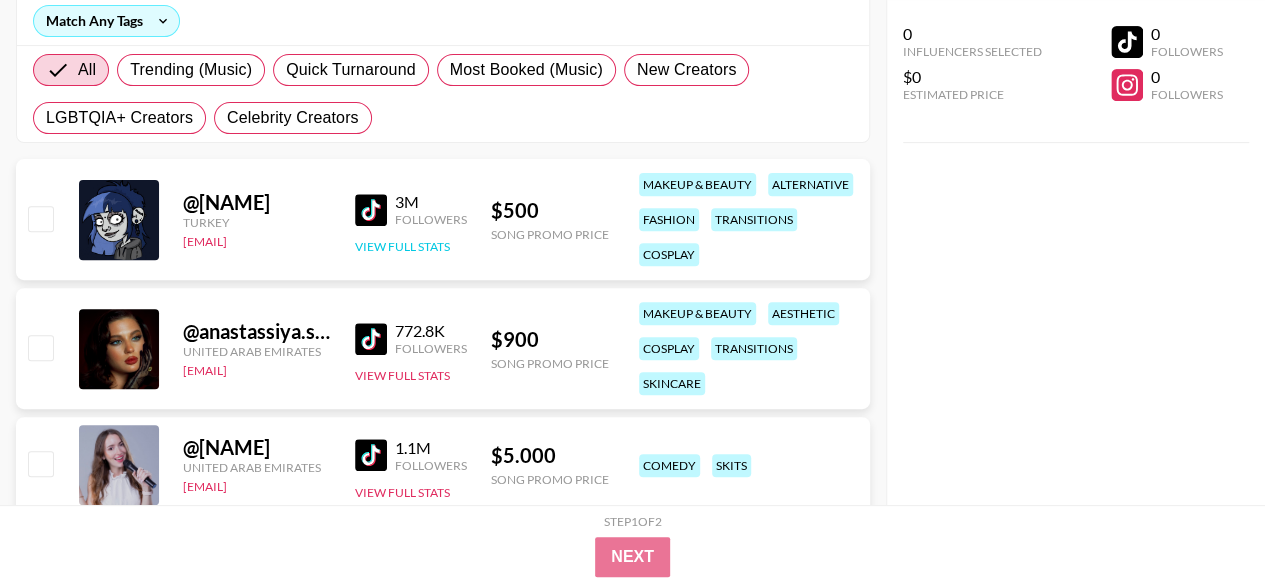click on "View Full Stats" at bounding box center (402, 246) 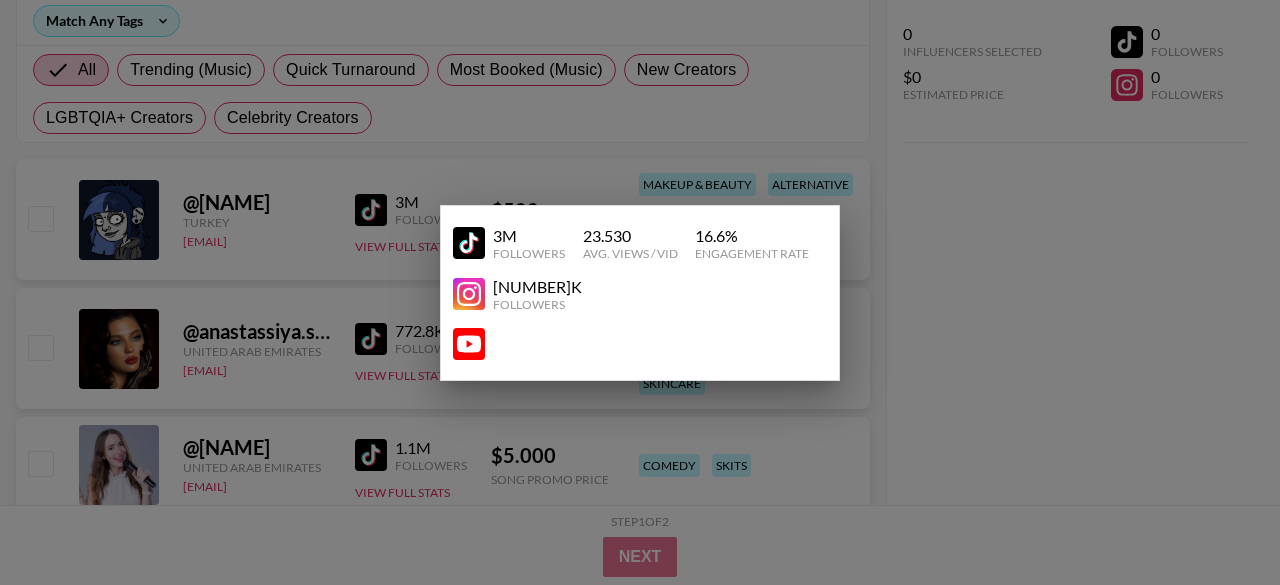 click at bounding box center [640, 292] 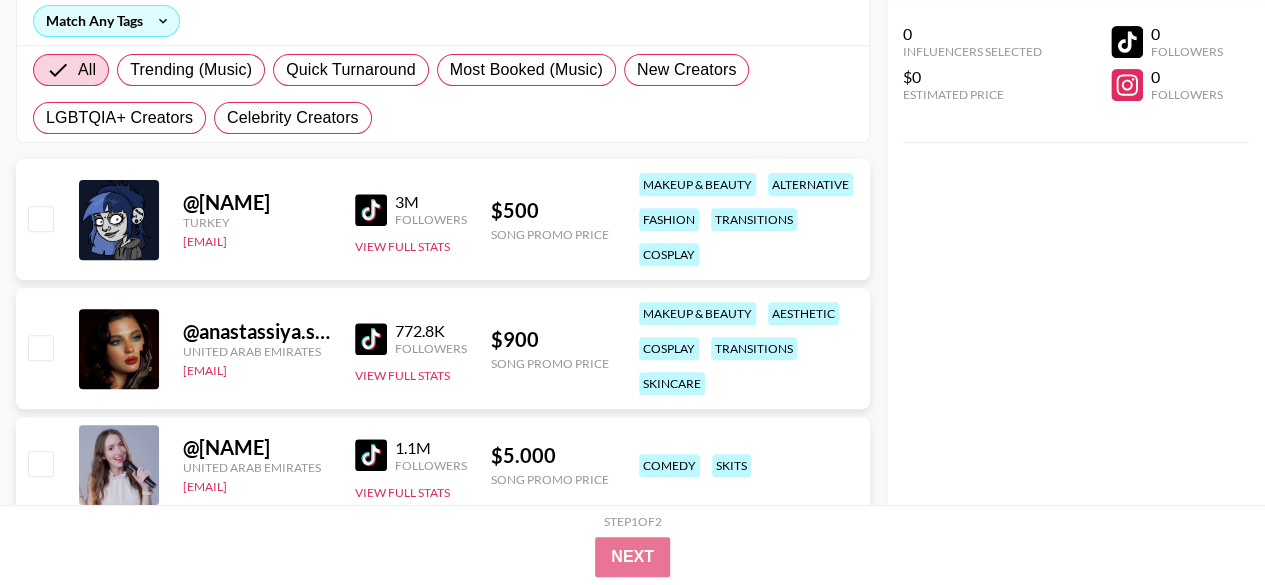 click on "Followers" at bounding box center [431, 219] 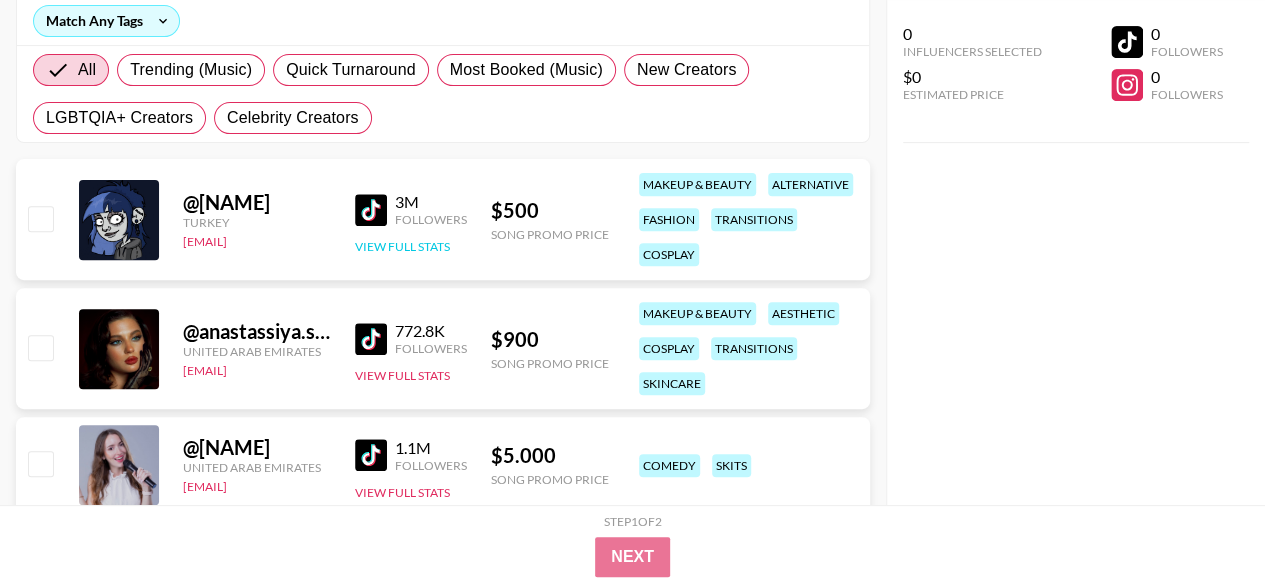 click on "View Full Stats" at bounding box center [402, 246] 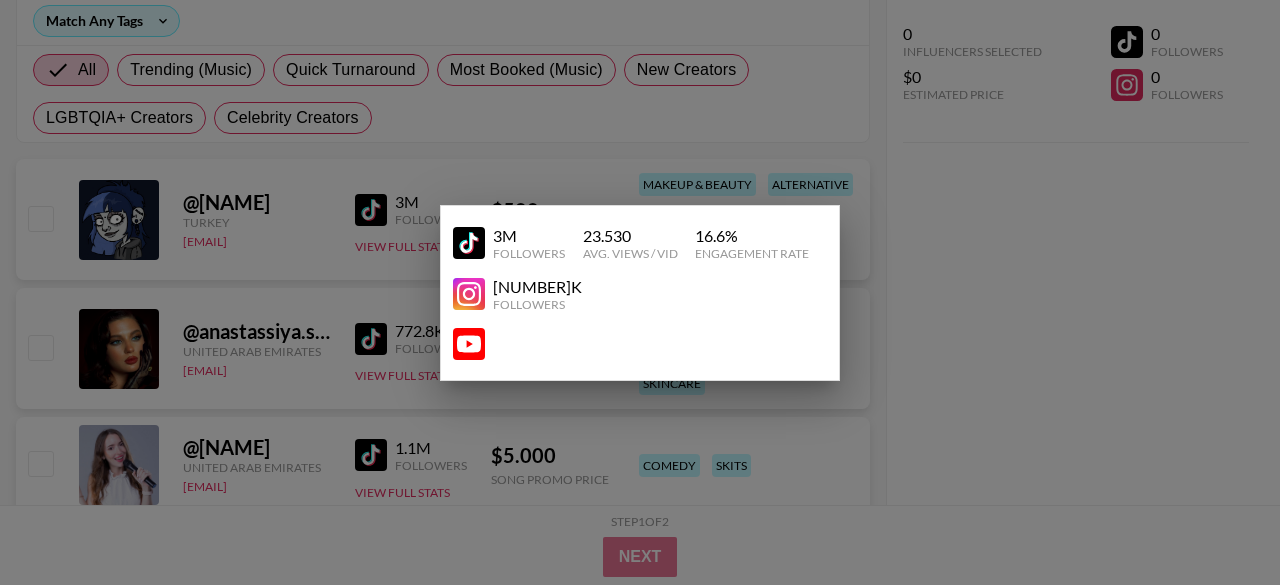 click at bounding box center [640, 292] 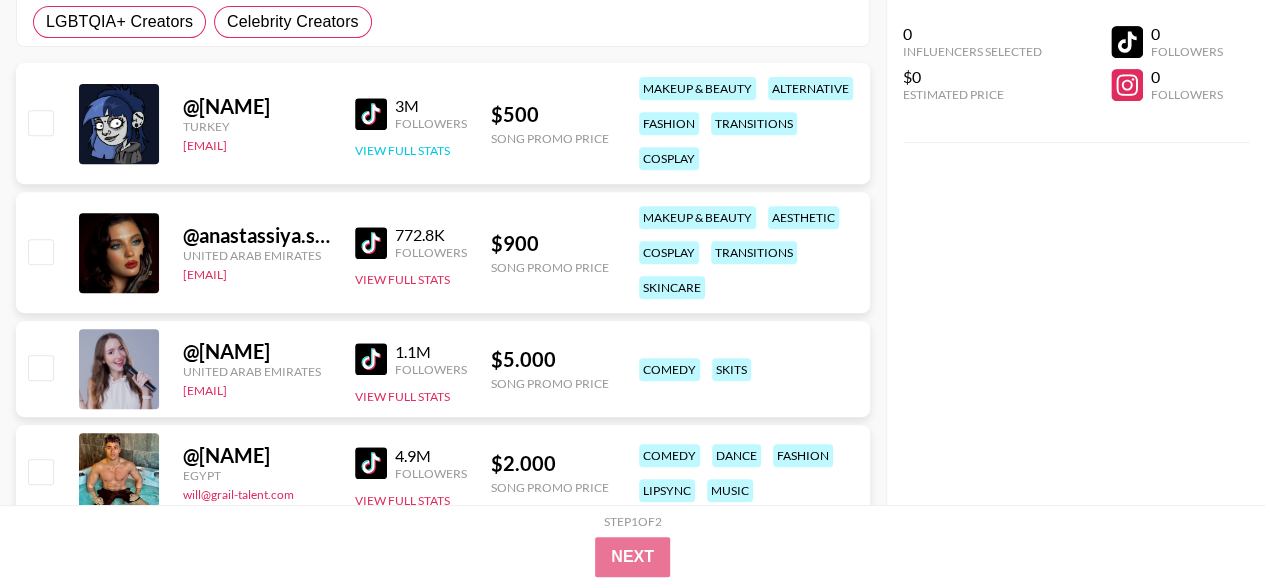 scroll, scrollTop: 417, scrollLeft: 0, axis: vertical 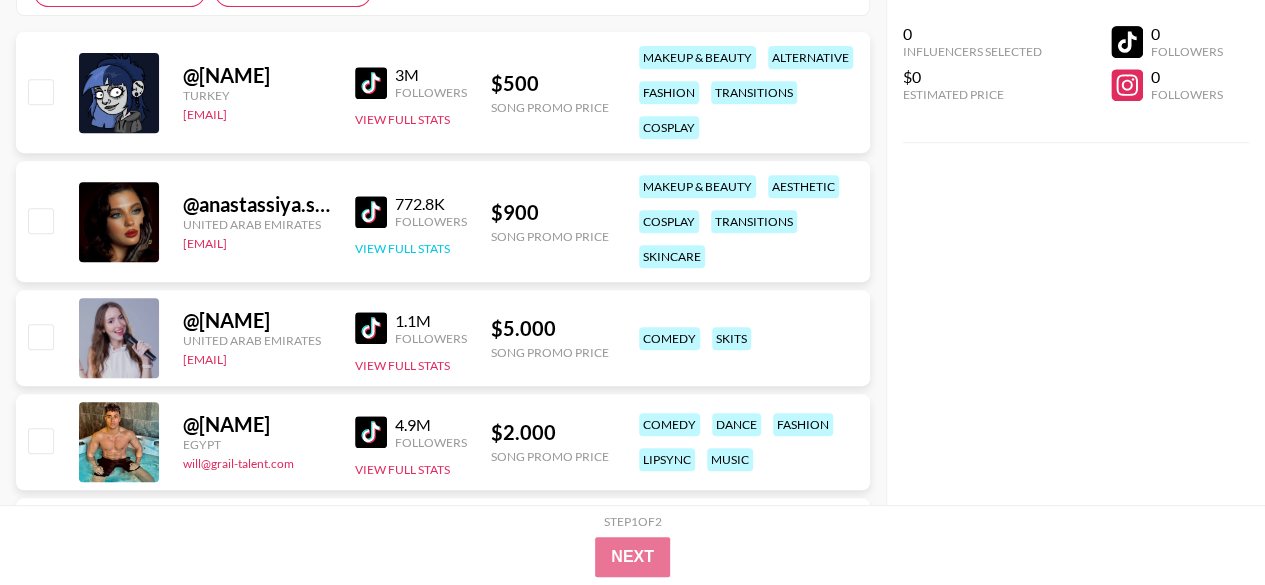 click on "View Full Stats" at bounding box center (402, 248) 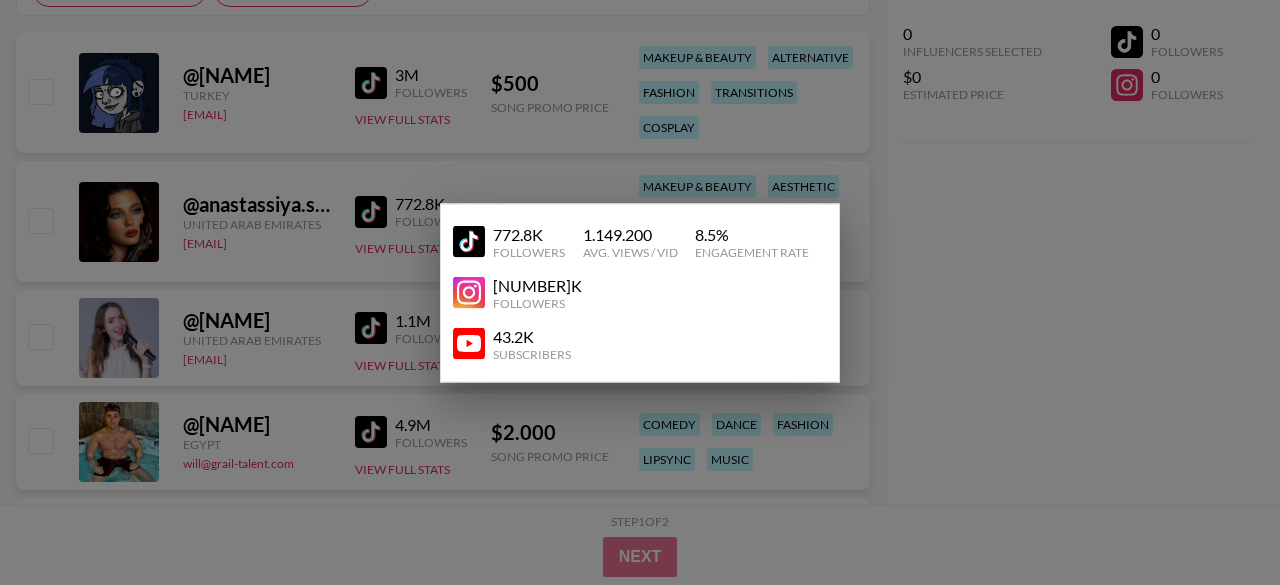 click at bounding box center [640, 292] 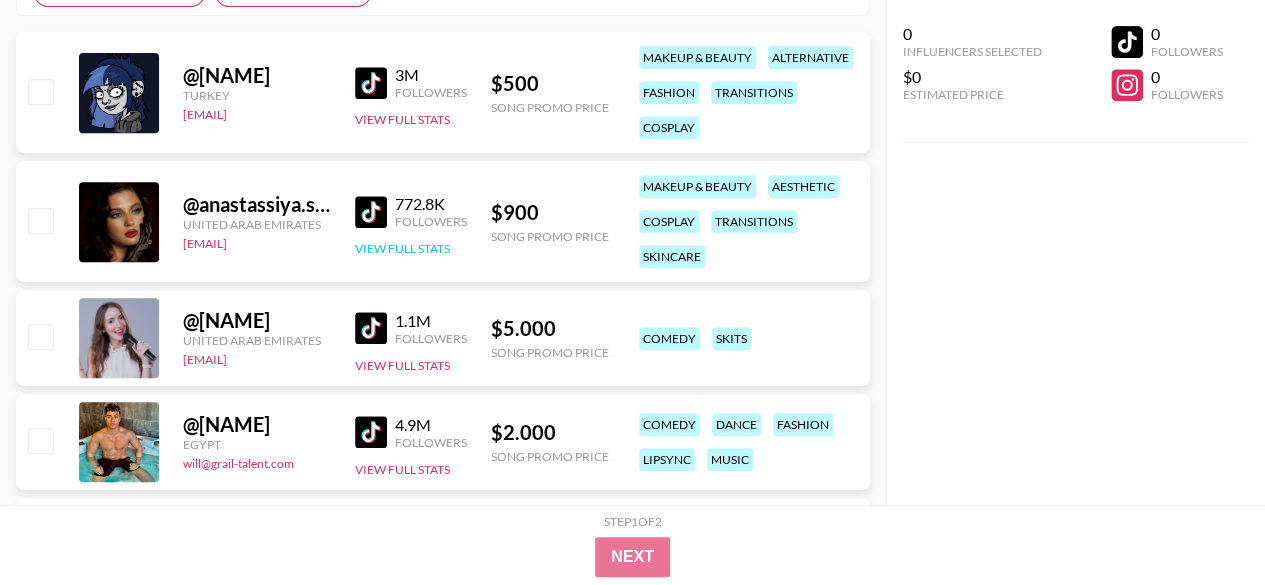 click on "View Full Stats" at bounding box center [402, 248] 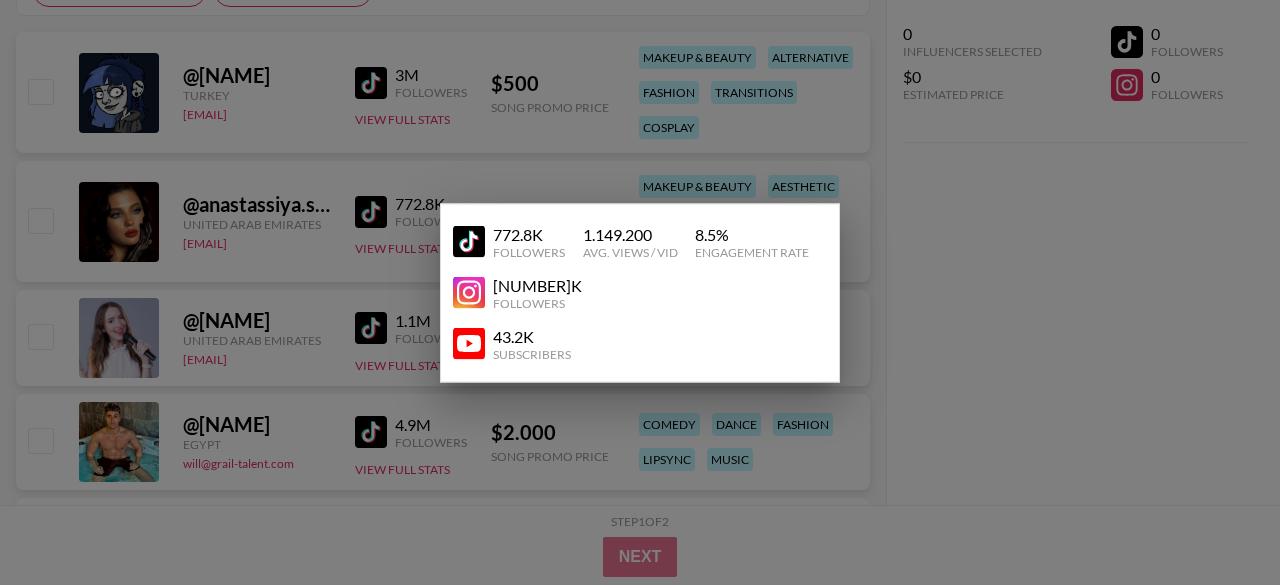 click at bounding box center (640, 292) 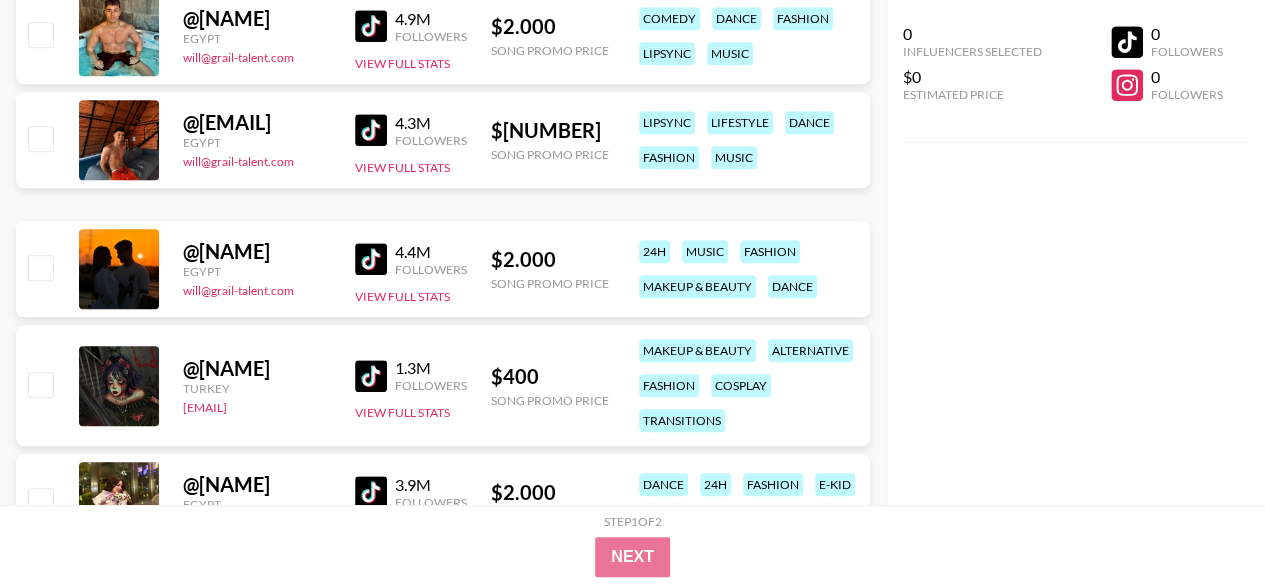 scroll, scrollTop: 952, scrollLeft: 0, axis: vertical 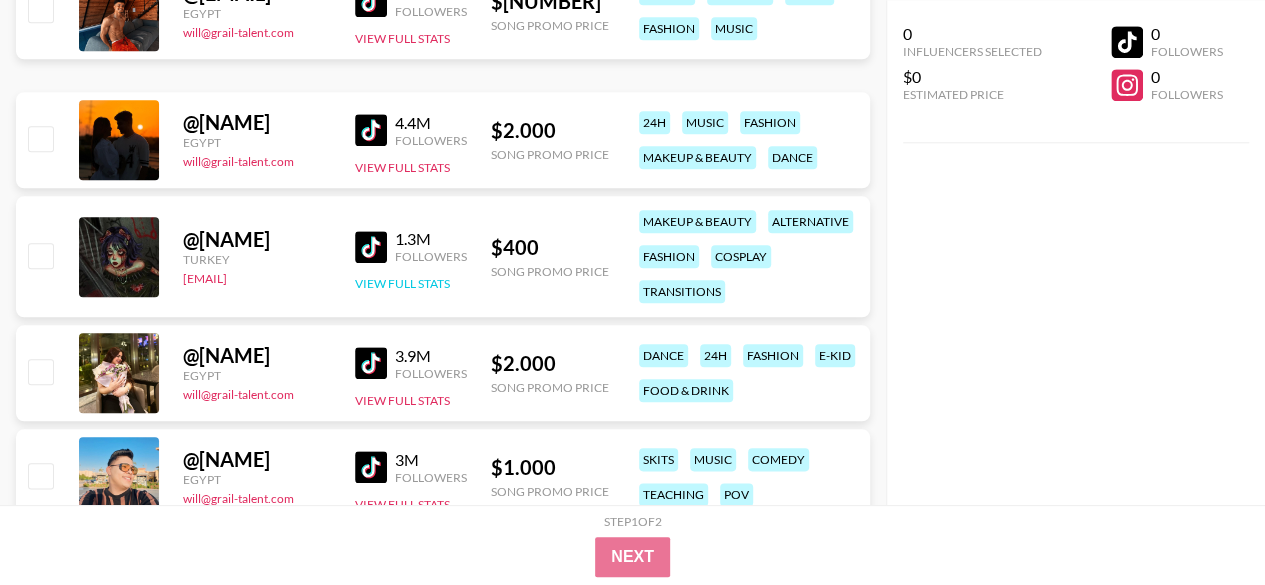 click on "View Full Stats" at bounding box center [402, 283] 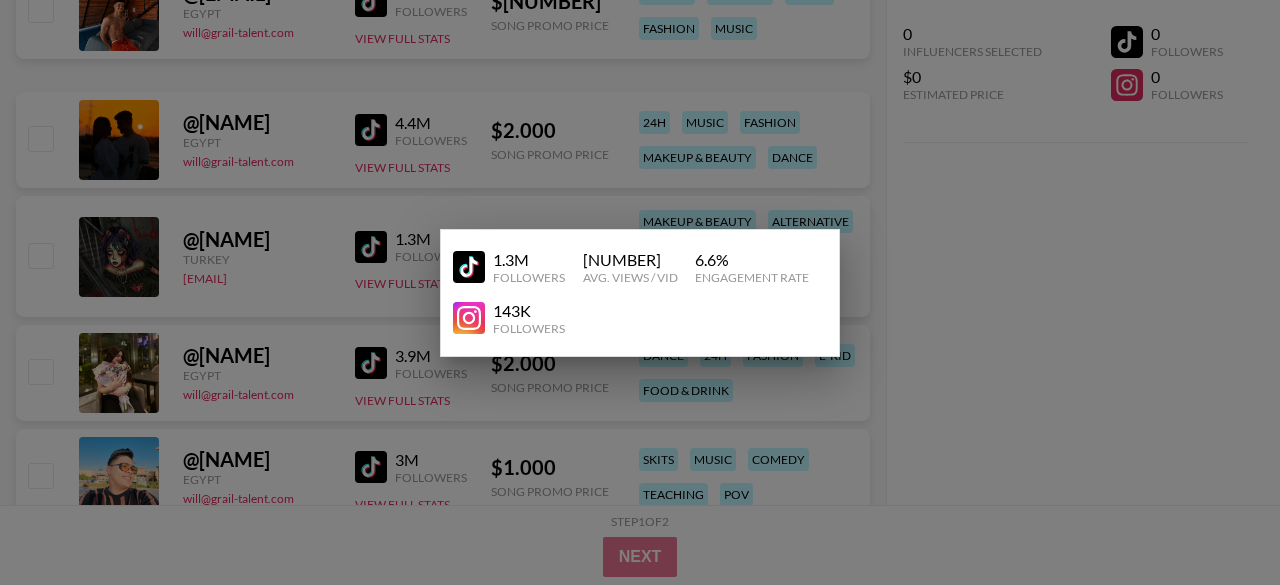 click at bounding box center [640, 292] 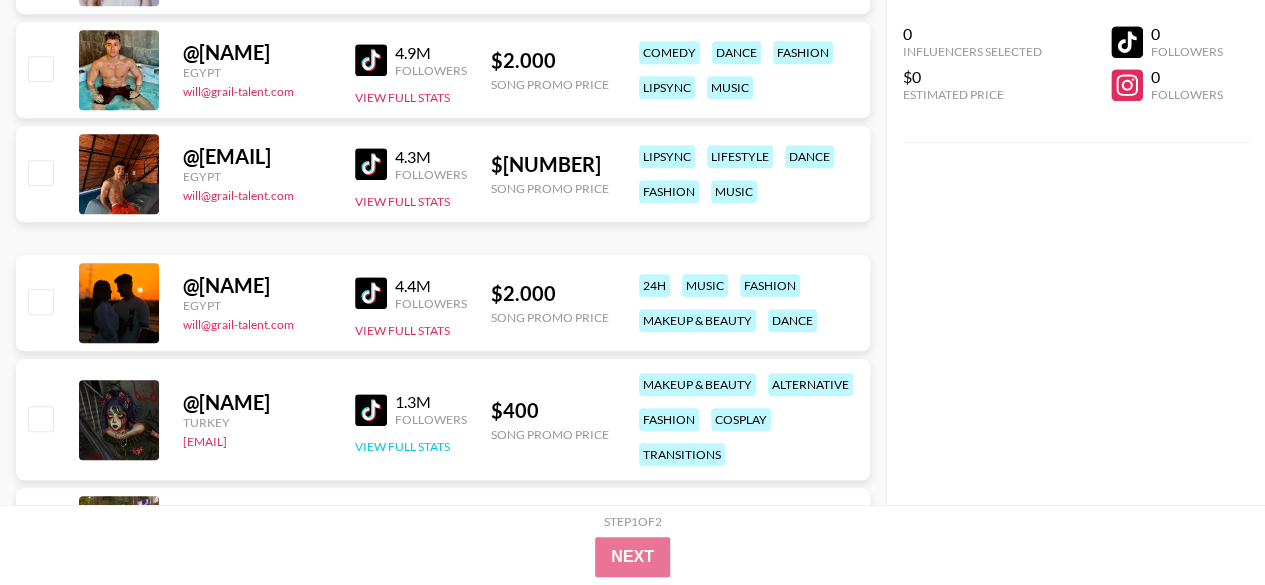 scroll, scrollTop: 879, scrollLeft: 0, axis: vertical 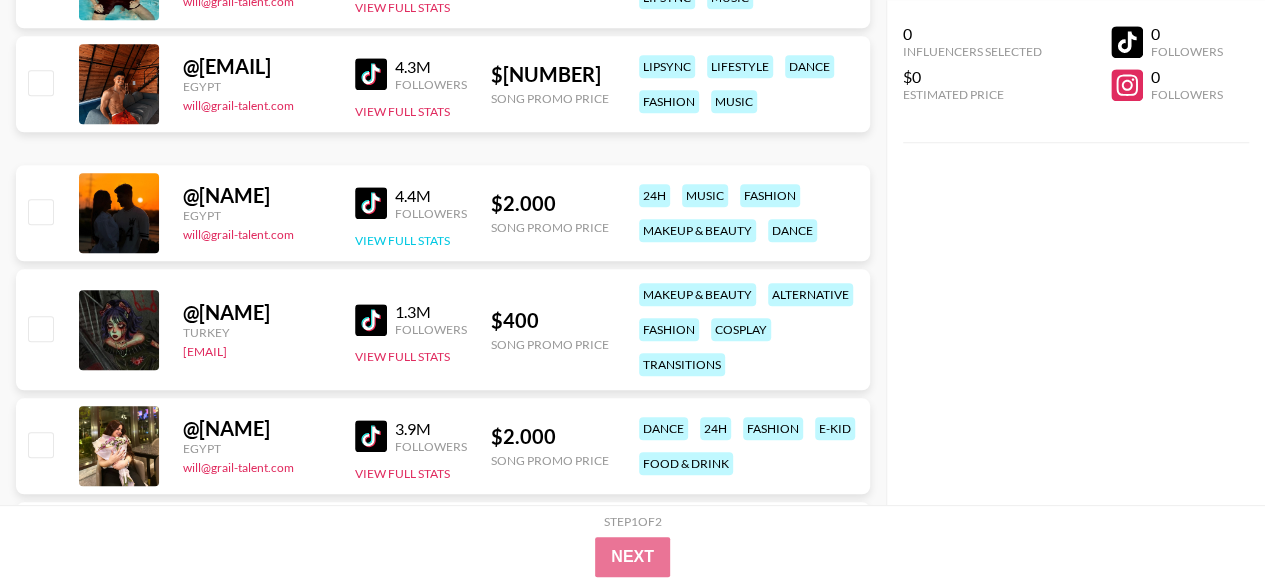 click on "View Full Stats" at bounding box center (402, 240) 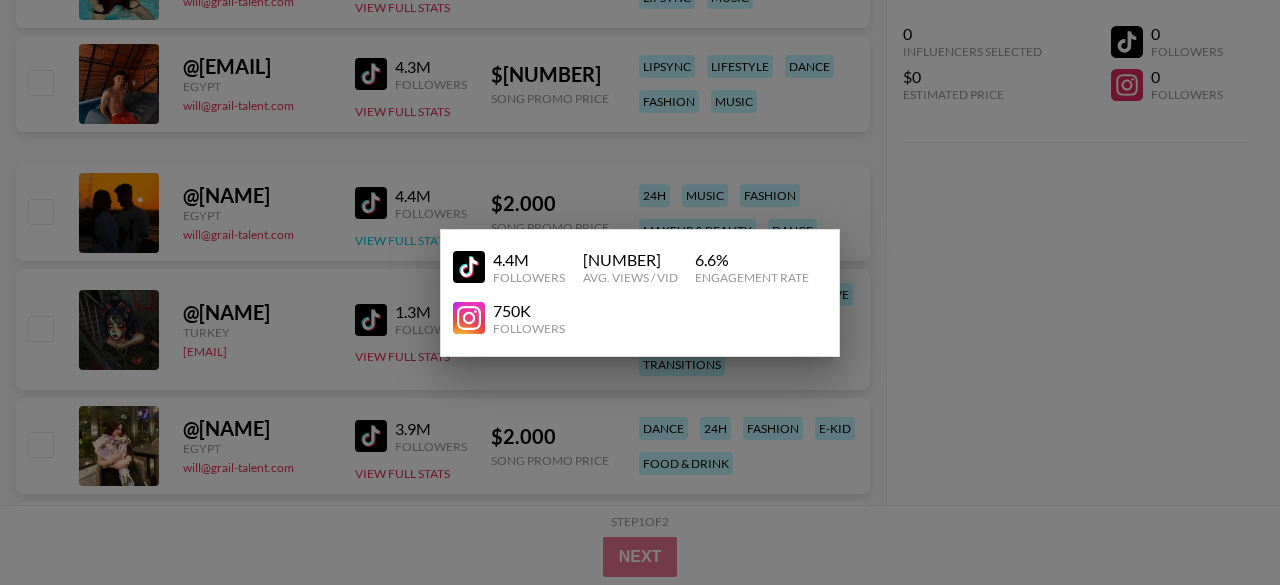 click at bounding box center [640, 292] 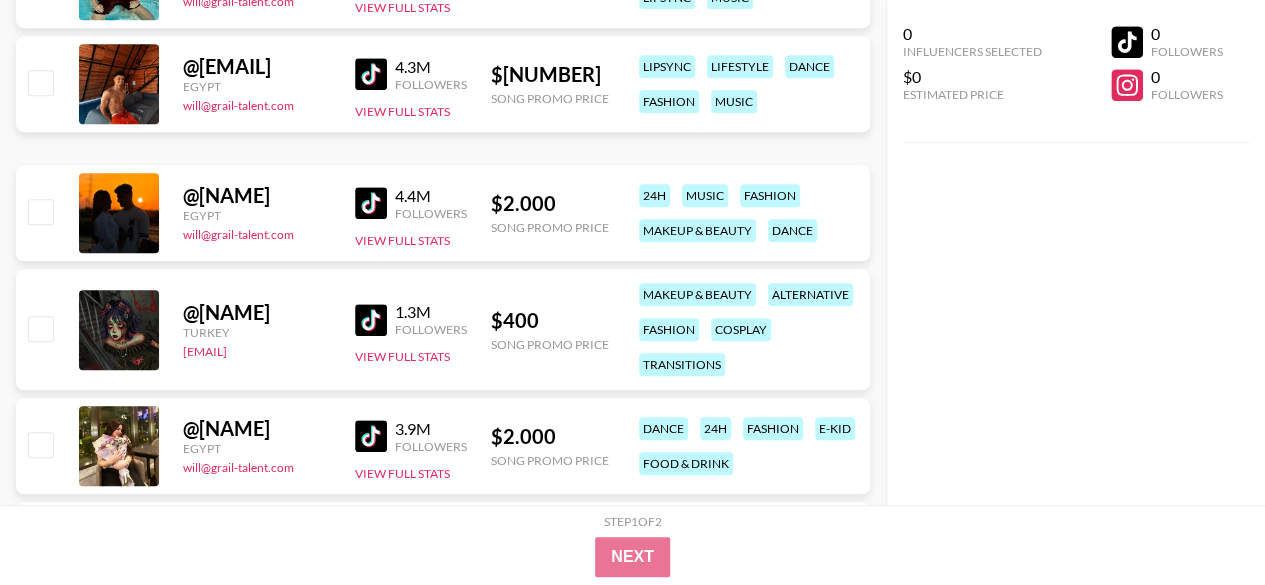 click at bounding box center [371, 203] 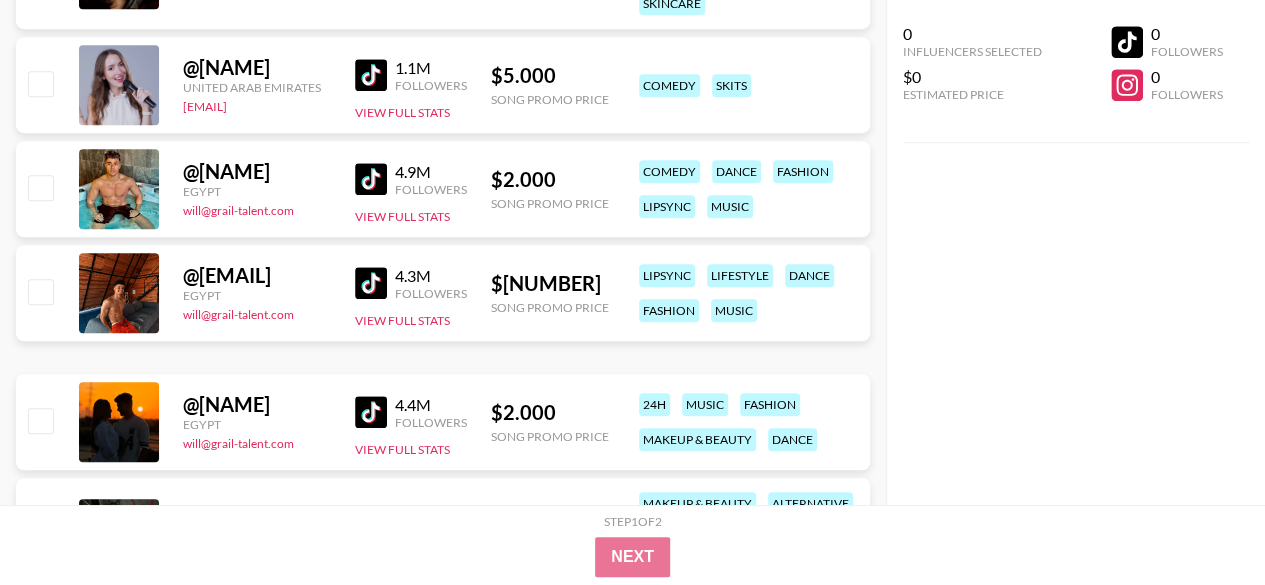 scroll, scrollTop: 671, scrollLeft: 0, axis: vertical 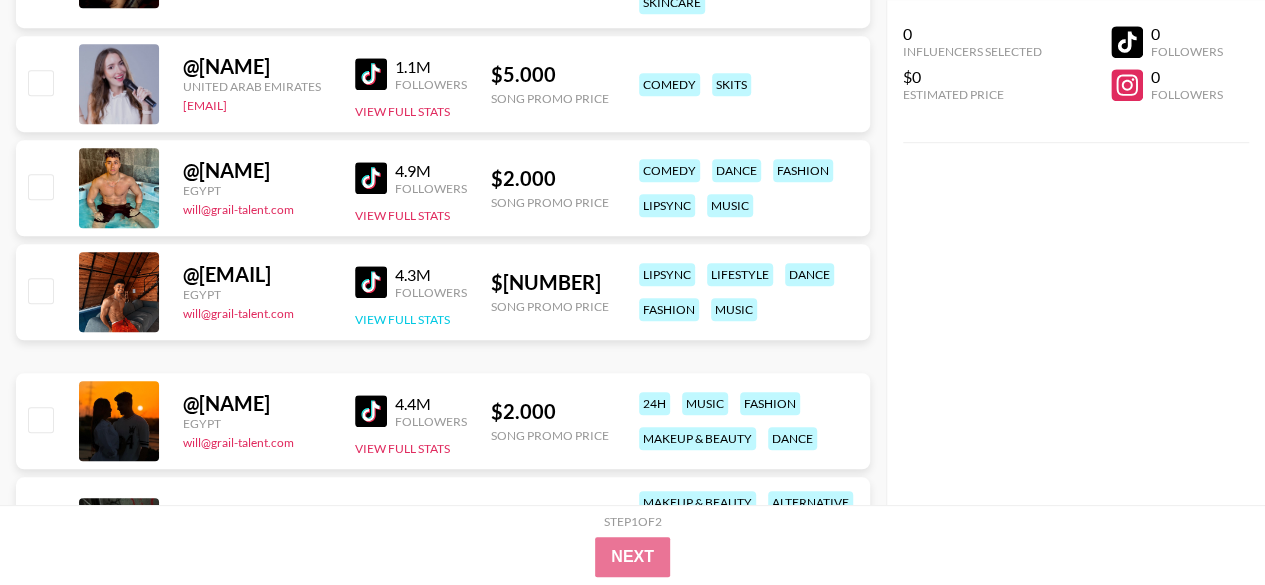 click on "View Full Stats" at bounding box center [402, 319] 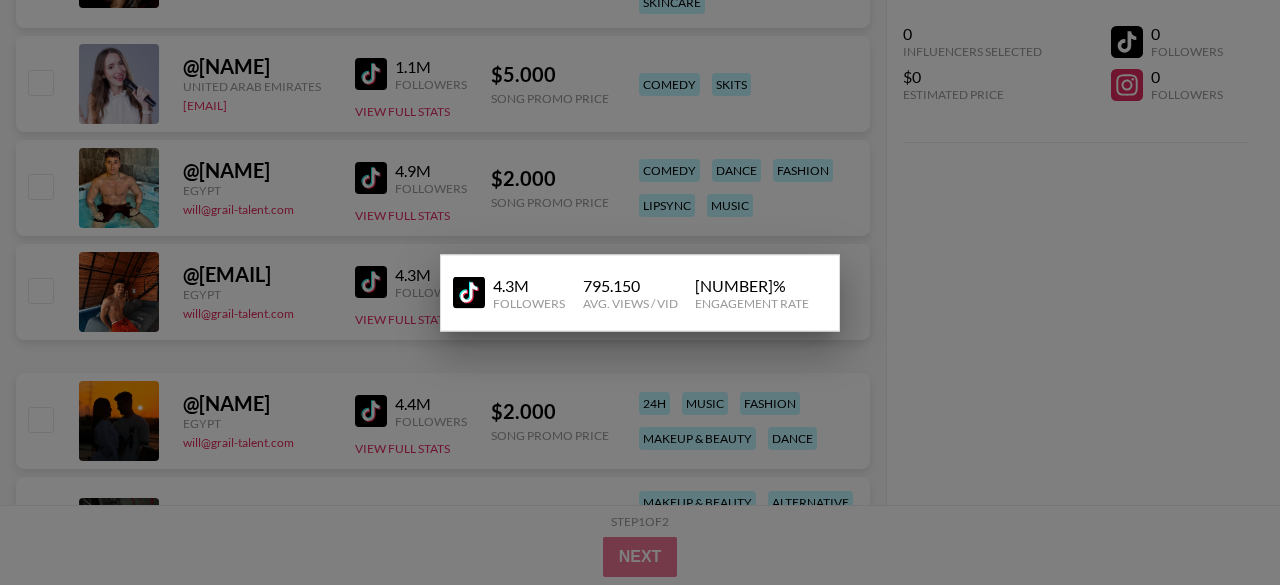 click at bounding box center (640, 292) 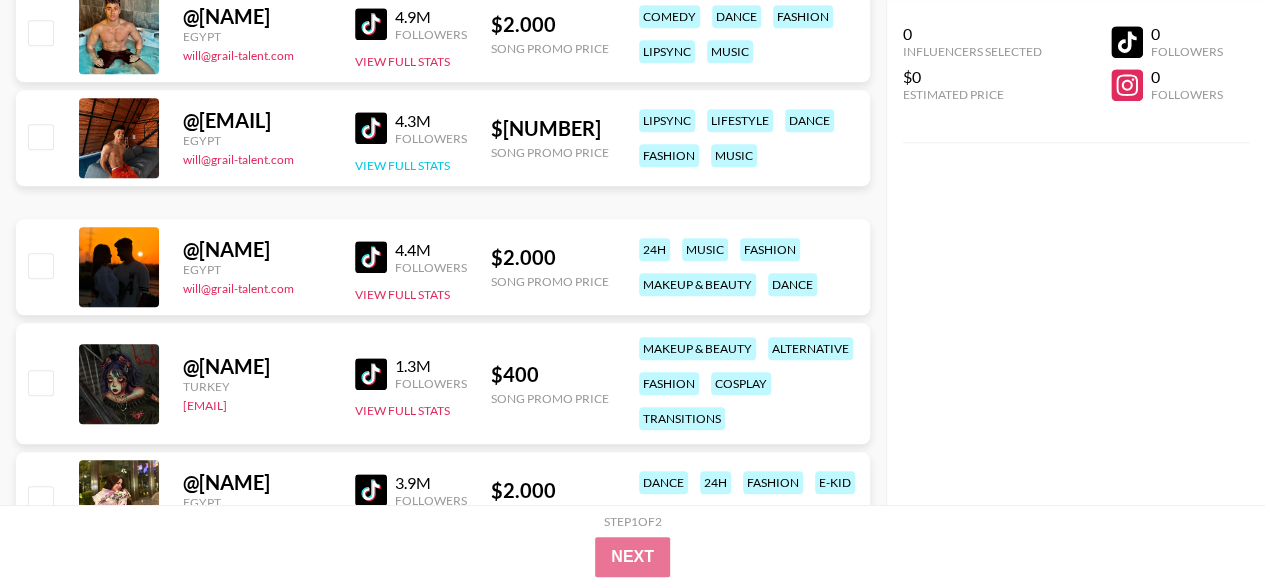 scroll, scrollTop: 828, scrollLeft: 0, axis: vertical 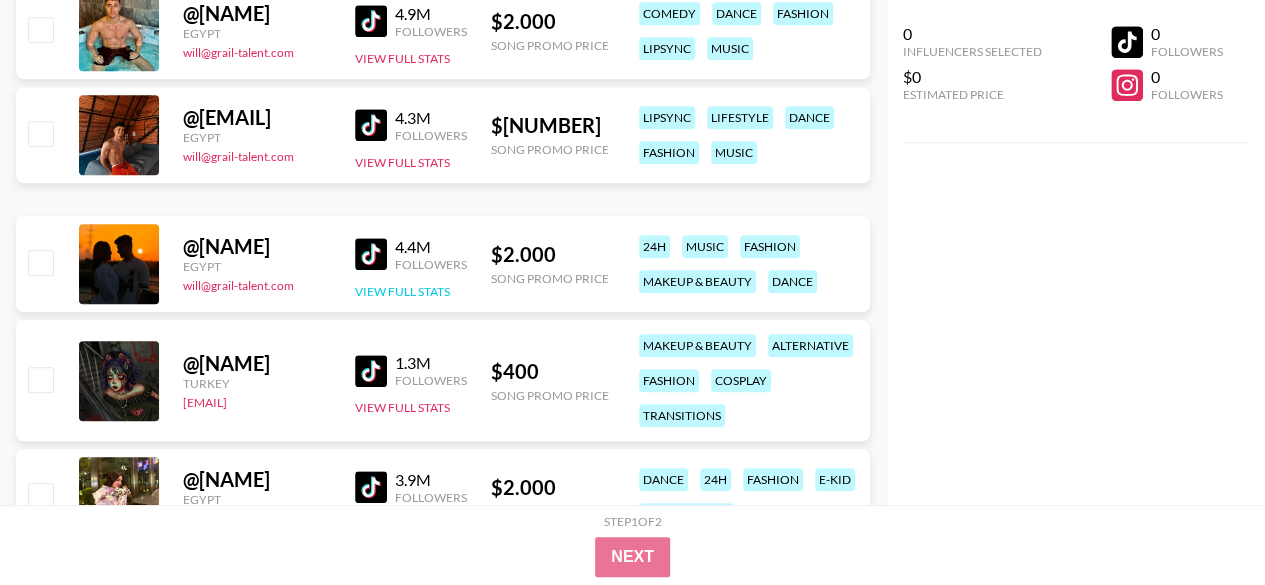 click on "View Full Stats" at bounding box center (402, 291) 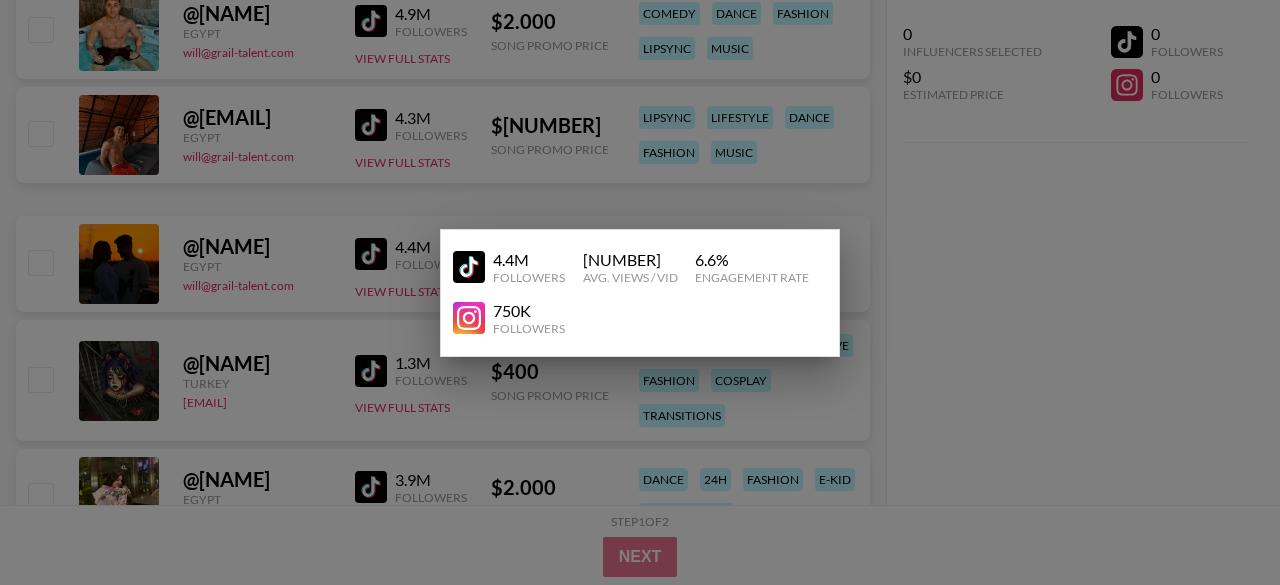click at bounding box center [640, 292] 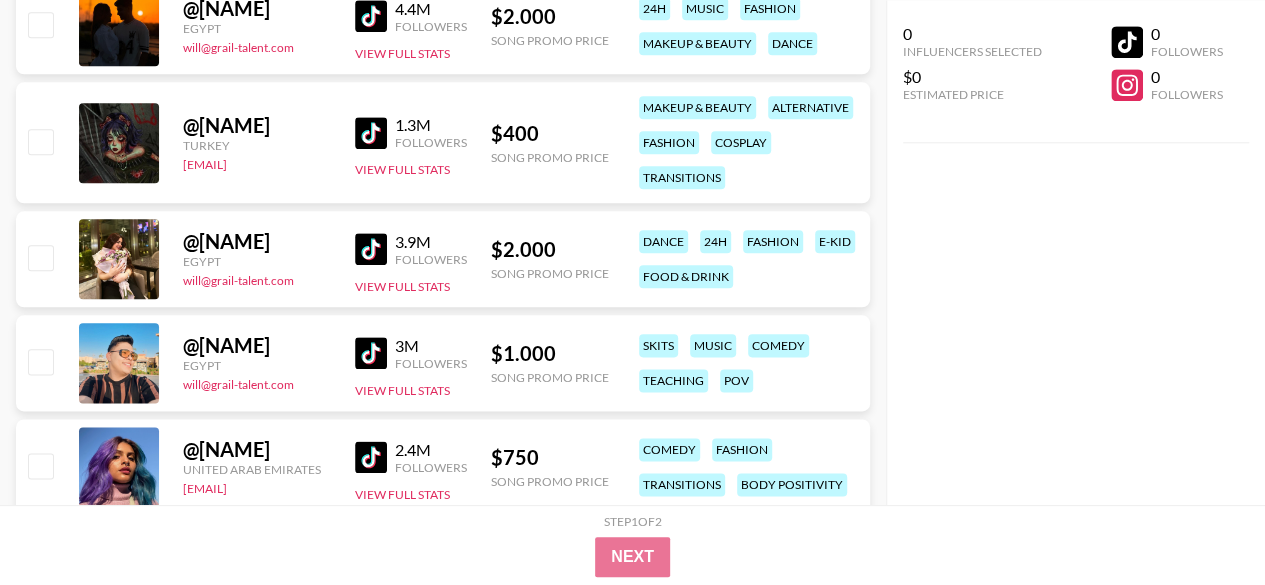 scroll, scrollTop: 1068, scrollLeft: 0, axis: vertical 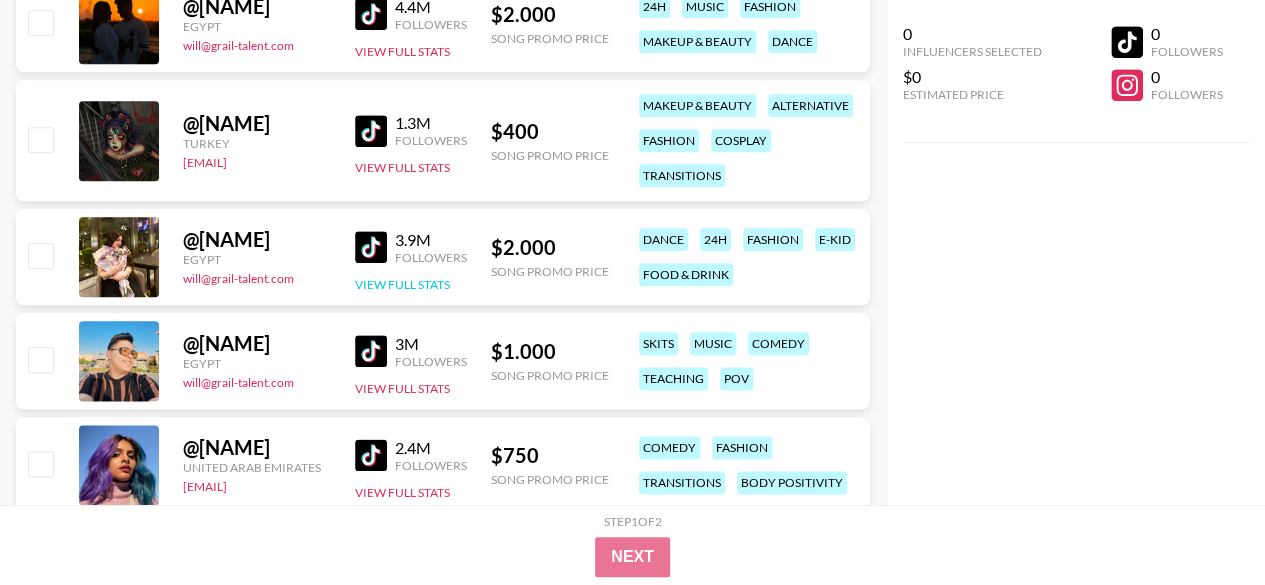 click on "View Full Stats" at bounding box center (402, 284) 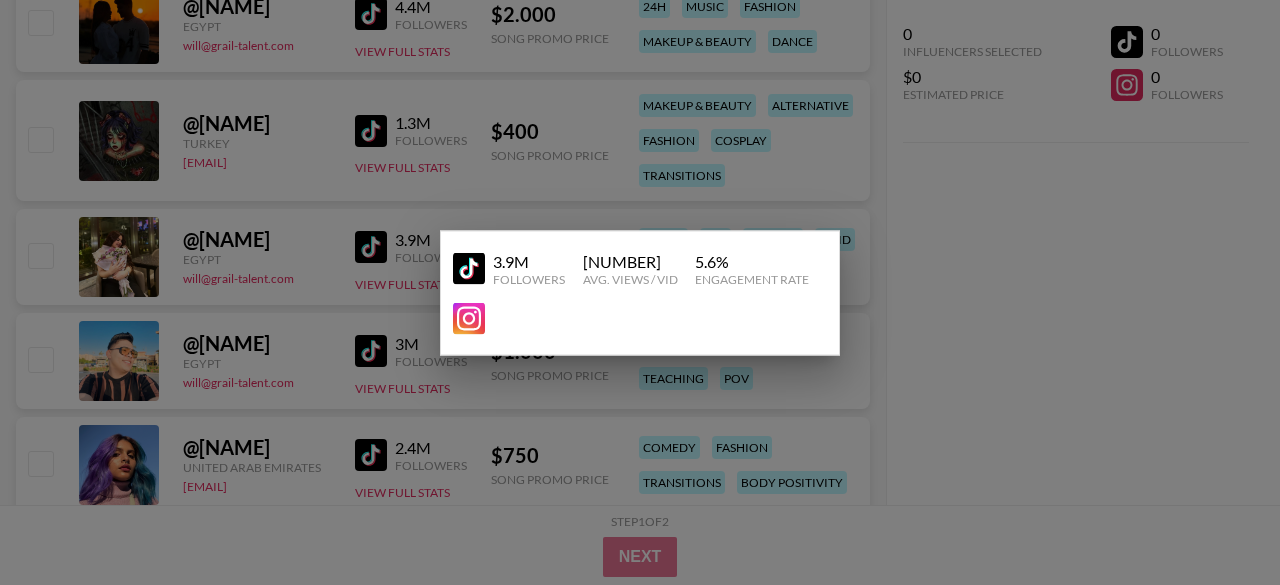 click at bounding box center [640, 292] 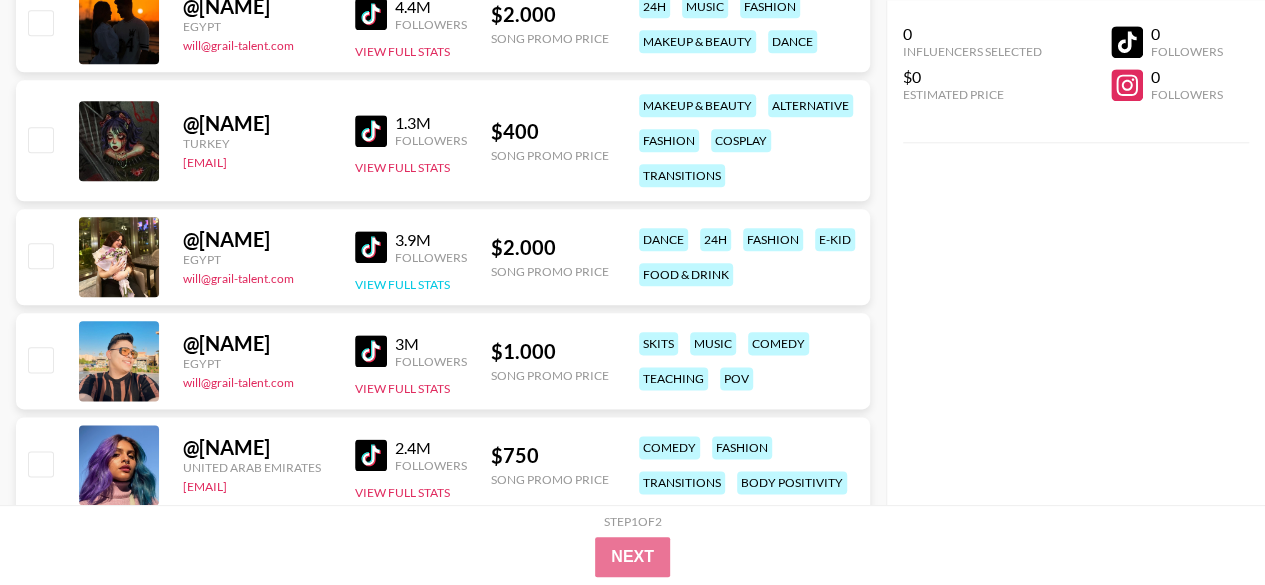 click on "View Full Stats" at bounding box center (402, 284) 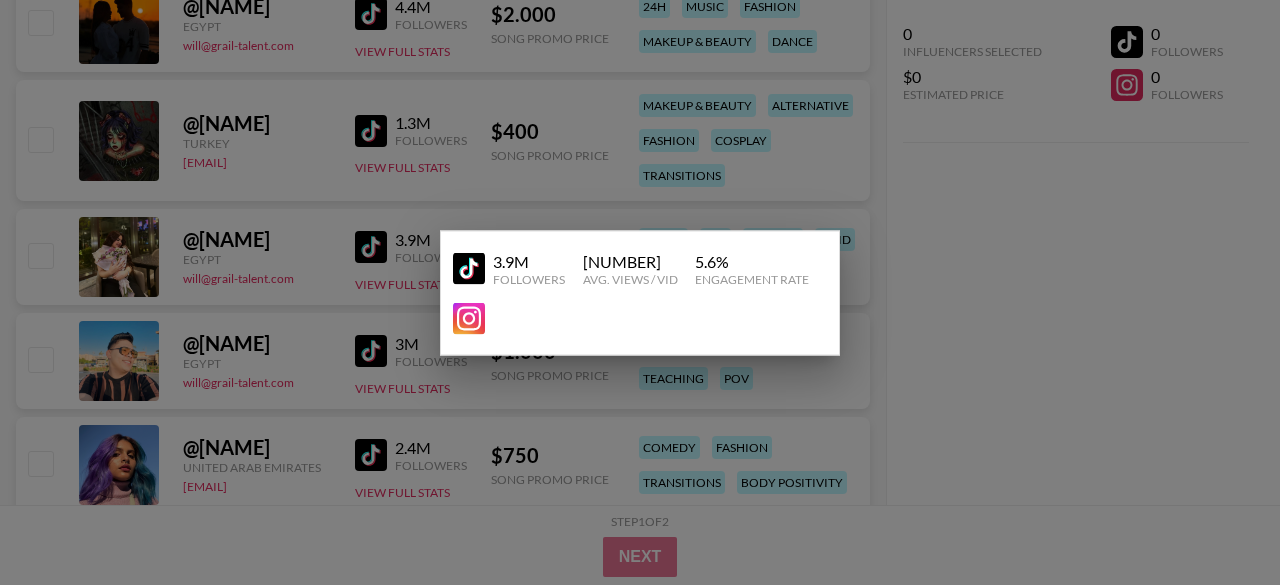click at bounding box center [640, 292] 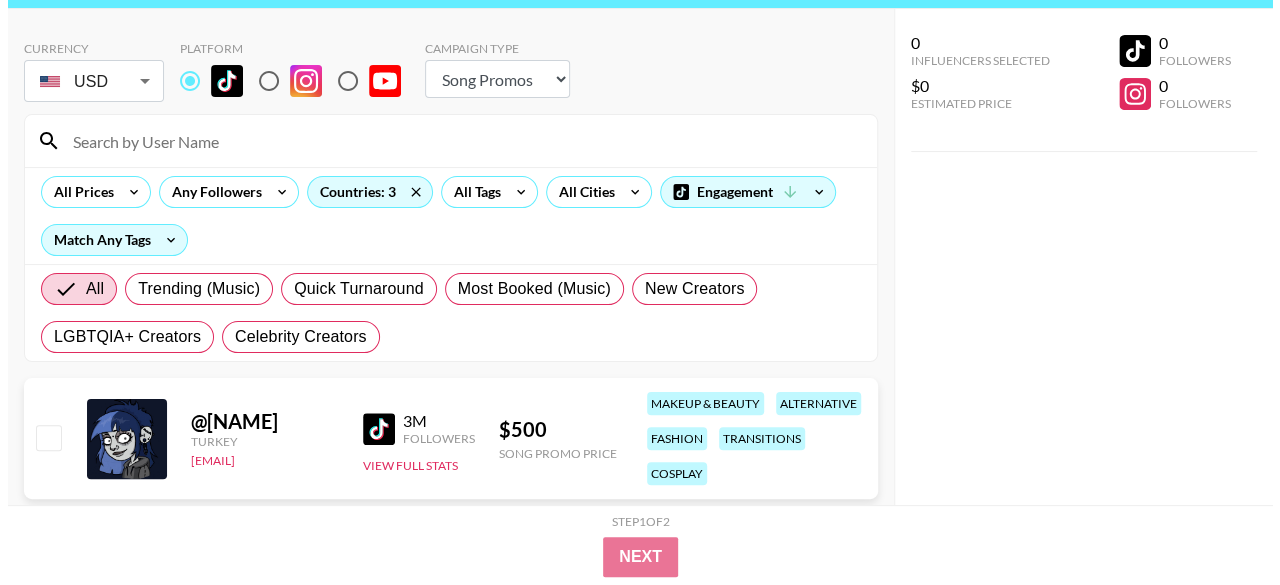 scroll, scrollTop: 0, scrollLeft: 0, axis: both 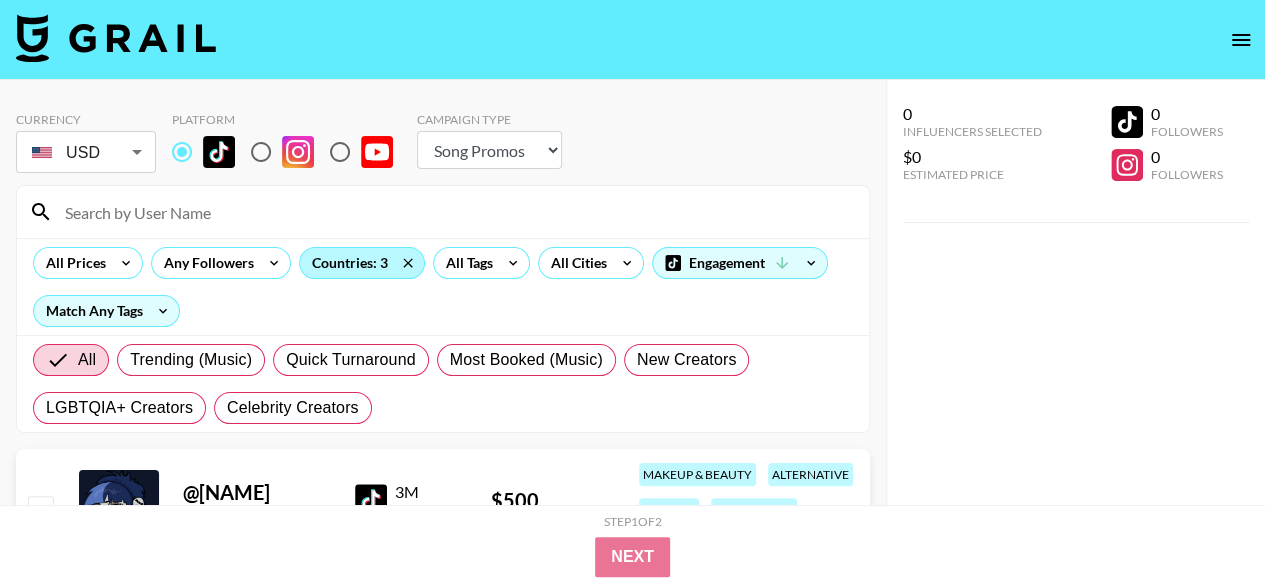 click on "Countries: 3" at bounding box center [362, 263] 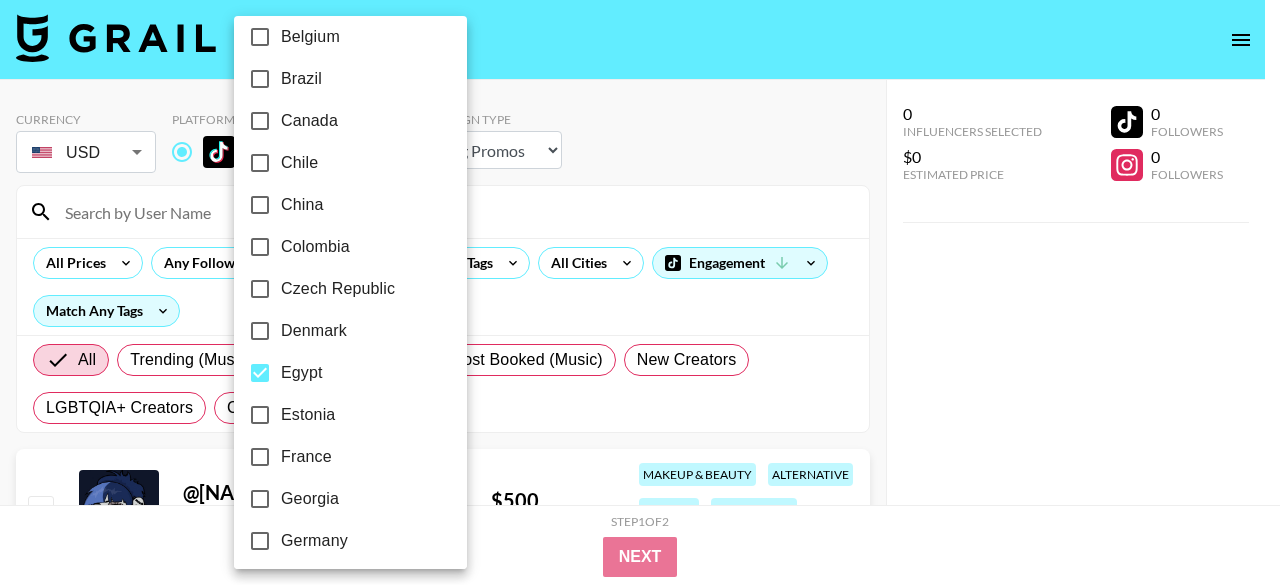 scroll, scrollTop: 293, scrollLeft: 0, axis: vertical 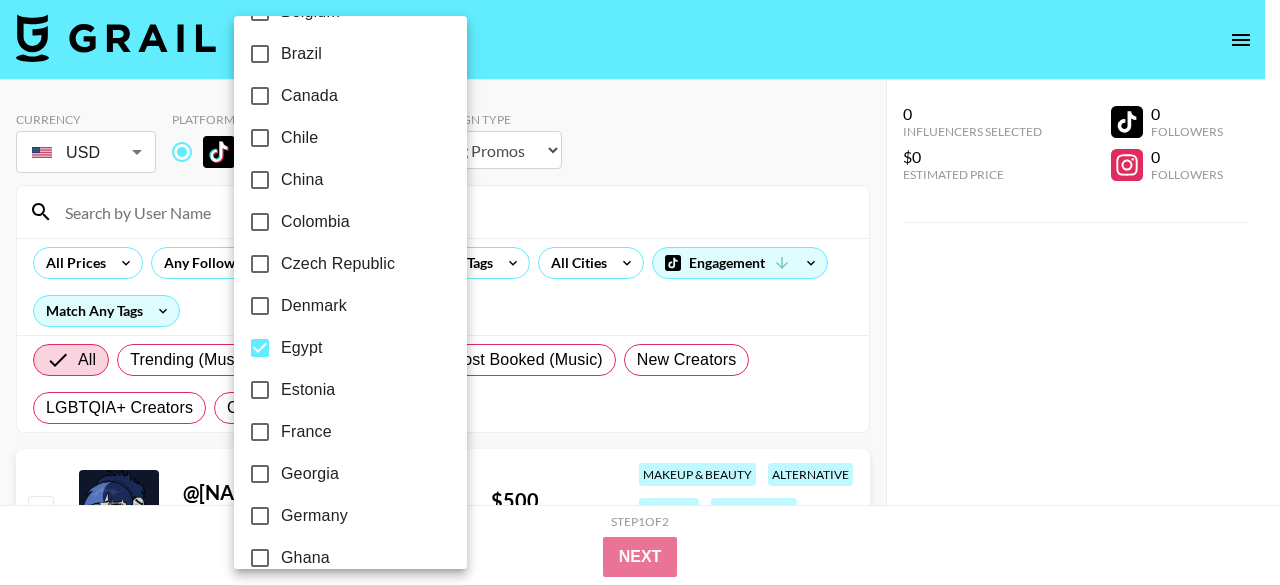 click on "Egypt" at bounding box center (302, 348) 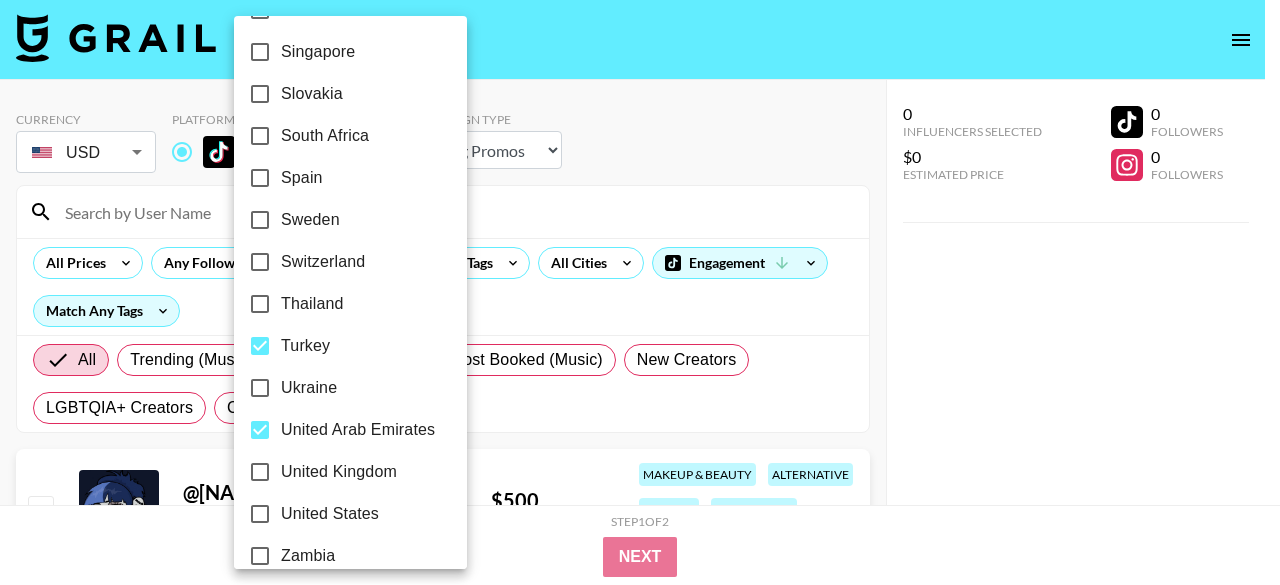 scroll, scrollTop: 1739, scrollLeft: 0, axis: vertical 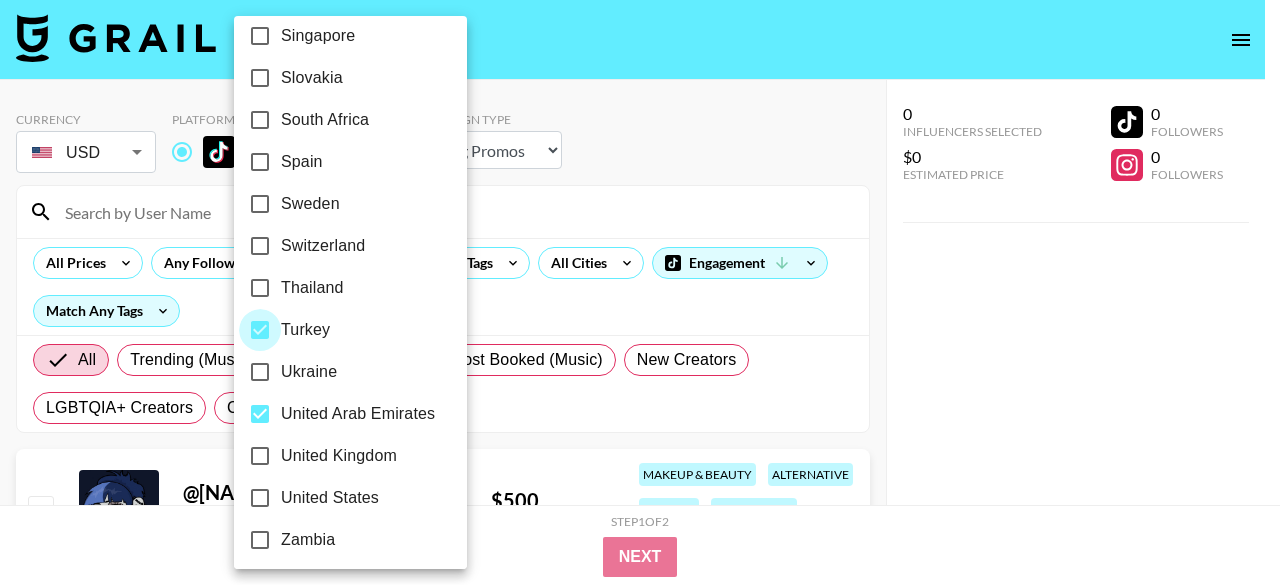 click on "Turkey" at bounding box center (260, 330) 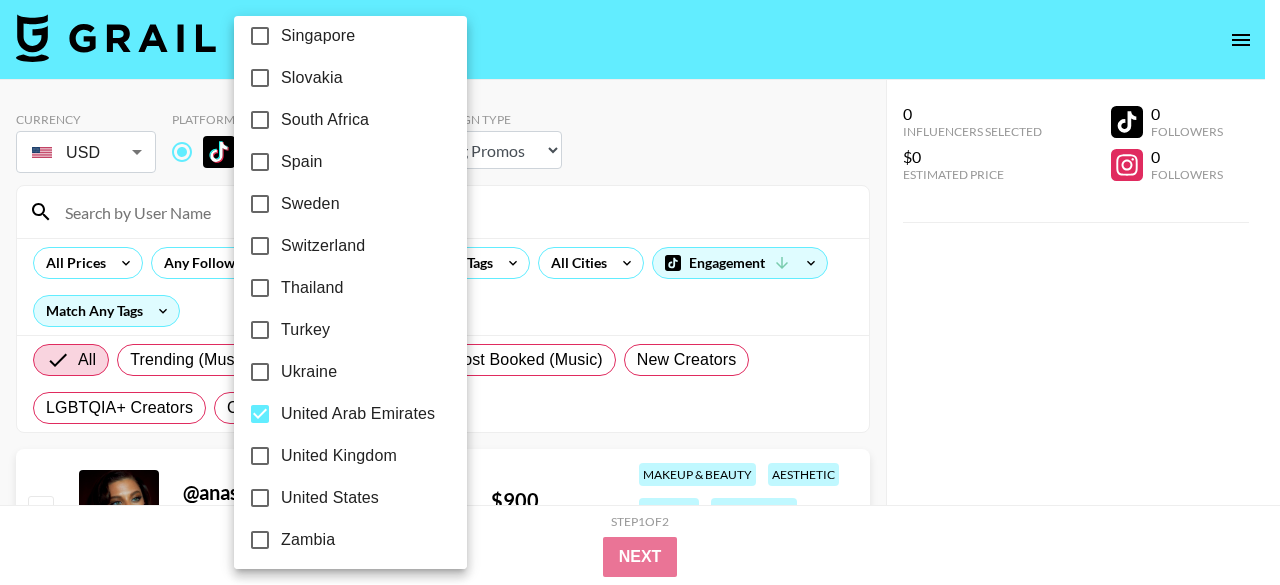 click on "United Arab Emirates" at bounding box center (358, 414) 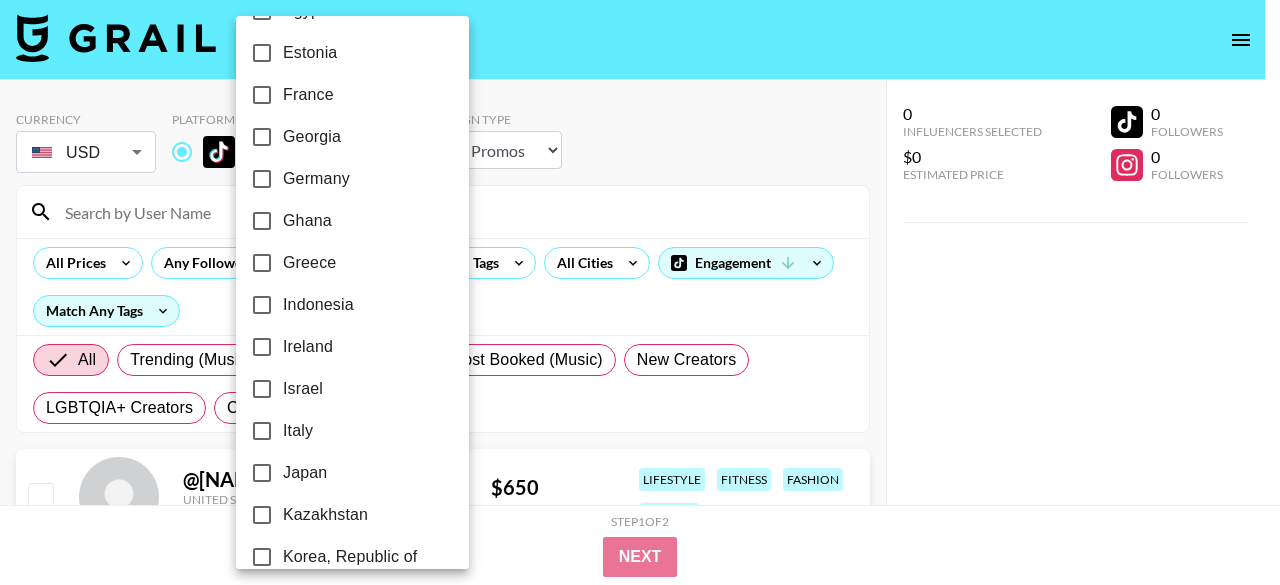 scroll, scrollTop: 0, scrollLeft: 0, axis: both 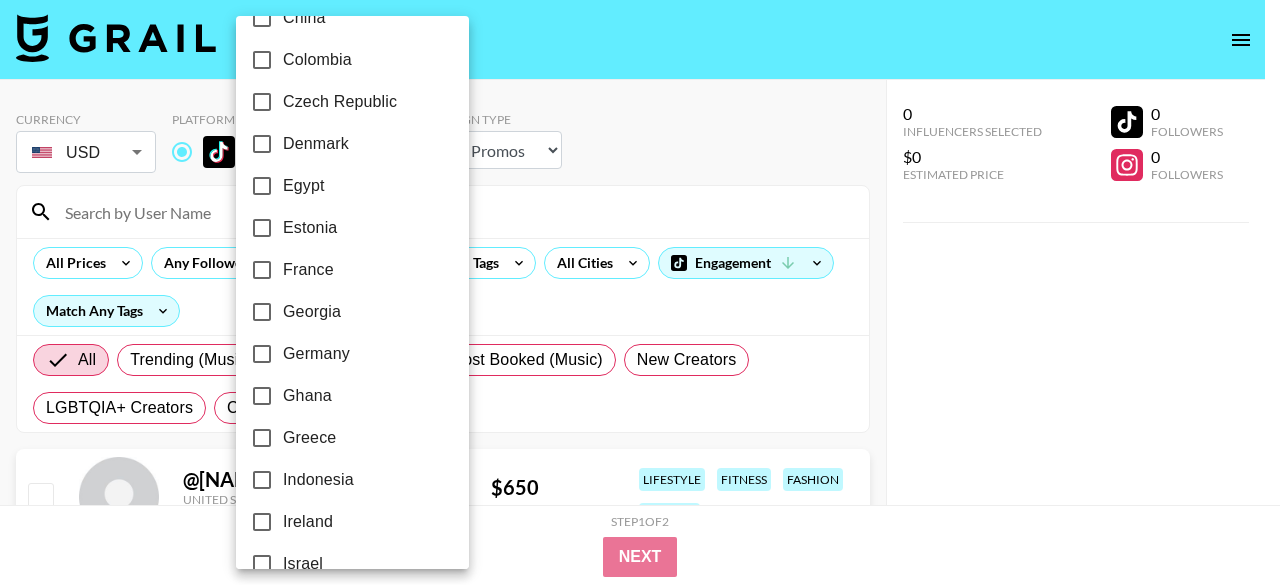 click on "Denmark" at bounding box center [262, 144] 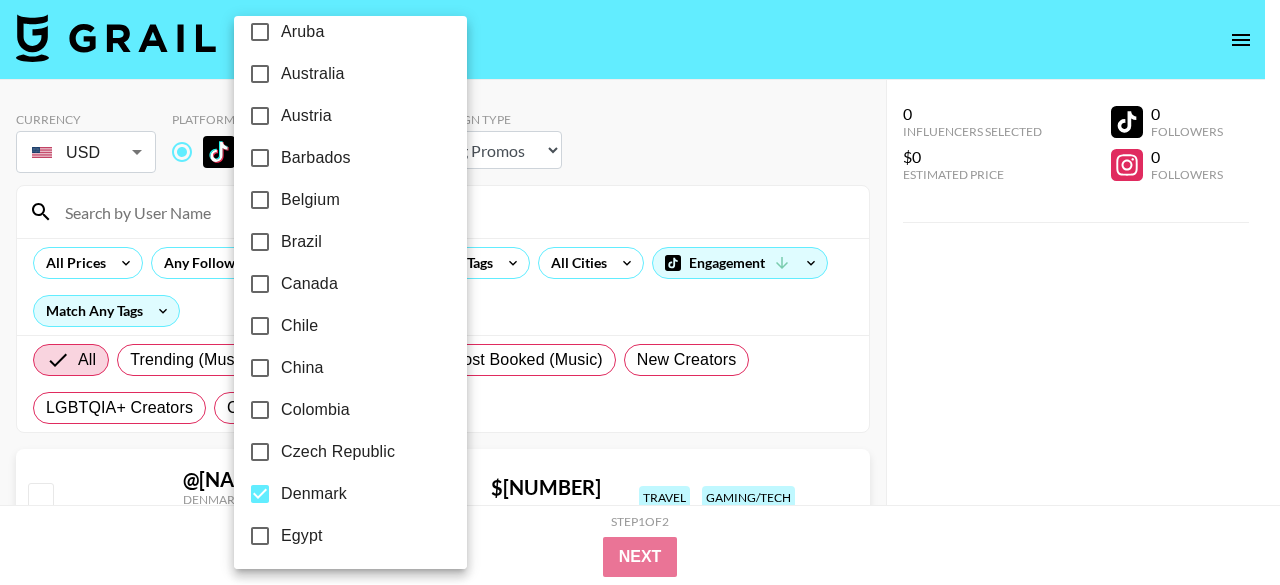 scroll, scrollTop: 101, scrollLeft: 0, axis: vertical 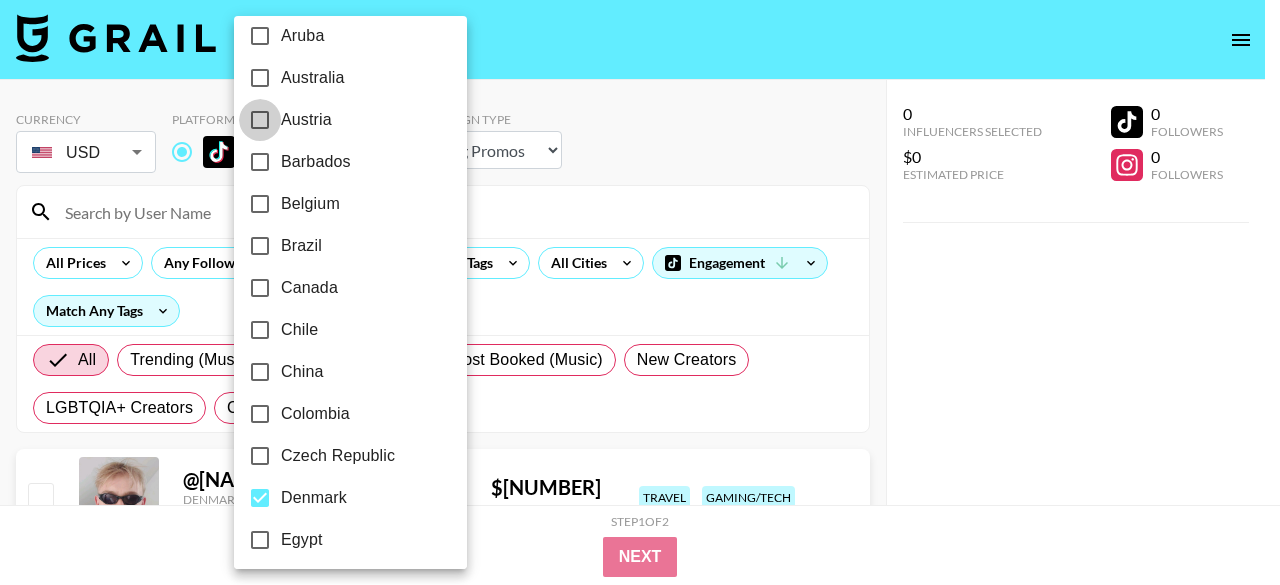 click on "Austria" at bounding box center [260, 120] 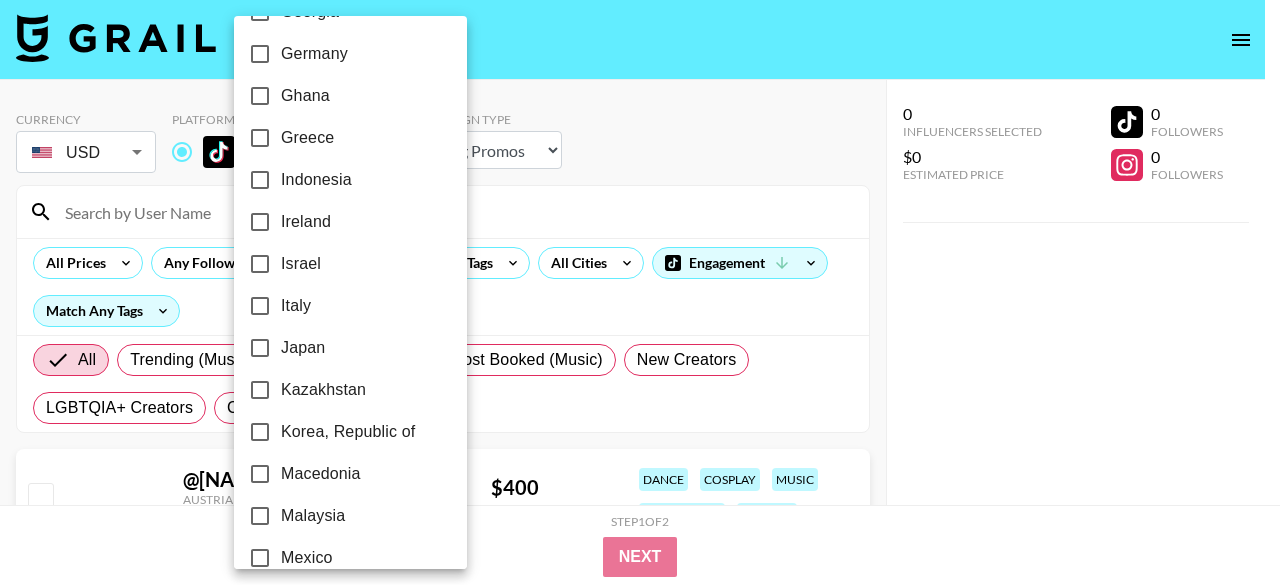 scroll, scrollTop: 753, scrollLeft: 0, axis: vertical 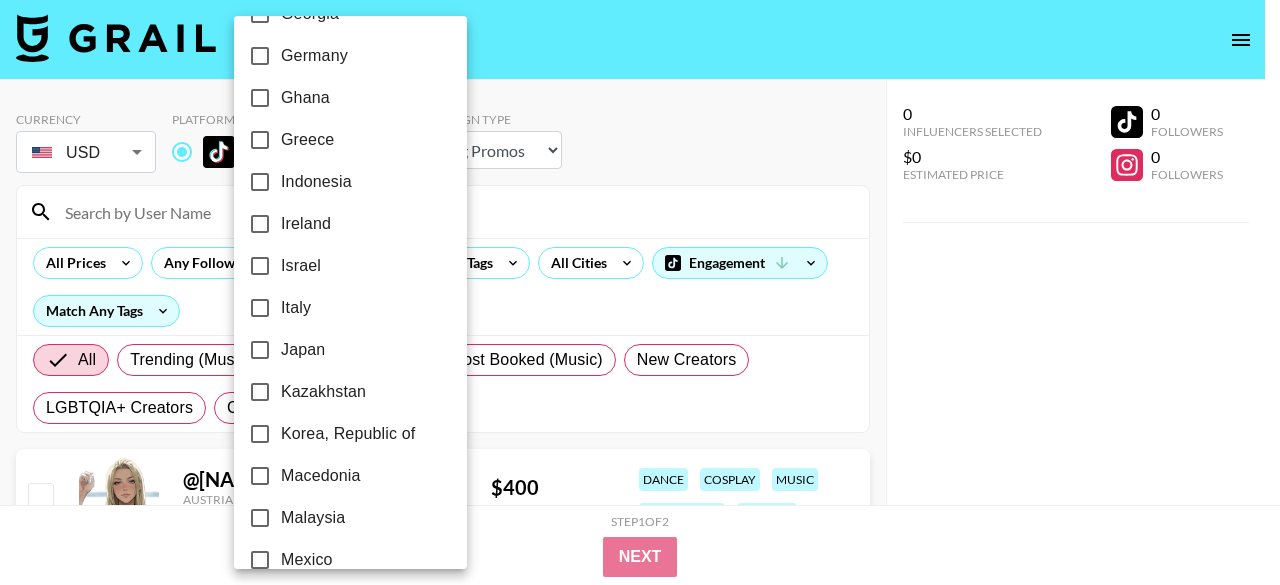 click on "Germany" at bounding box center [260, 56] 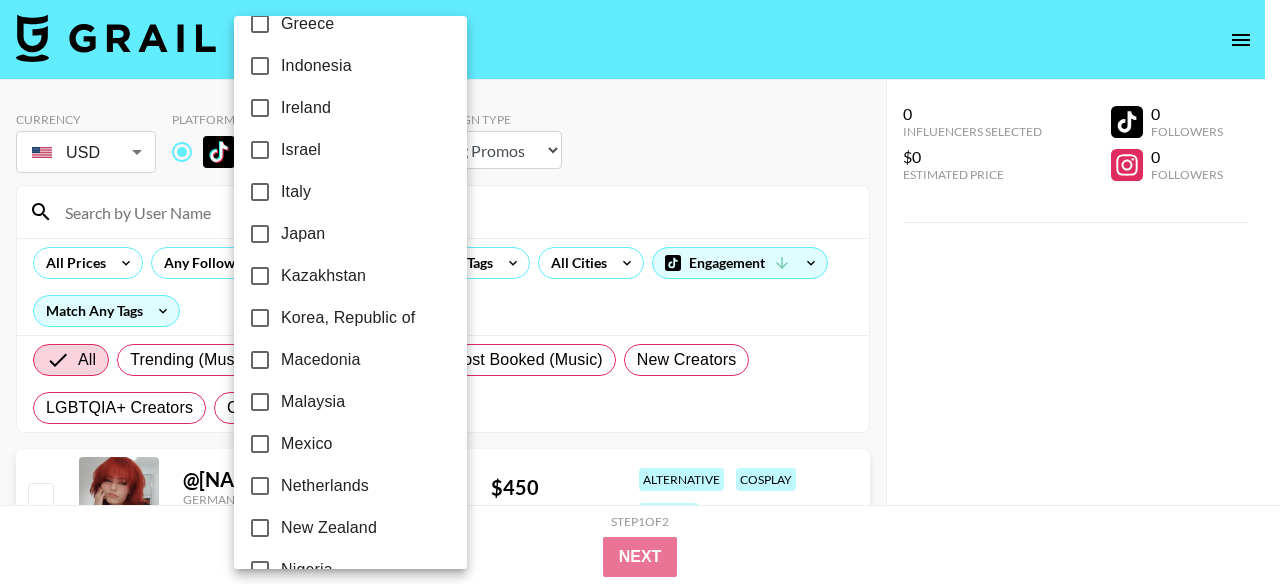 scroll, scrollTop: 877, scrollLeft: 0, axis: vertical 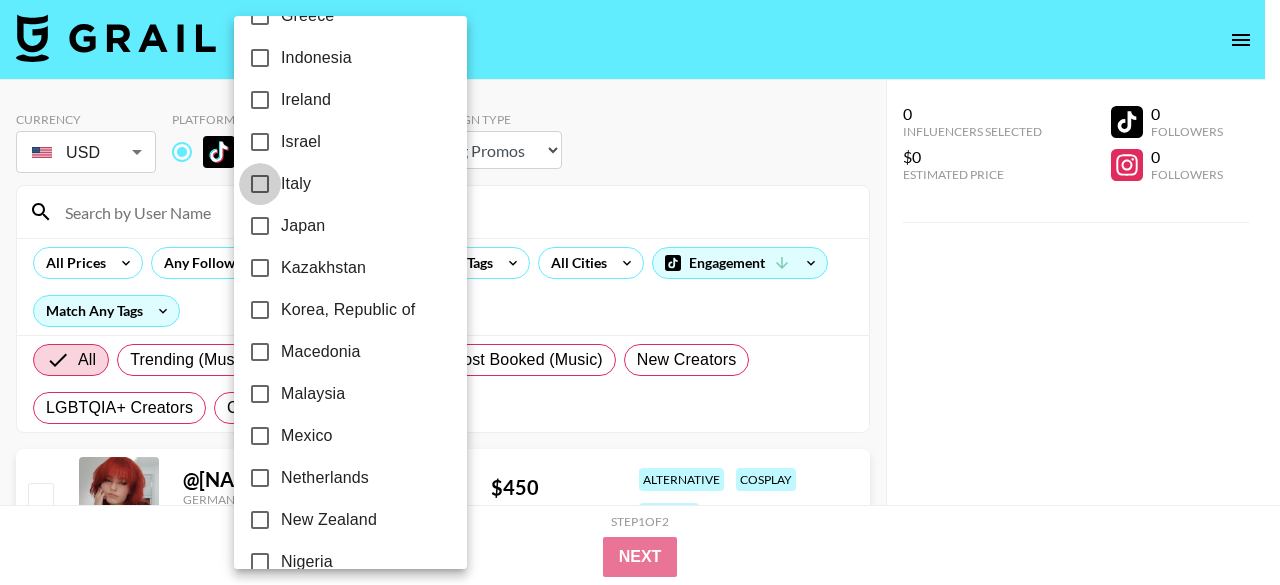 click on "Italy" at bounding box center [260, 184] 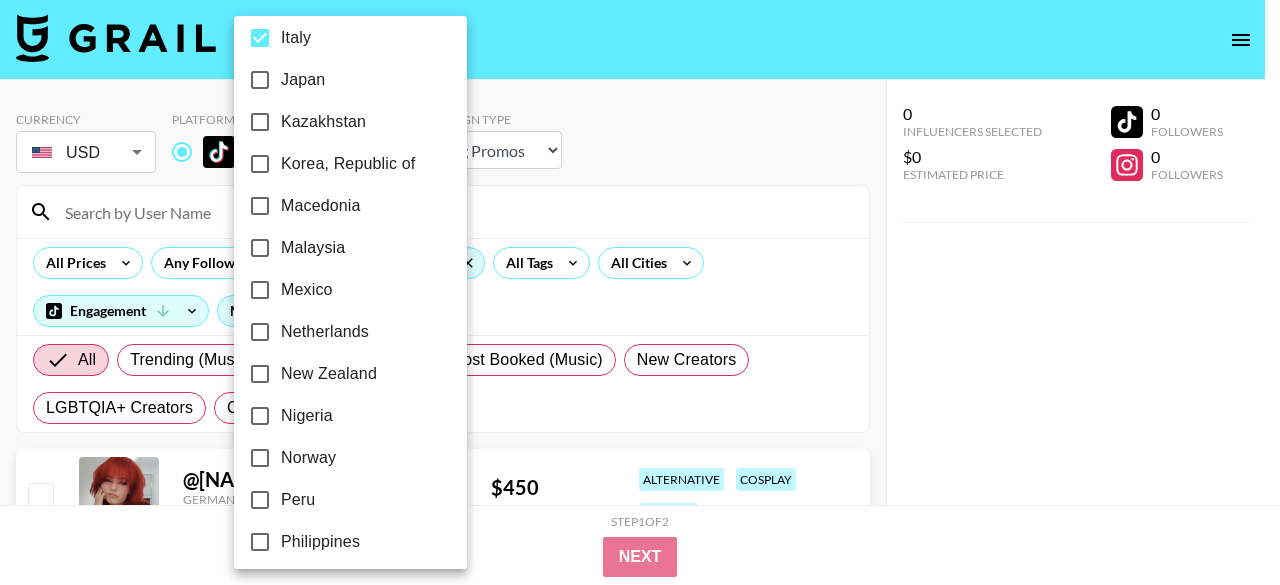 scroll, scrollTop: 1035, scrollLeft: 0, axis: vertical 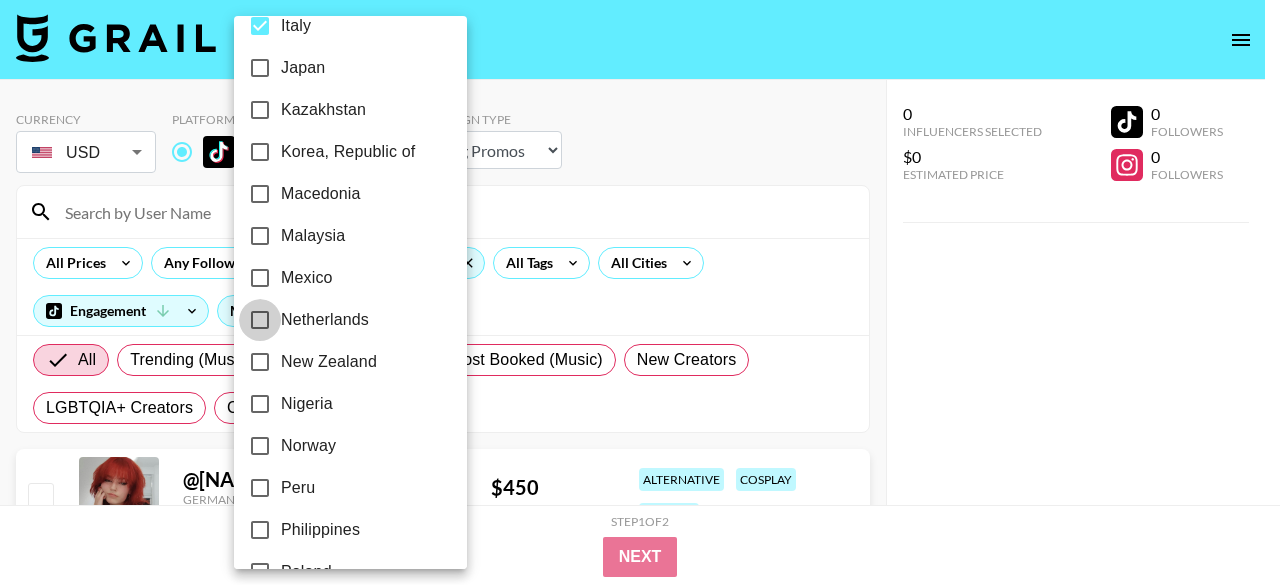 click on "Netherlands" at bounding box center (260, 320) 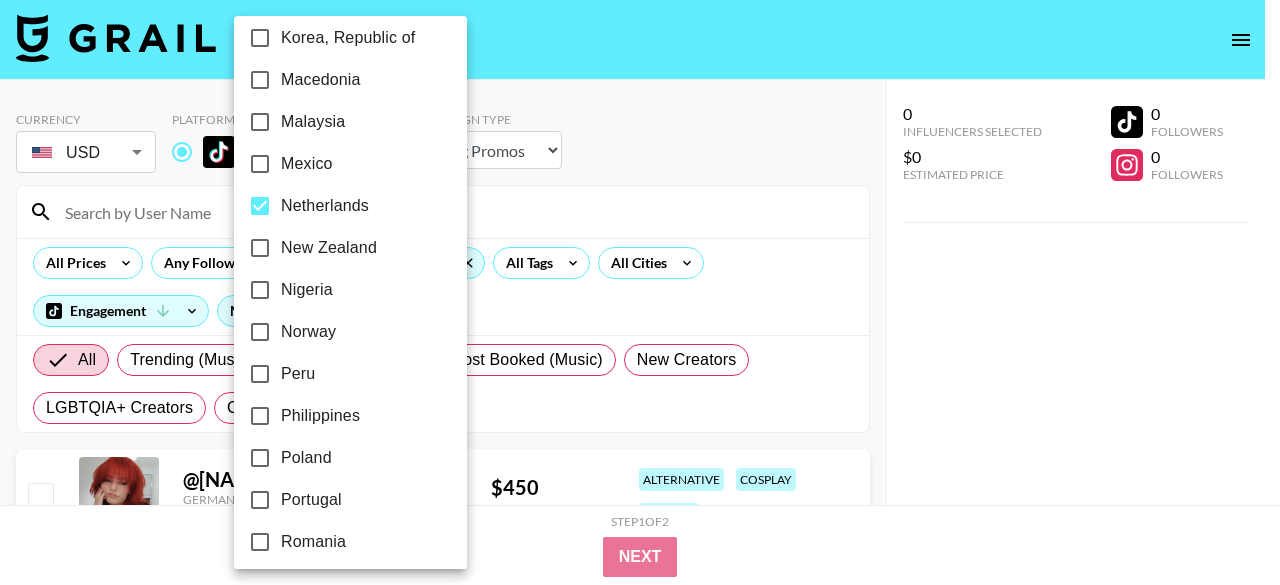 scroll, scrollTop: 1151, scrollLeft: 0, axis: vertical 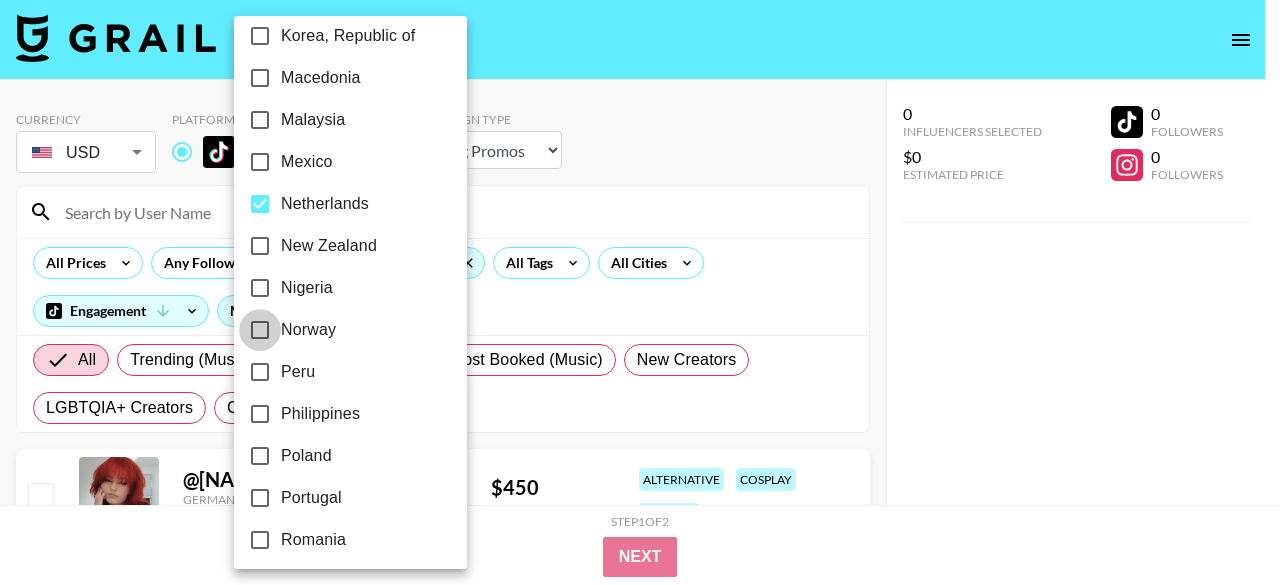 click on "Norway" at bounding box center [260, 330] 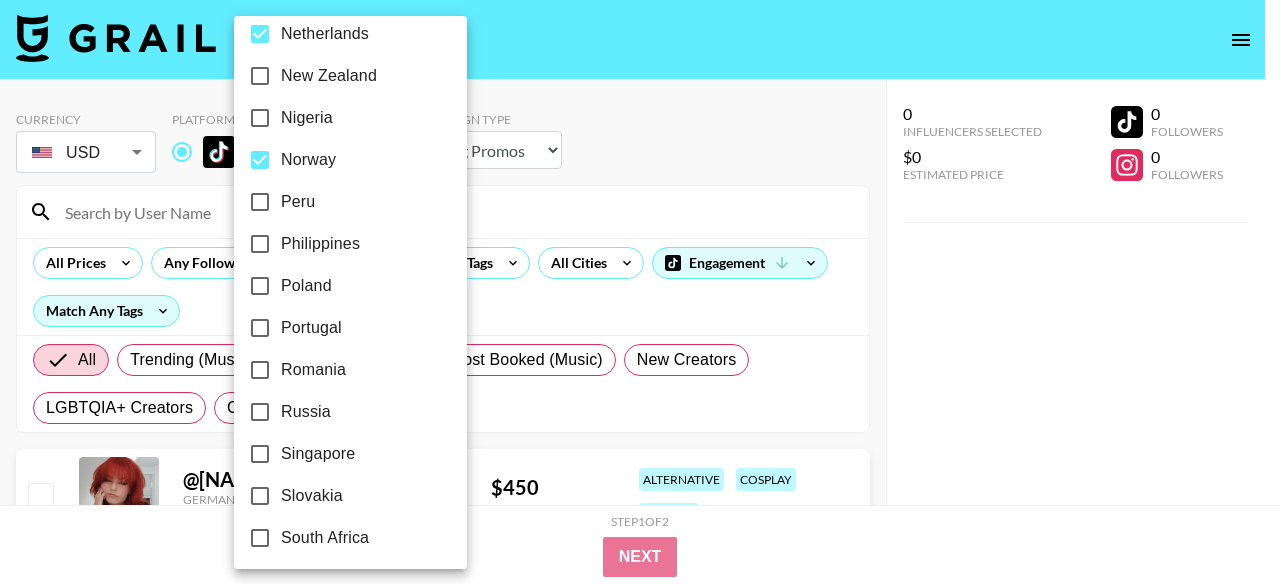 scroll, scrollTop: 1322, scrollLeft: 0, axis: vertical 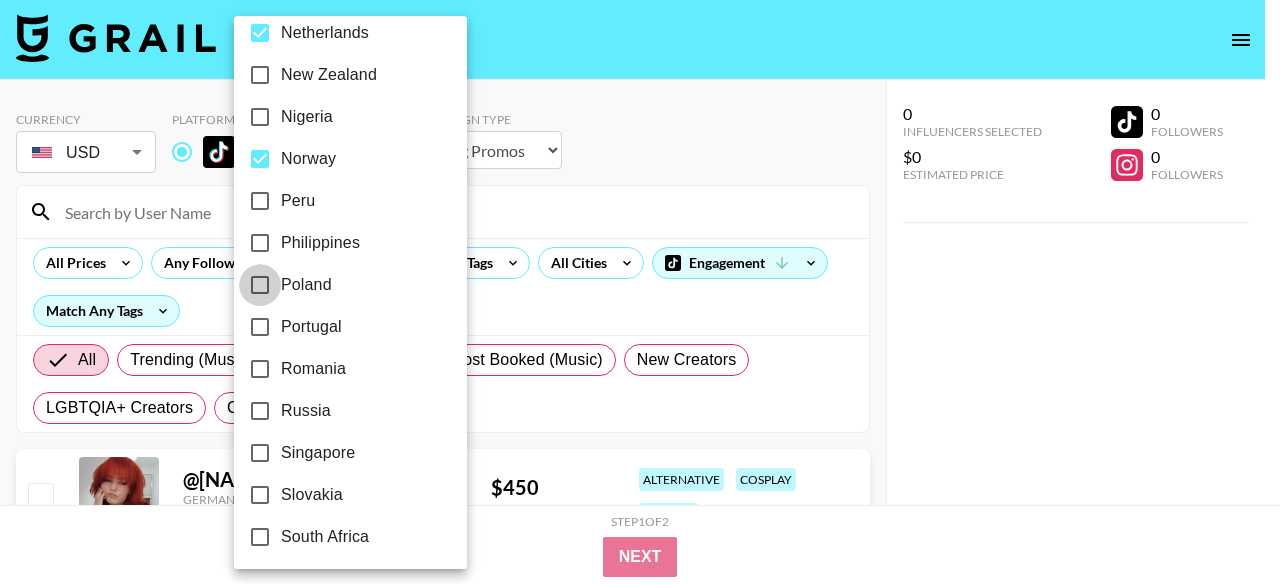 click on "Poland" at bounding box center (260, 285) 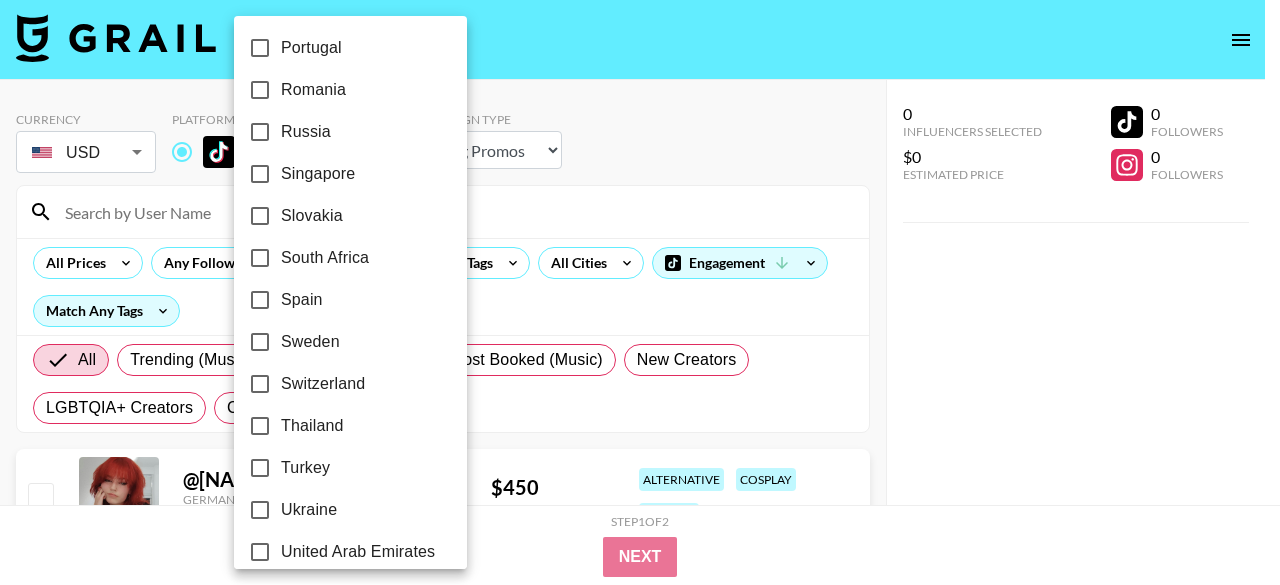 scroll, scrollTop: 1602, scrollLeft: 0, axis: vertical 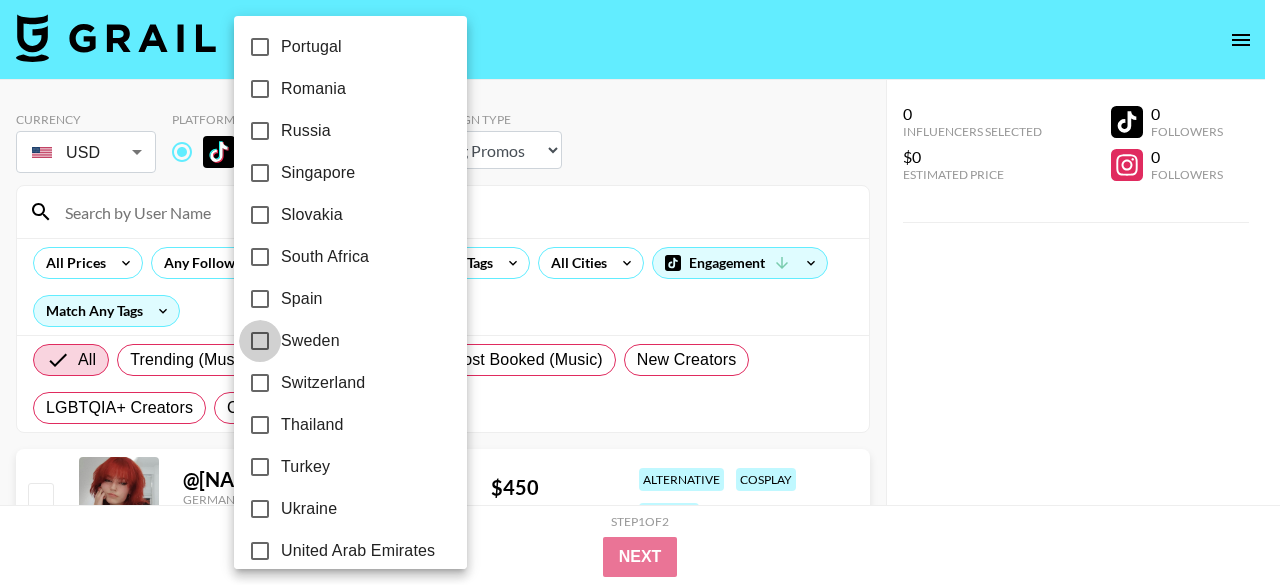 click on "Sweden" at bounding box center [260, 341] 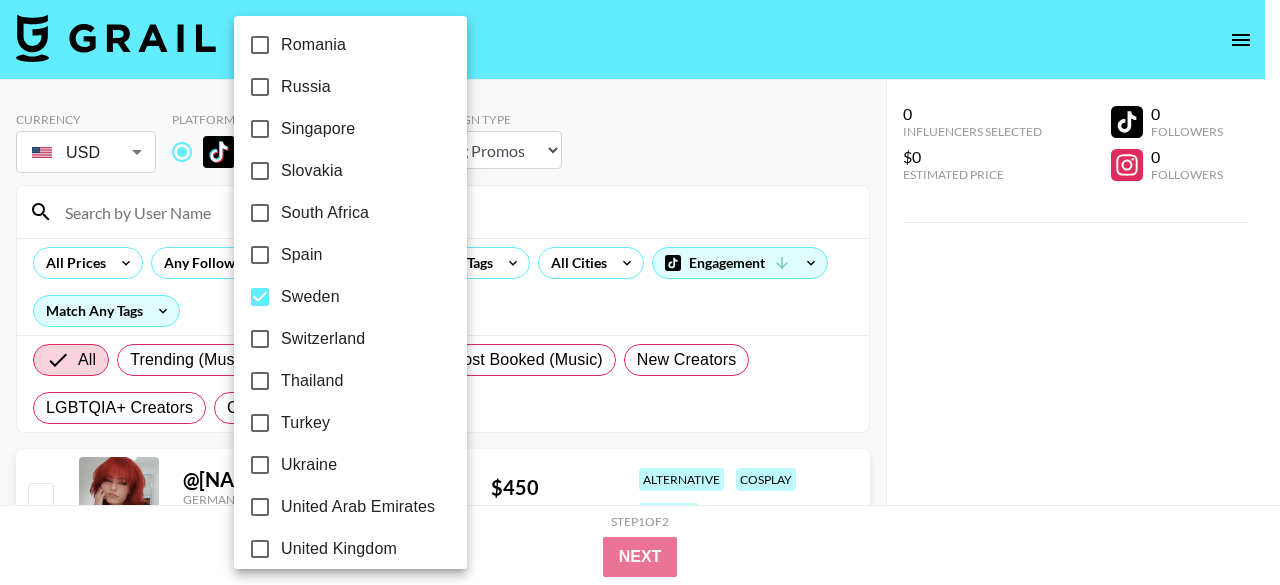 scroll, scrollTop: 1654, scrollLeft: 0, axis: vertical 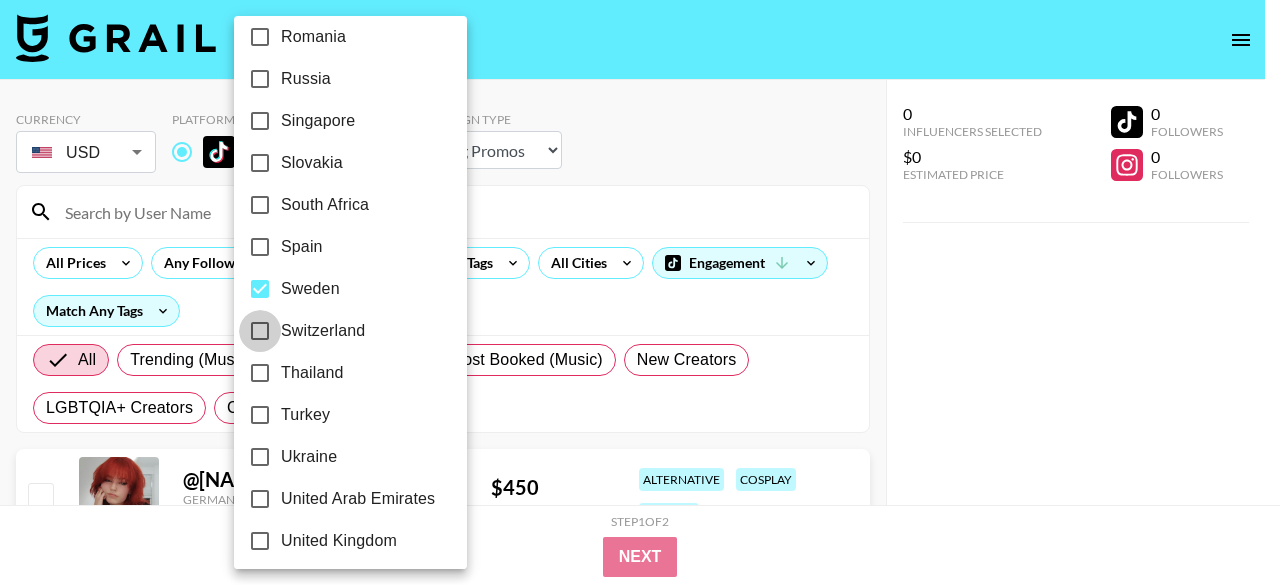 click on "Switzerland" at bounding box center [260, 331] 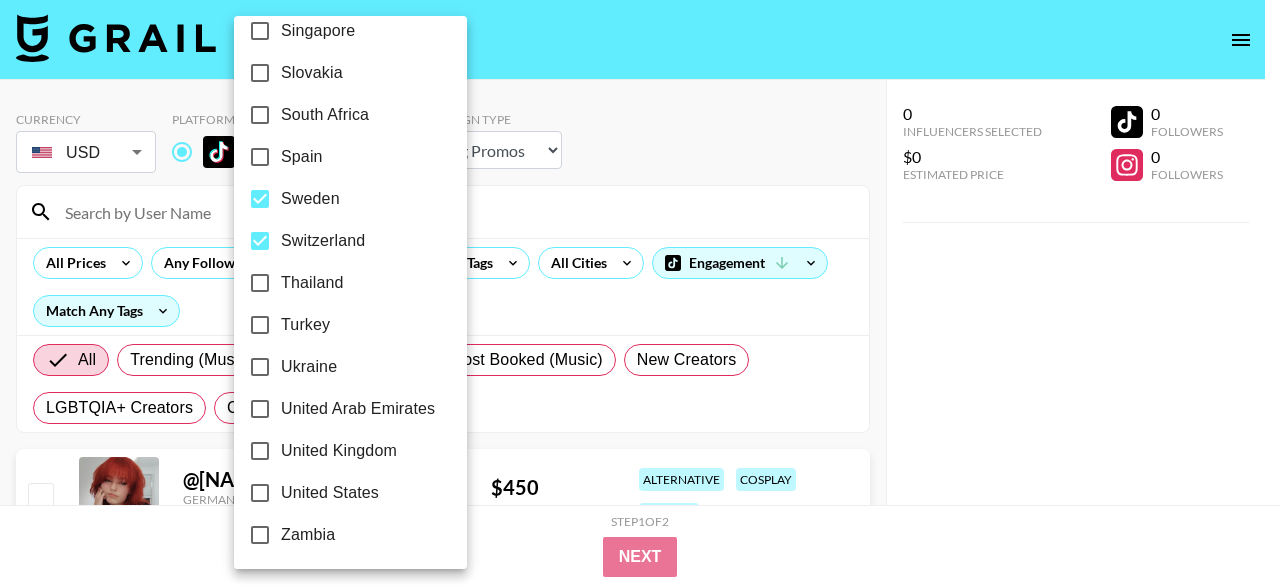scroll, scrollTop: 1746, scrollLeft: 0, axis: vertical 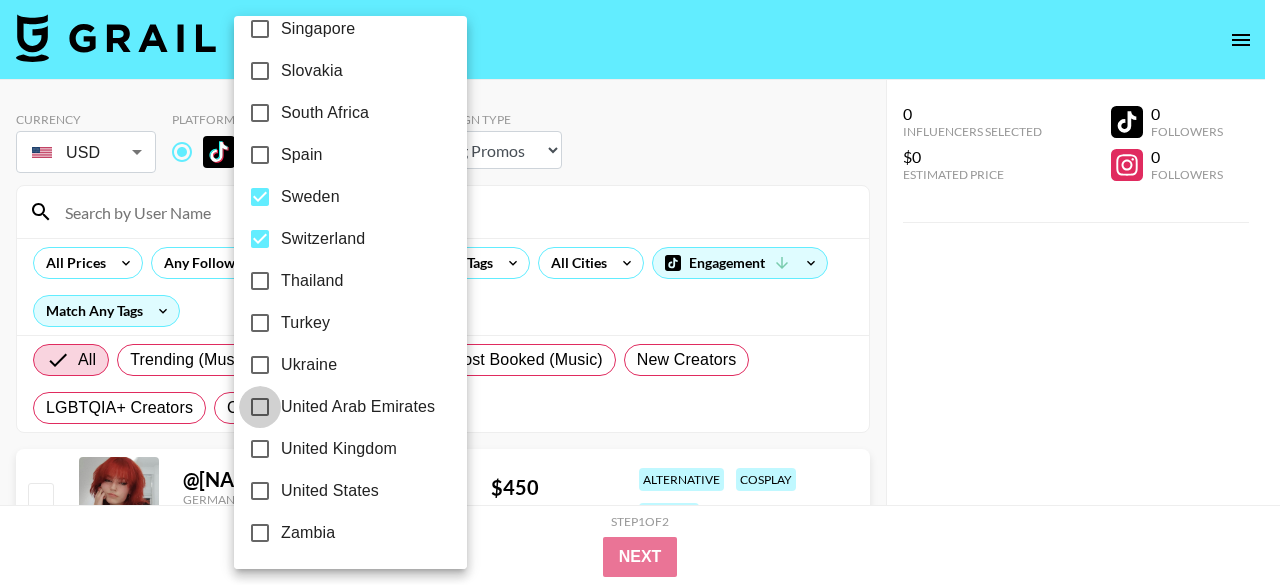 click on "United Arab Emirates" at bounding box center [260, 407] 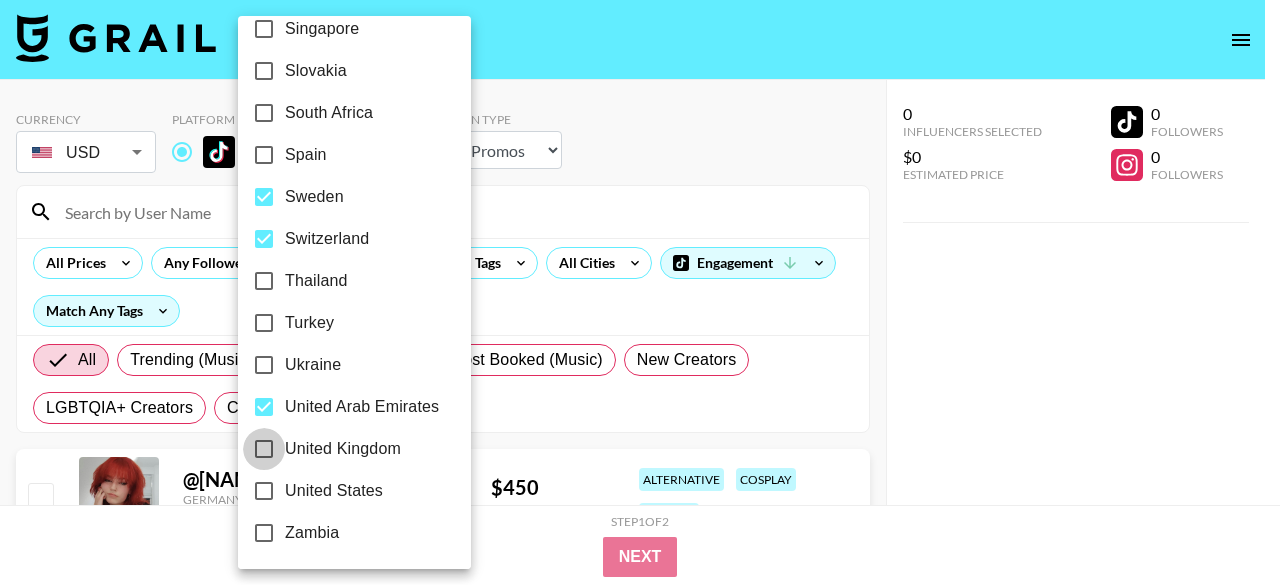 click on "United Kingdom" at bounding box center [264, 449] 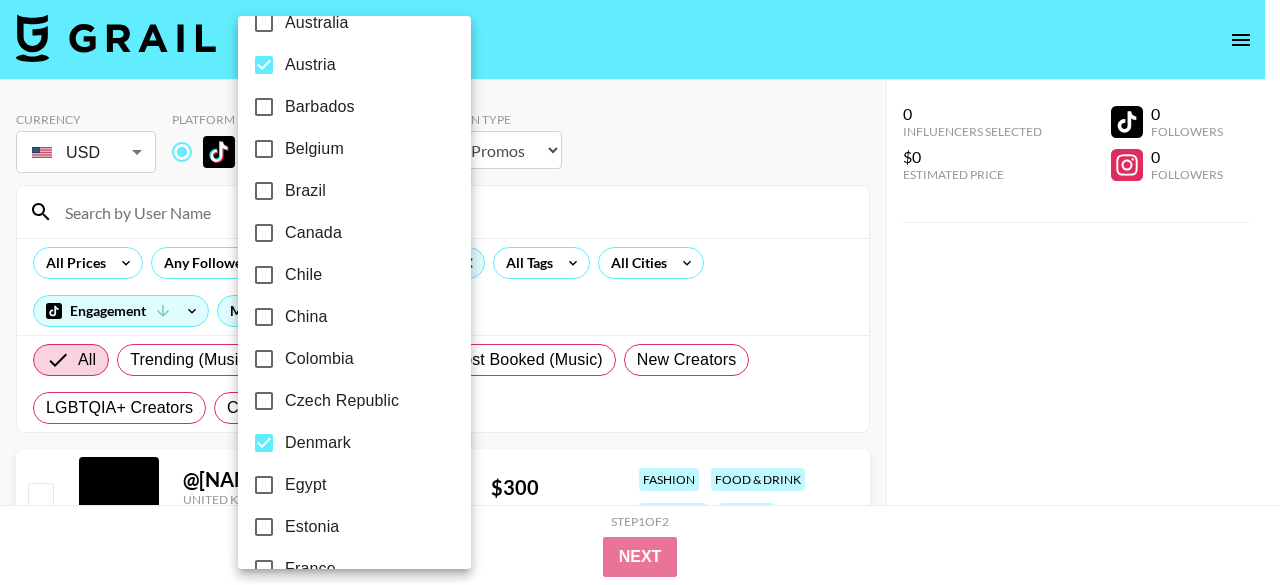 scroll, scrollTop: 170, scrollLeft: 0, axis: vertical 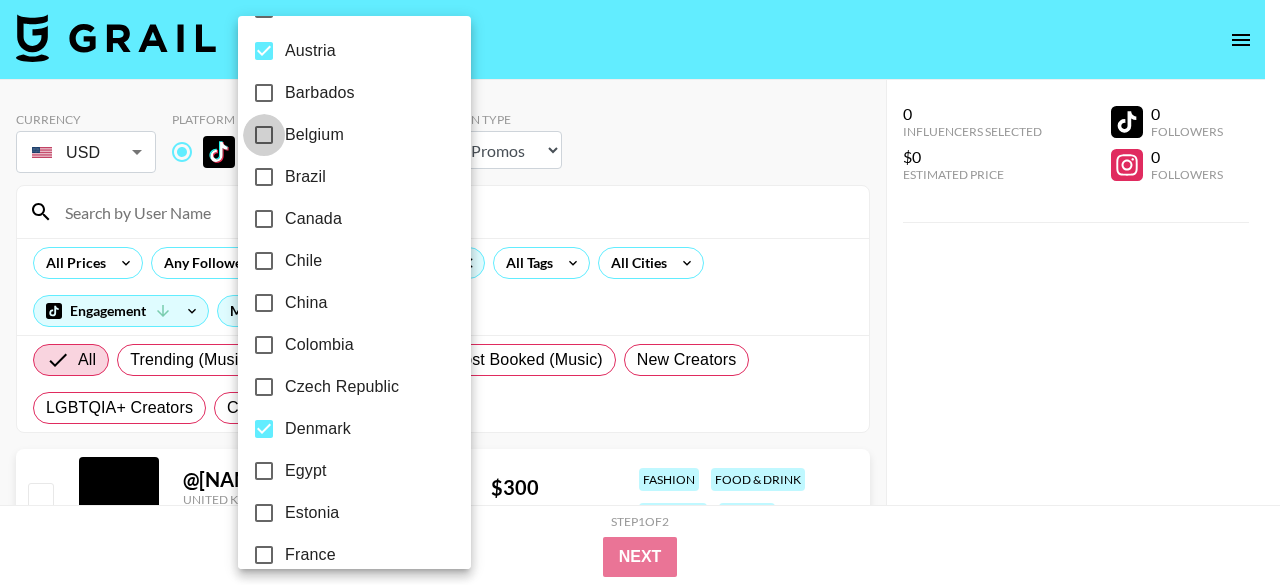 click on "Belgium" at bounding box center (264, 135) 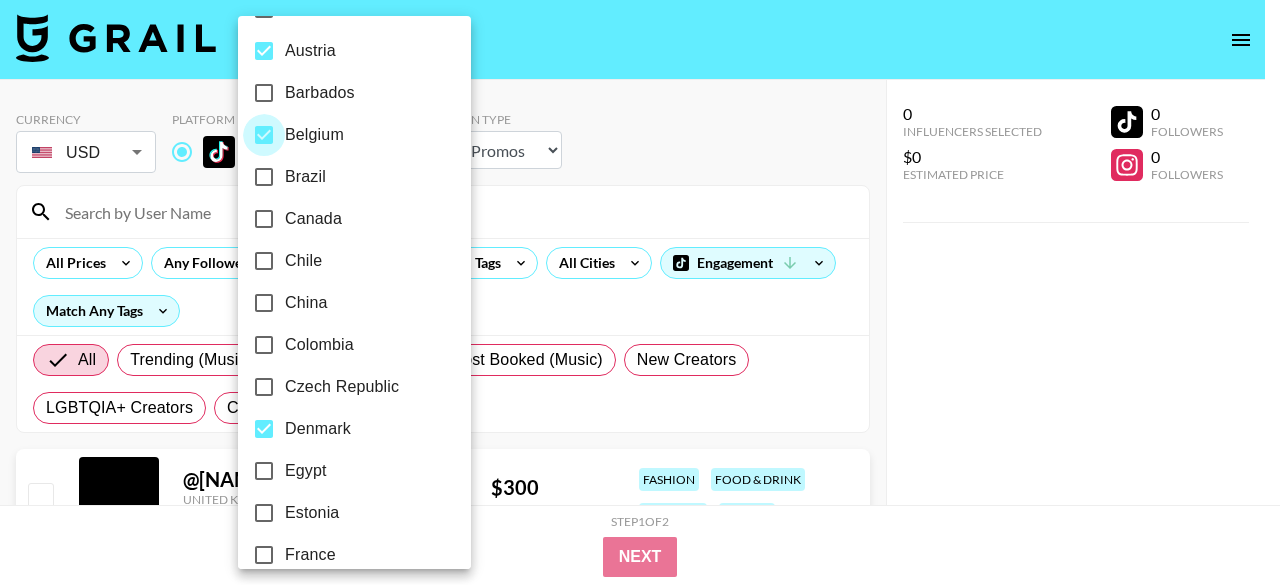 click on "Belgium" at bounding box center [264, 135] 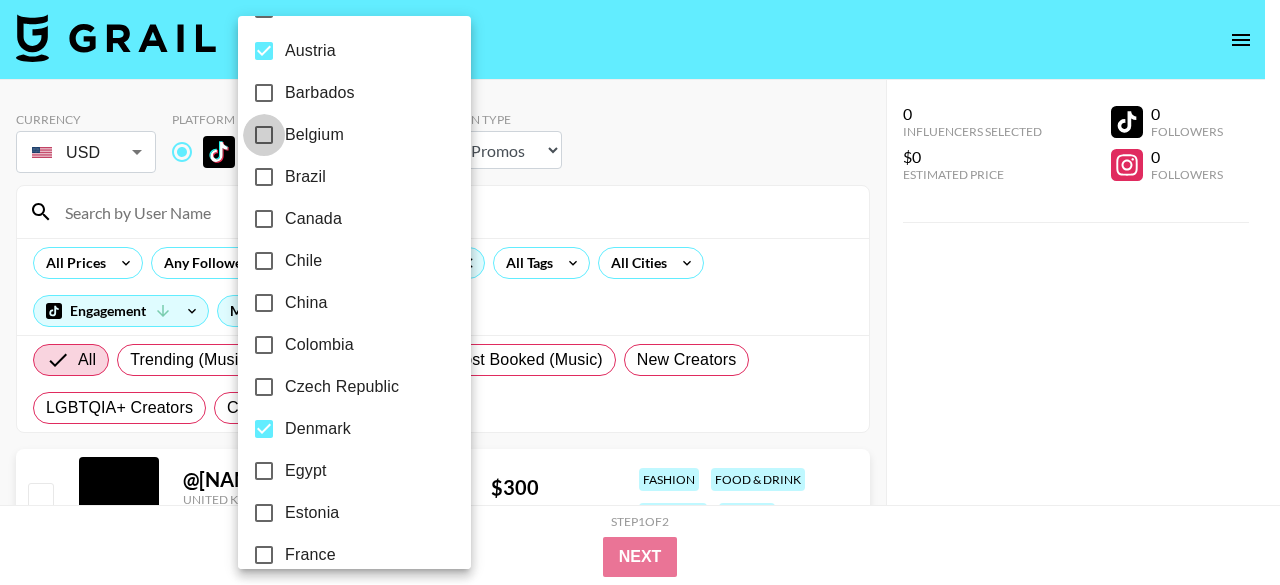 click on "Belgium" at bounding box center [264, 135] 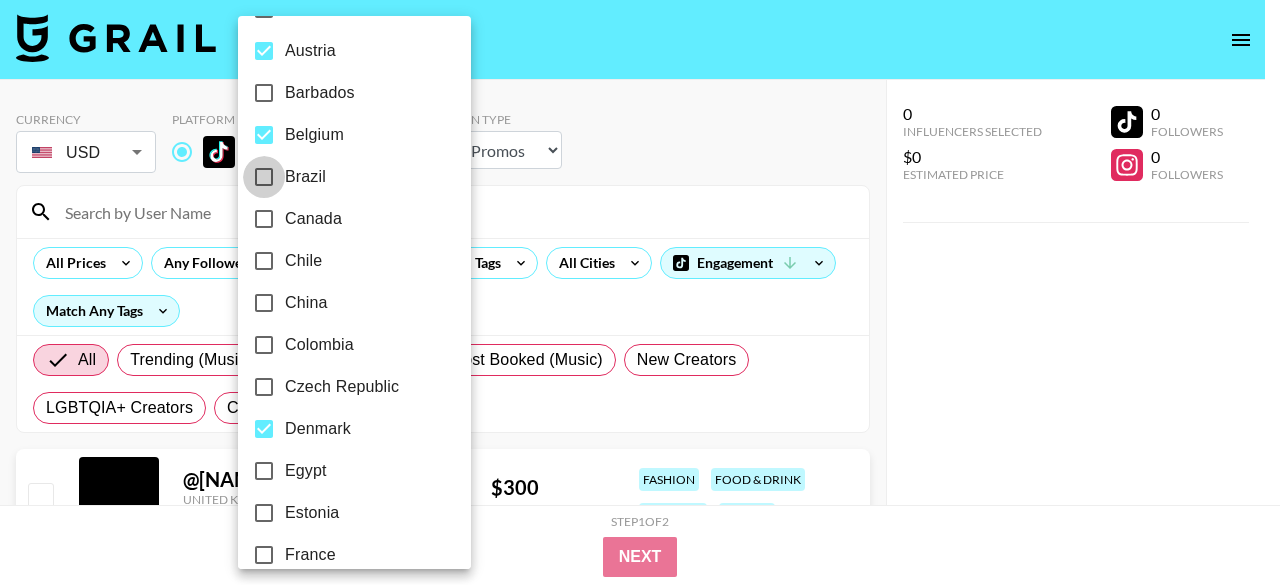 click on "Brazil" at bounding box center [264, 177] 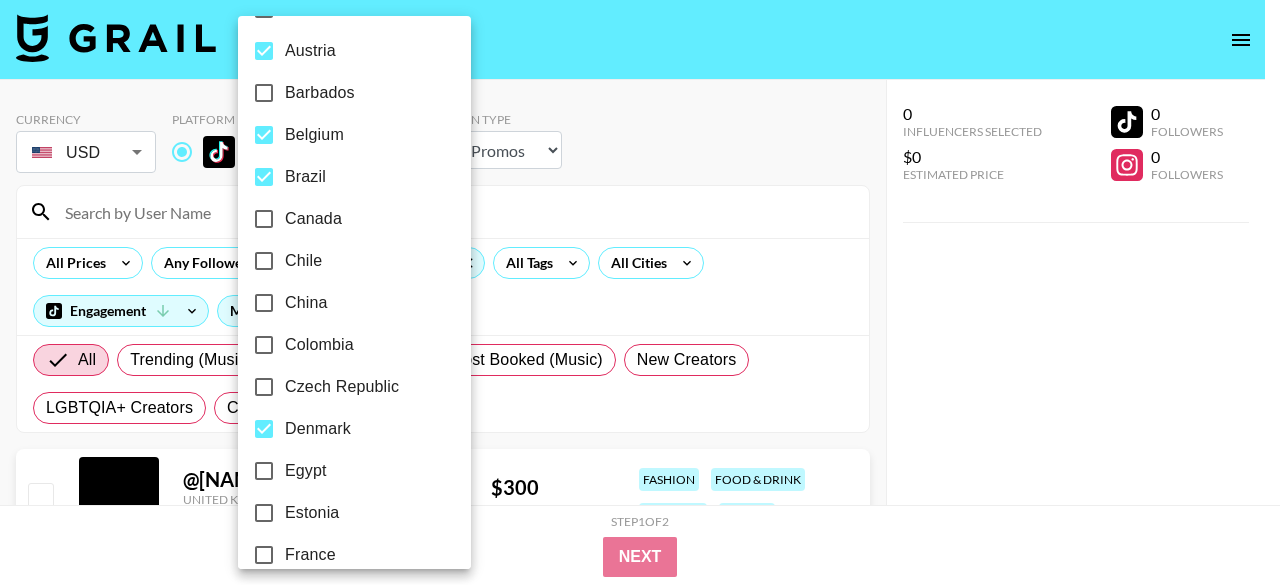 click on "Brazil" at bounding box center [264, 177] 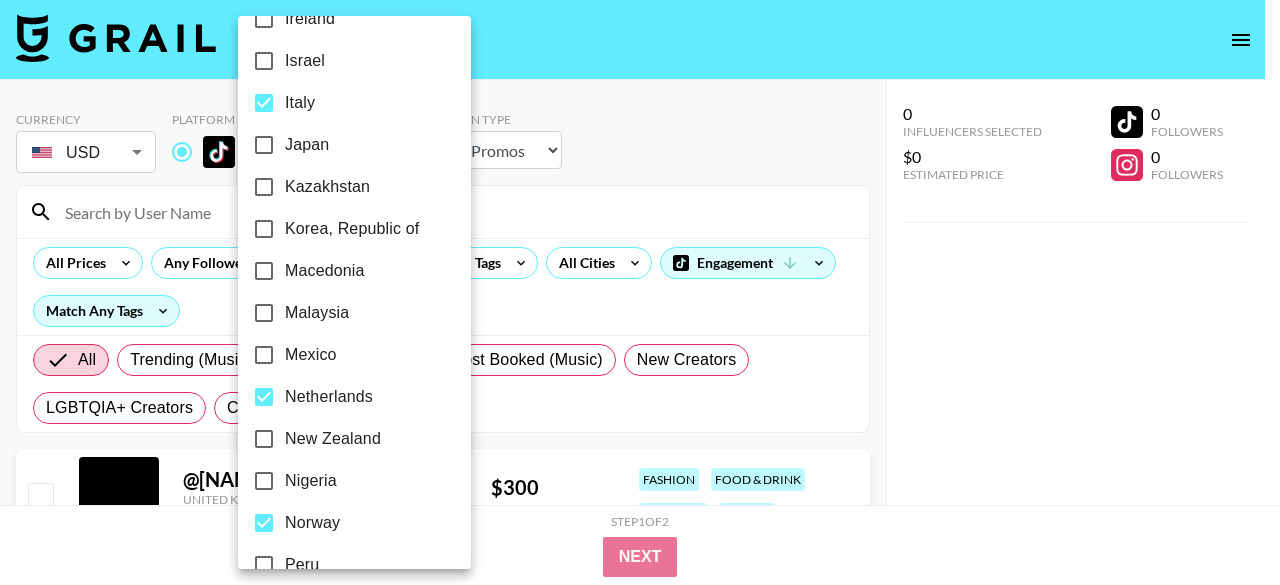 scroll, scrollTop: 960, scrollLeft: 0, axis: vertical 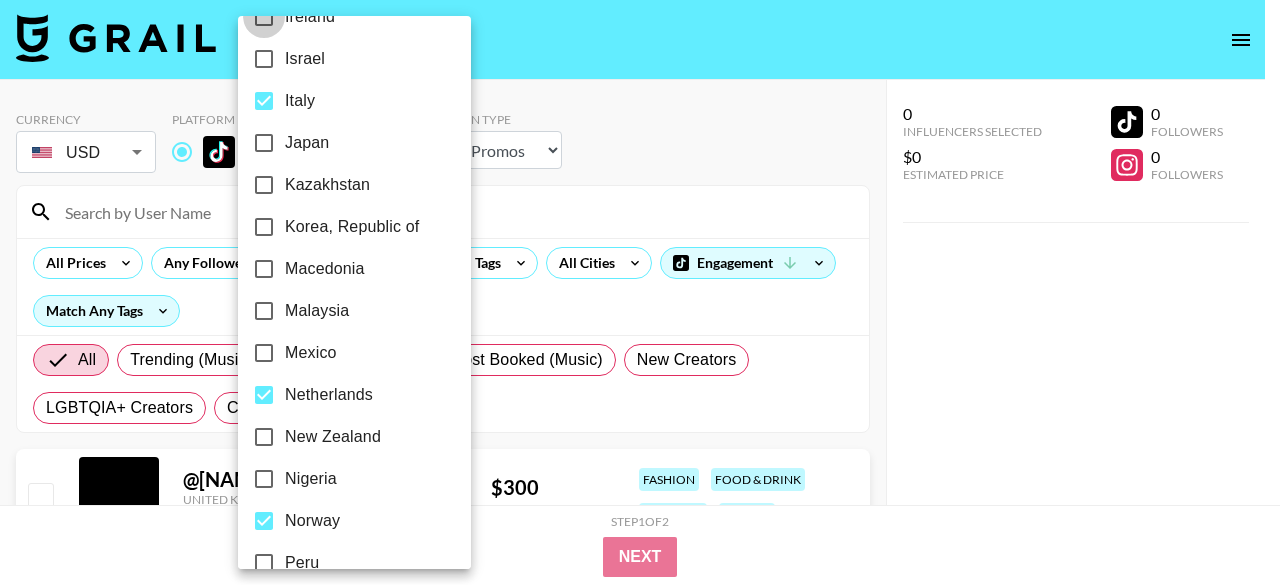 click on "Ireland" at bounding box center [264, 17] 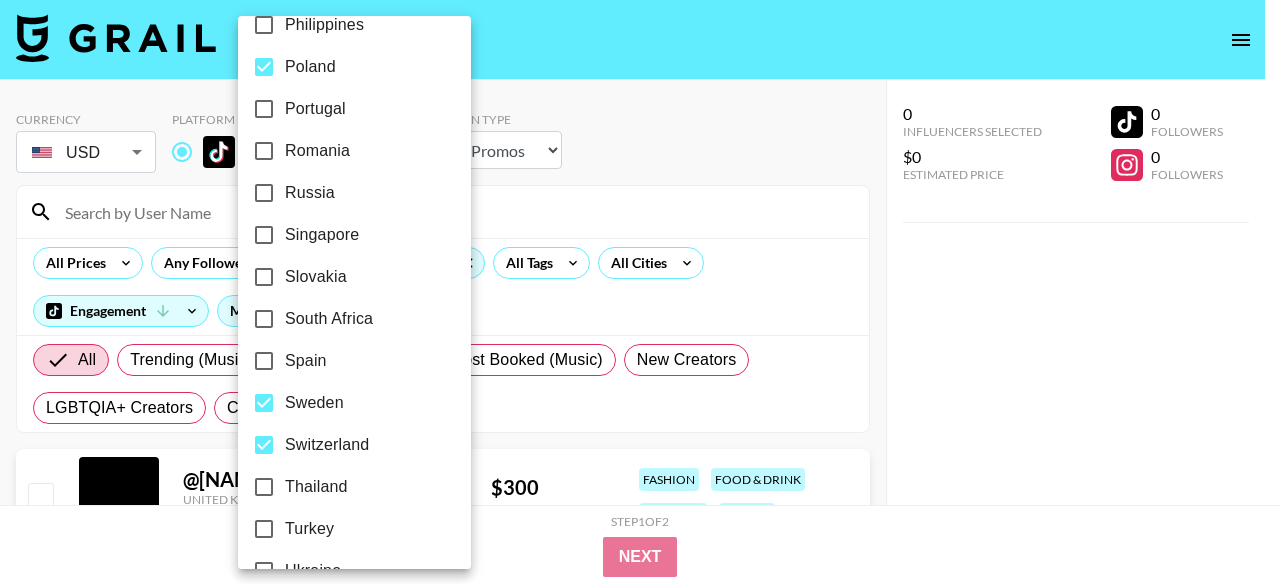 scroll, scrollTop: 1498, scrollLeft: 0, axis: vertical 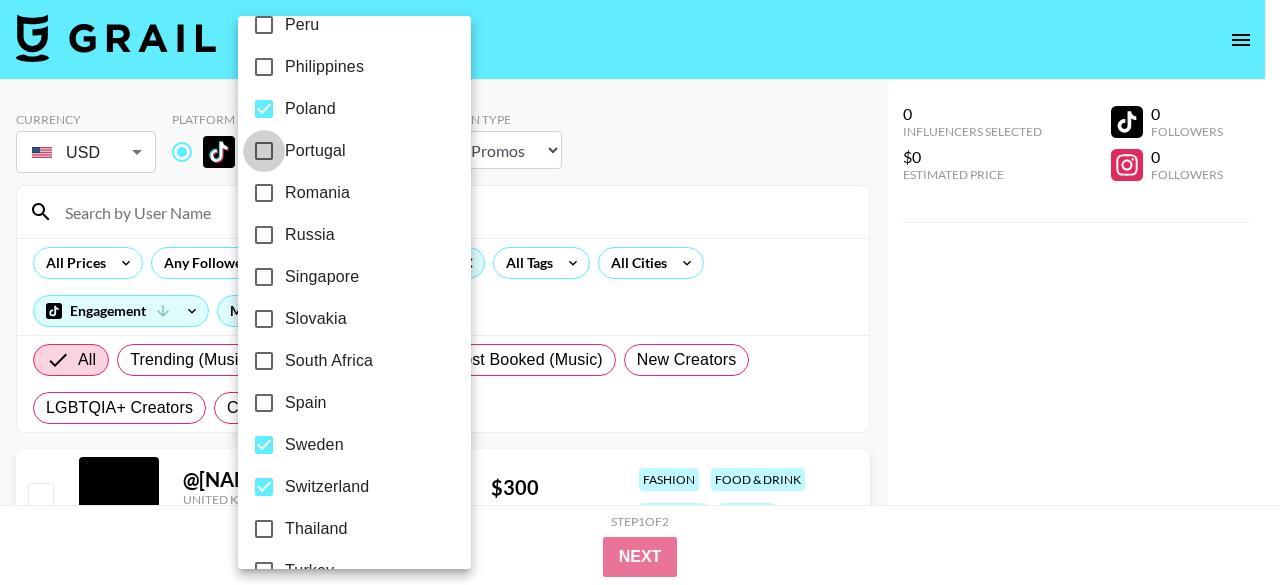 click on "Portugal" at bounding box center (264, 151) 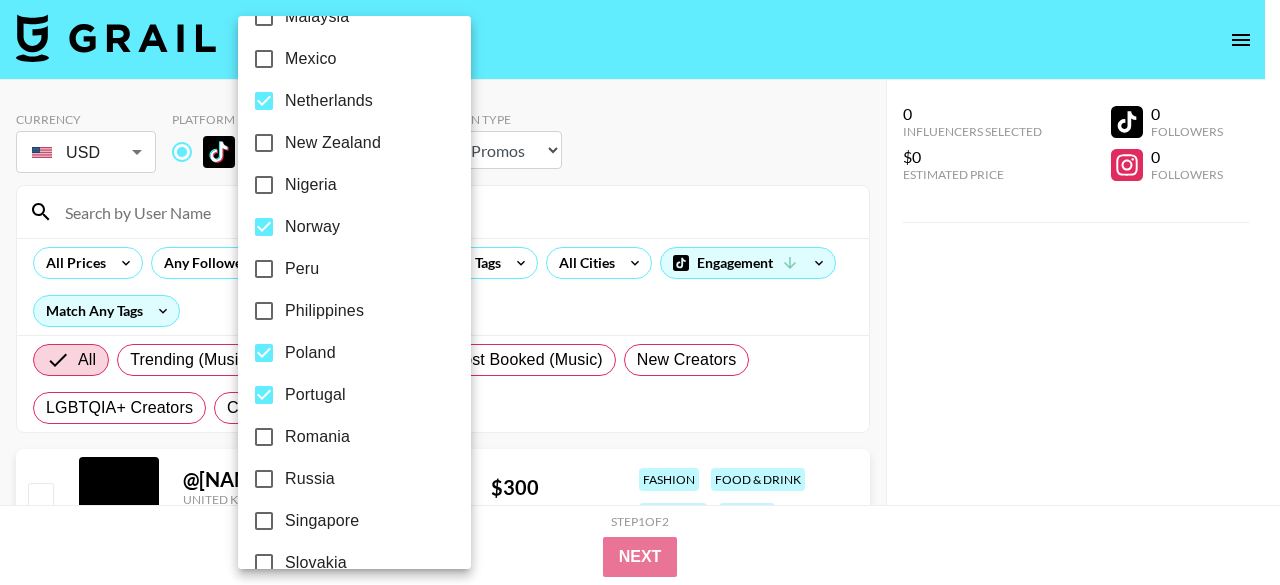 scroll, scrollTop: 1322, scrollLeft: 0, axis: vertical 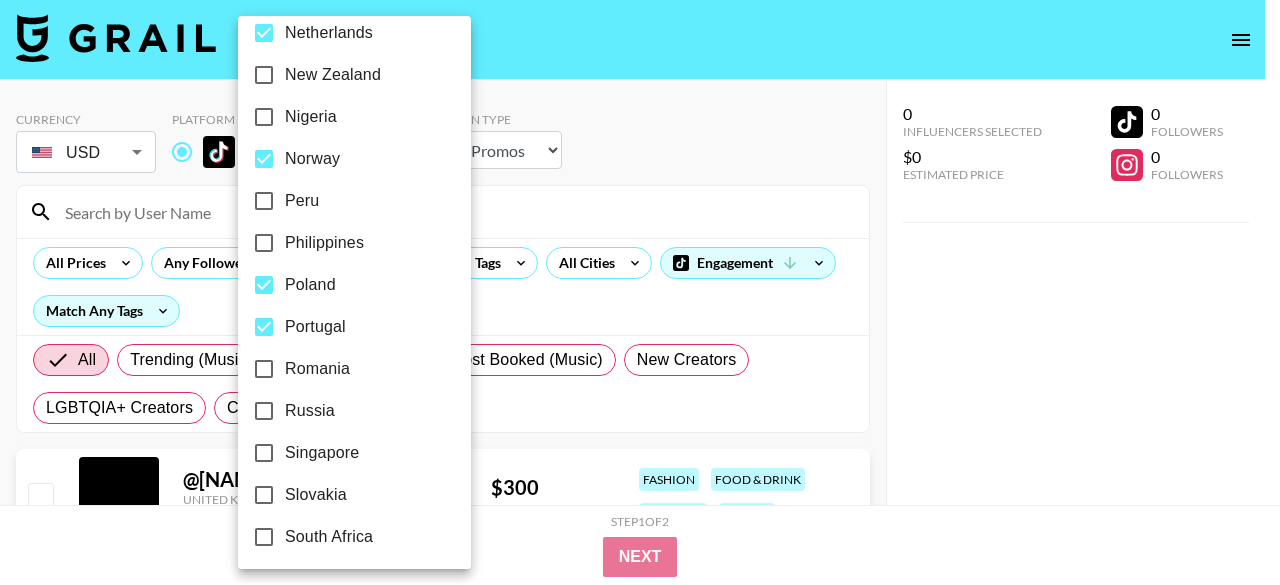 click on "Portugal" at bounding box center (264, 327) 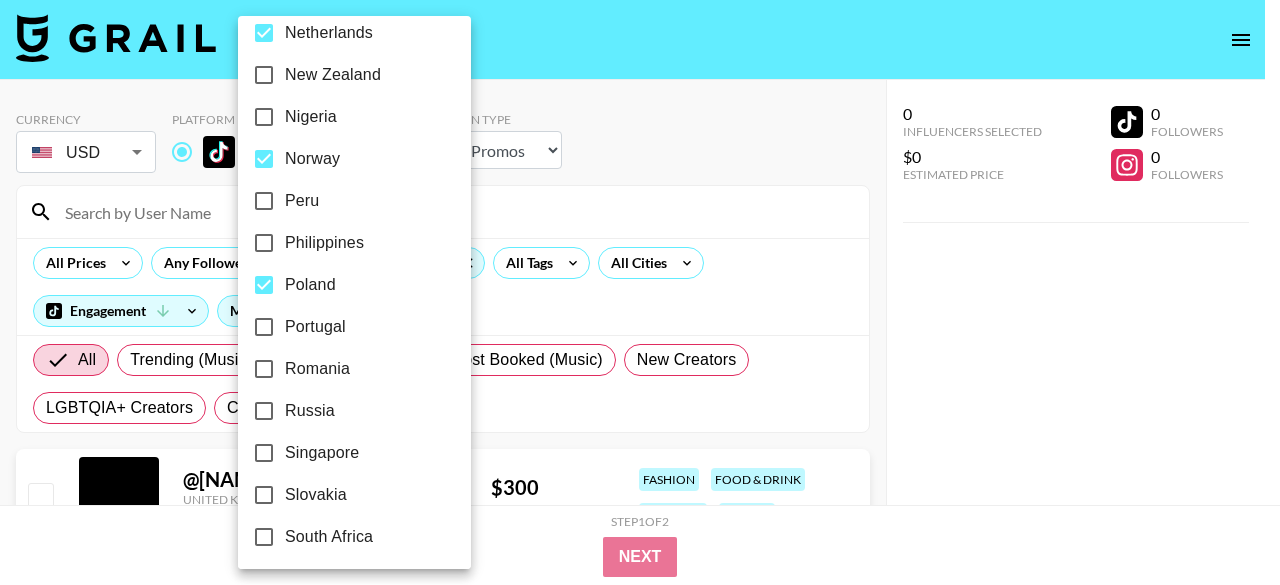 click on "Poland" at bounding box center (264, 285) 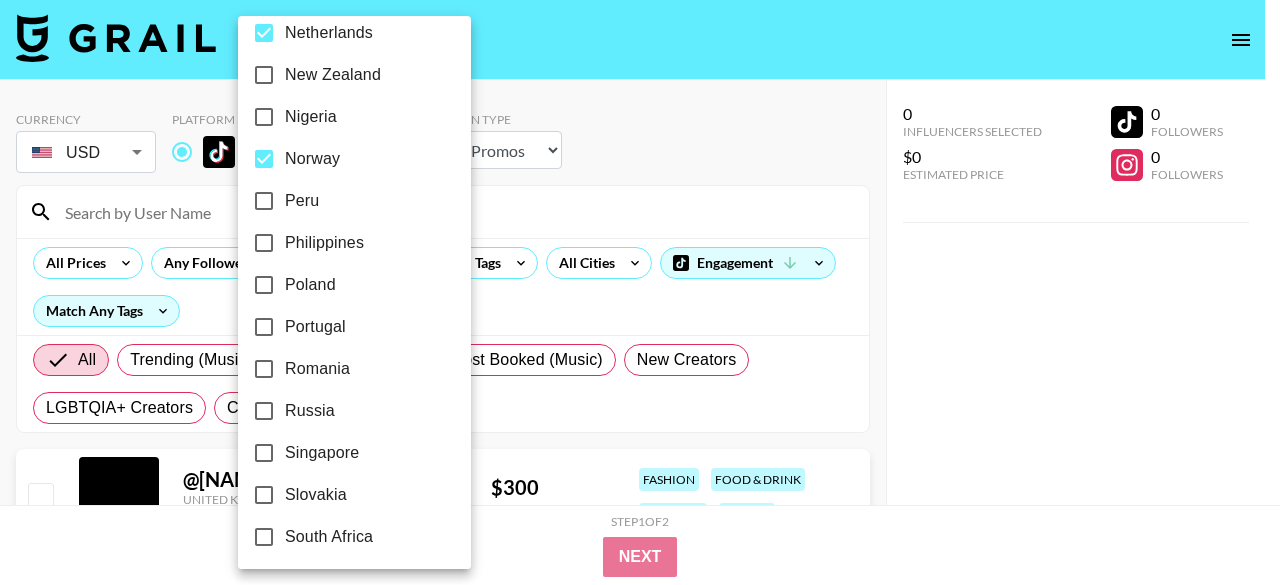 click on "Norway" at bounding box center (264, 159) 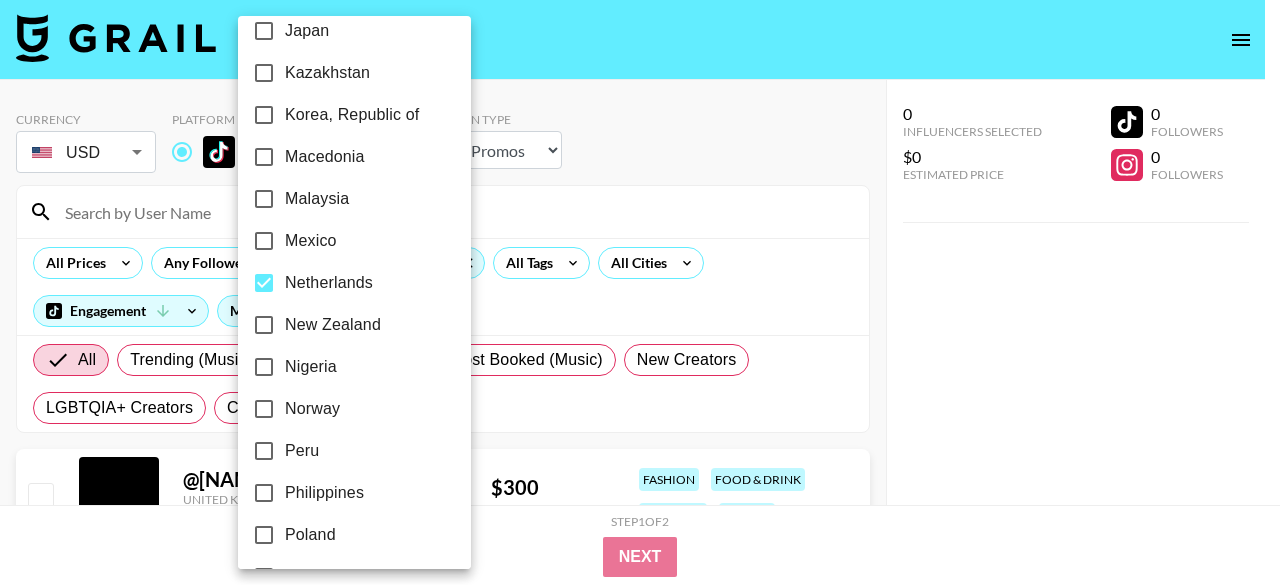 scroll, scrollTop: 1059, scrollLeft: 0, axis: vertical 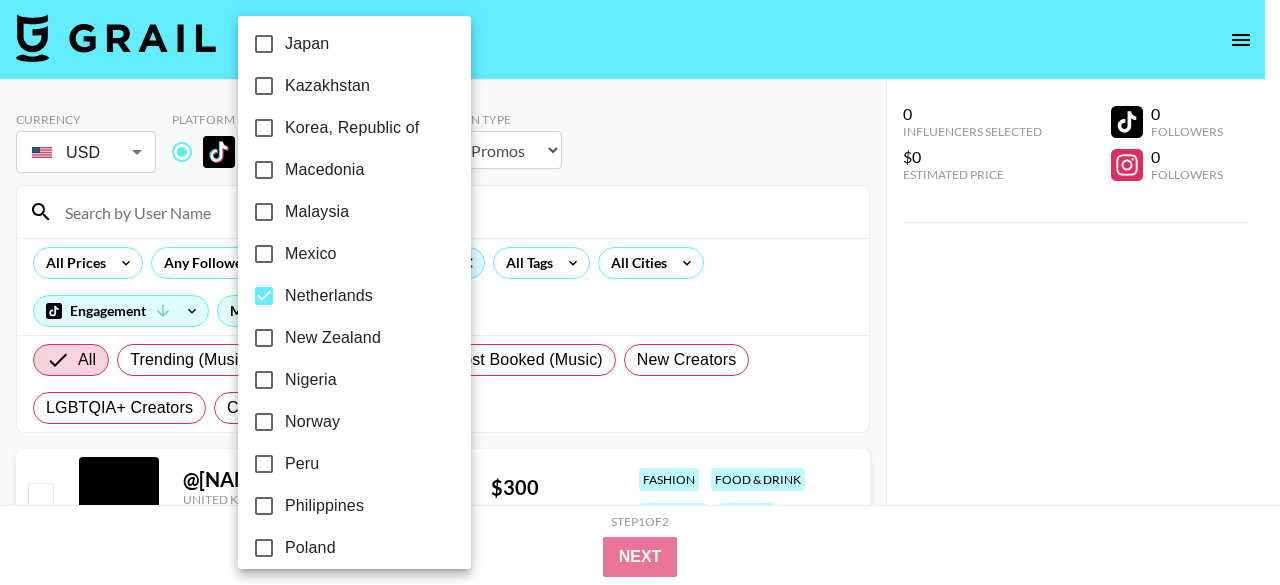 click on "Netherlands" at bounding box center [264, 296] 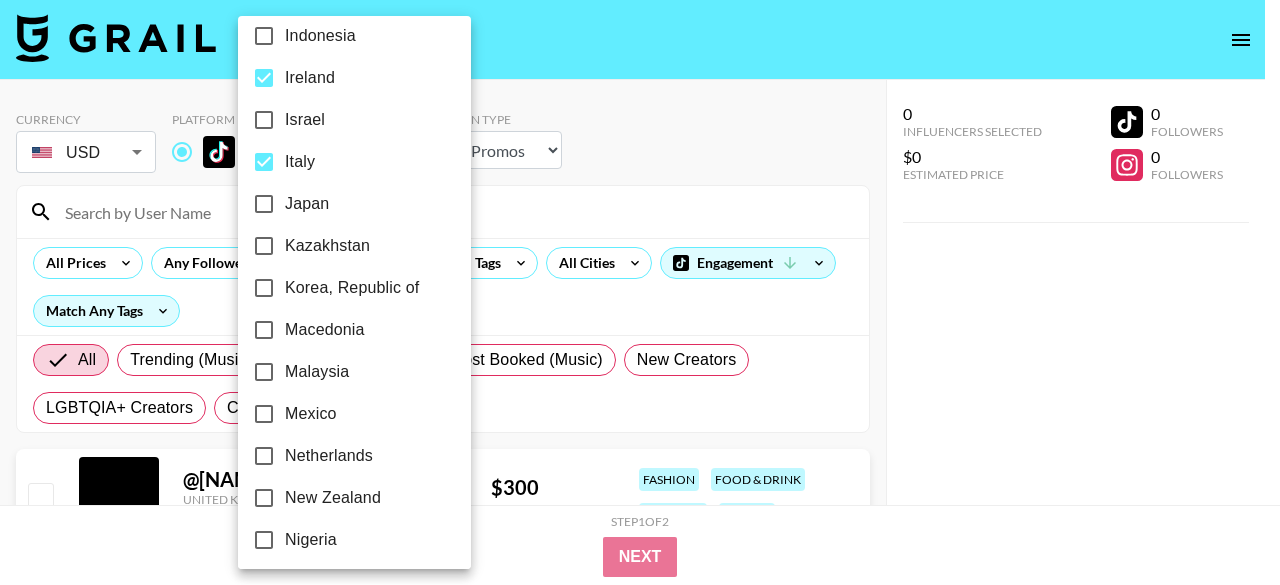 scroll, scrollTop: 824, scrollLeft: 0, axis: vertical 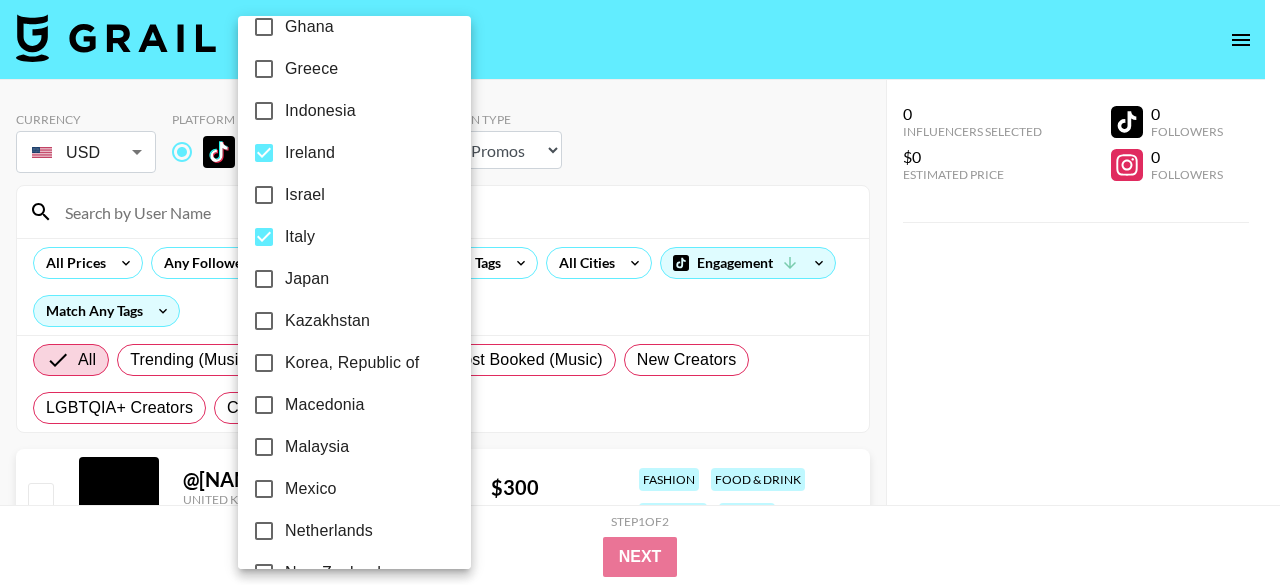 click on "Italy" at bounding box center [264, 237] 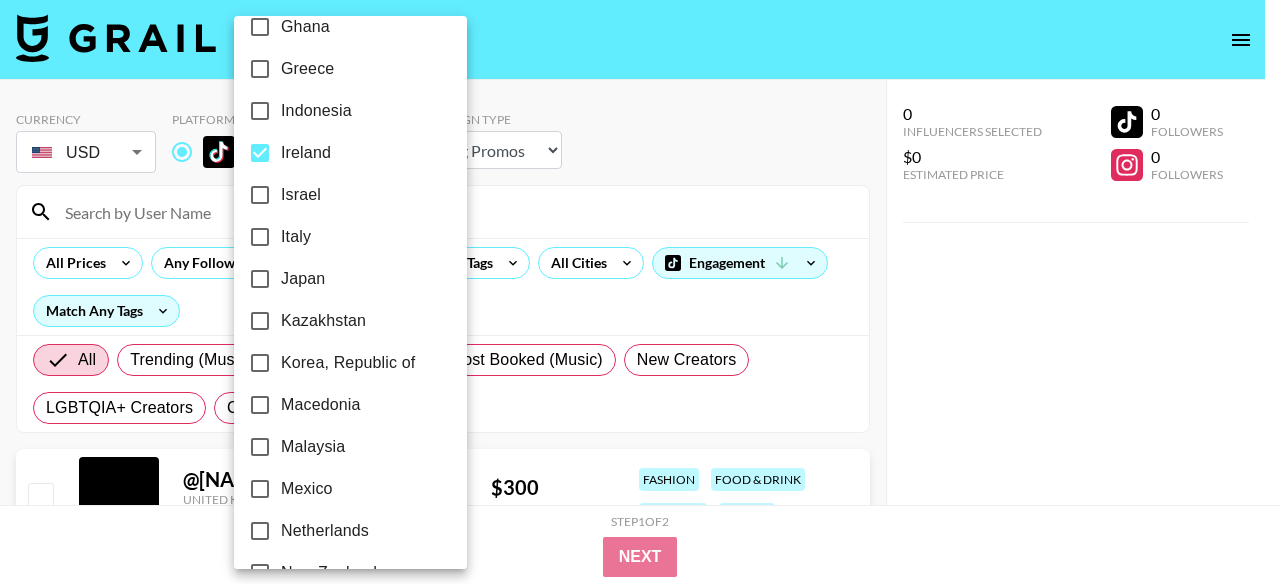 click on "Ireland" at bounding box center [260, 153] 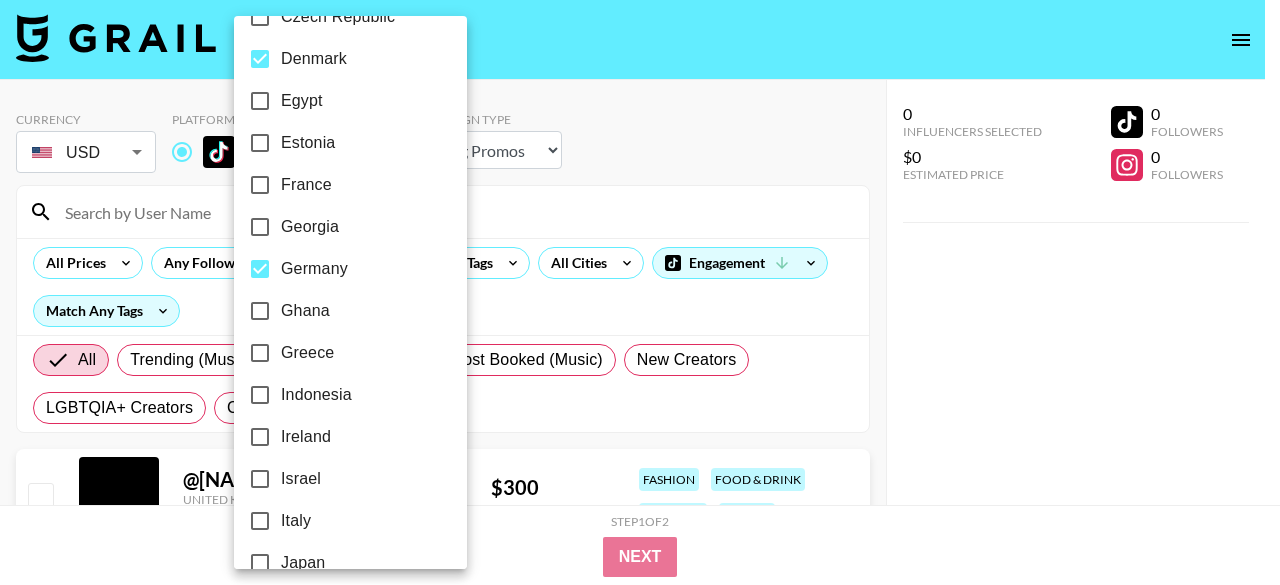 scroll, scrollTop: 538, scrollLeft: 0, axis: vertical 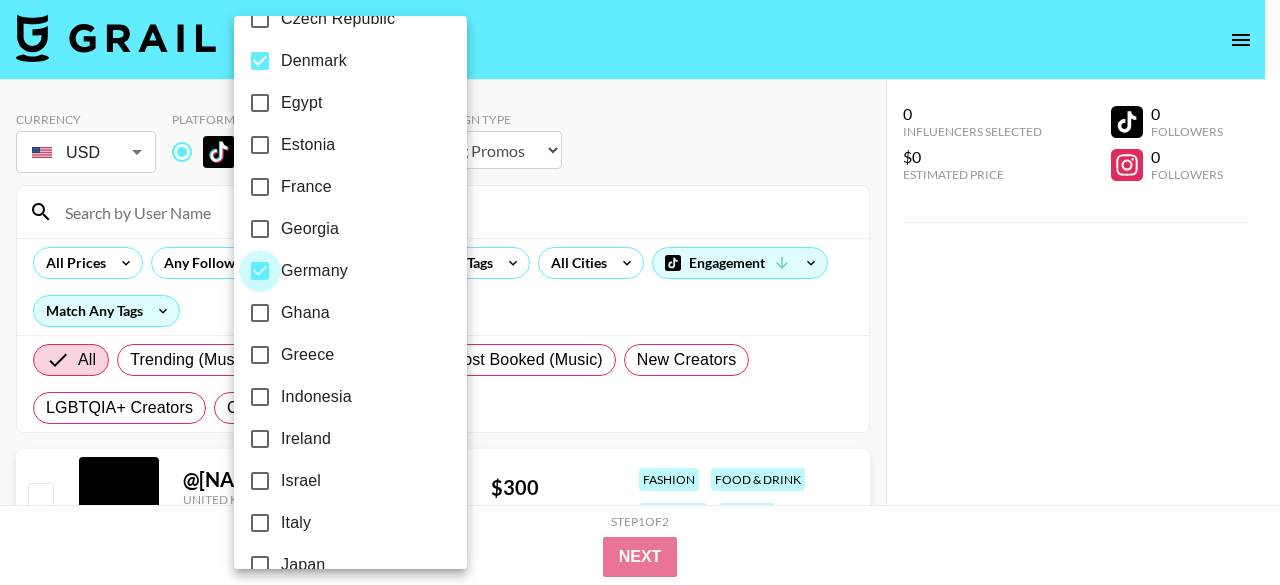 click on "Germany" at bounding box center (260, 271) 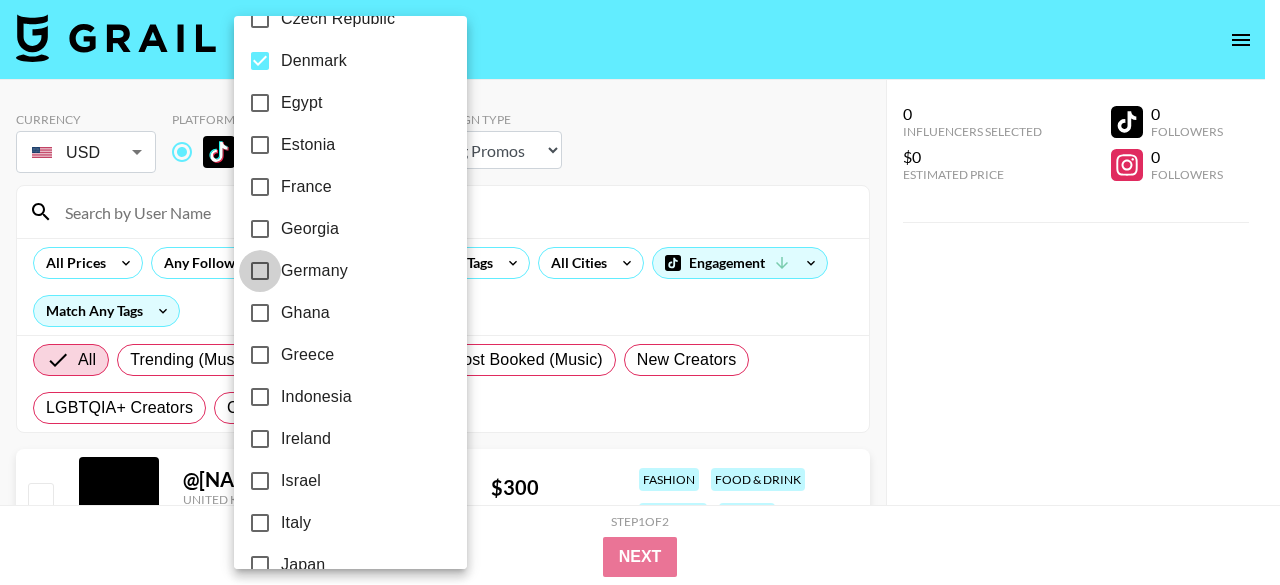 click on "Germany" at bounding box center (260, 271) 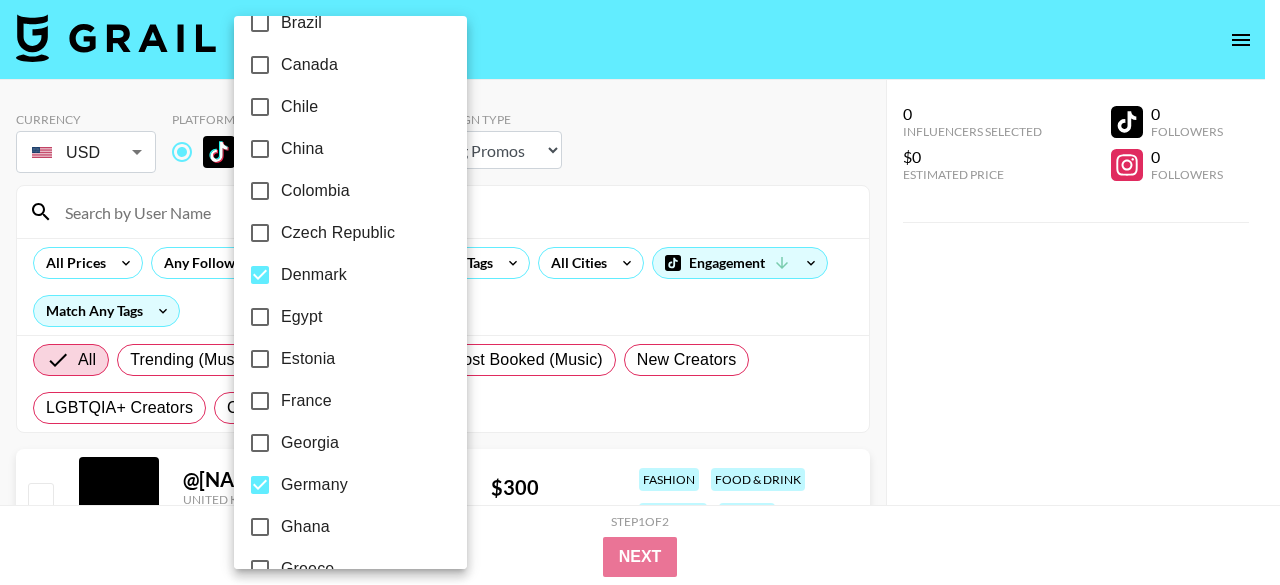 scroll, scrollTop: 296, scrollLeft: 0, axis: vertical 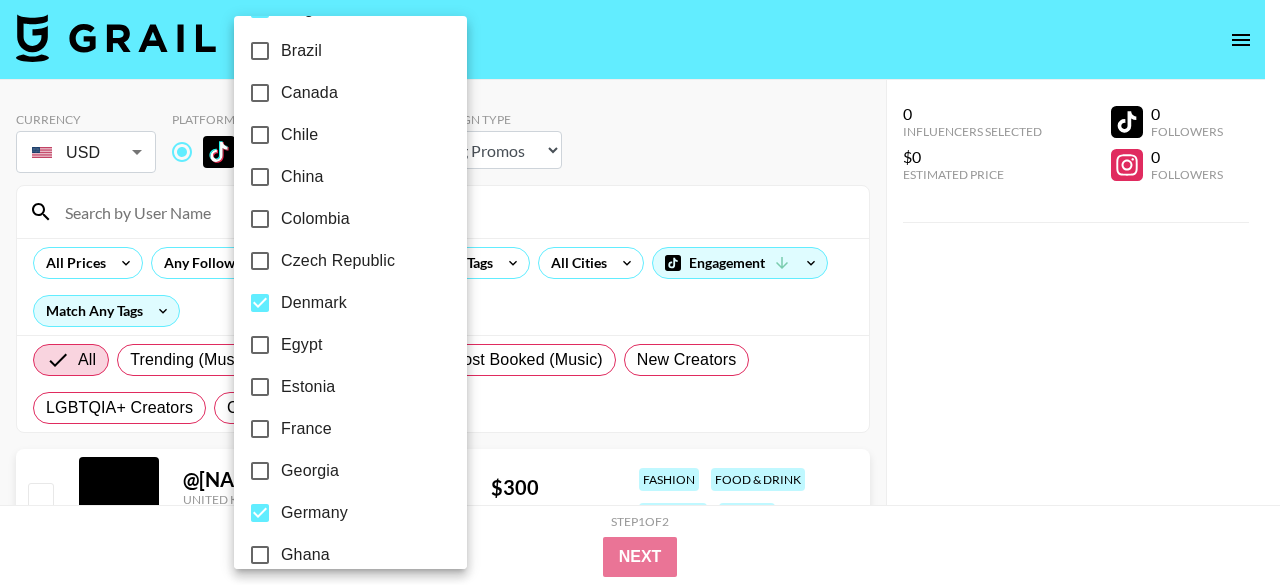 click on "Denmark" at bounding box center (260, 303) 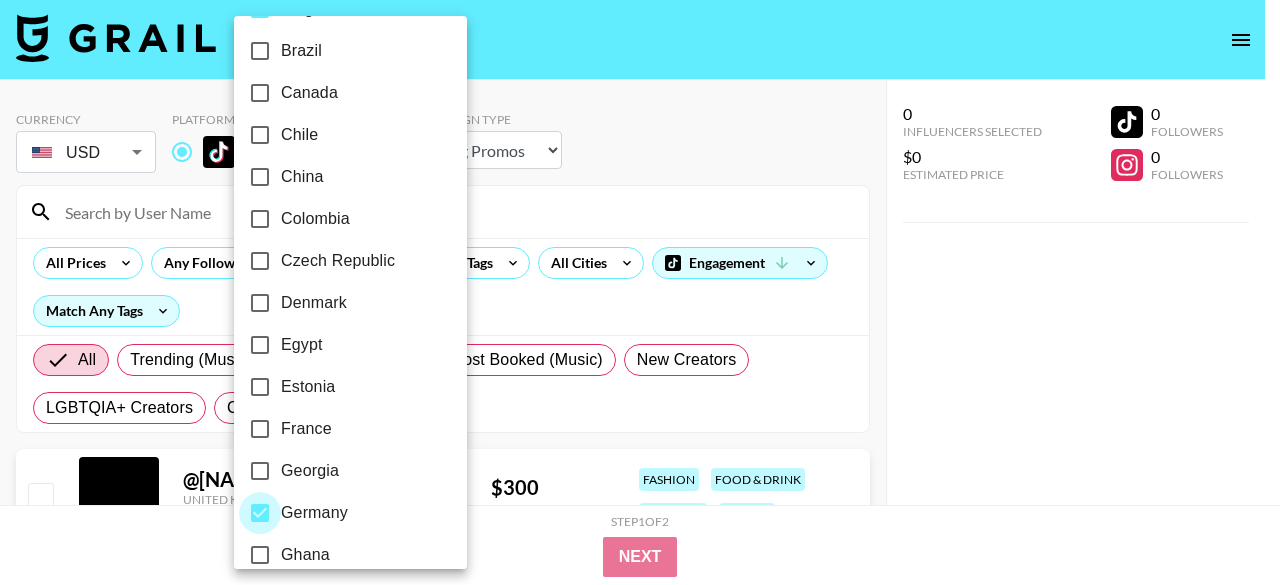 click on "Germany" at bounding box center [260, 513] 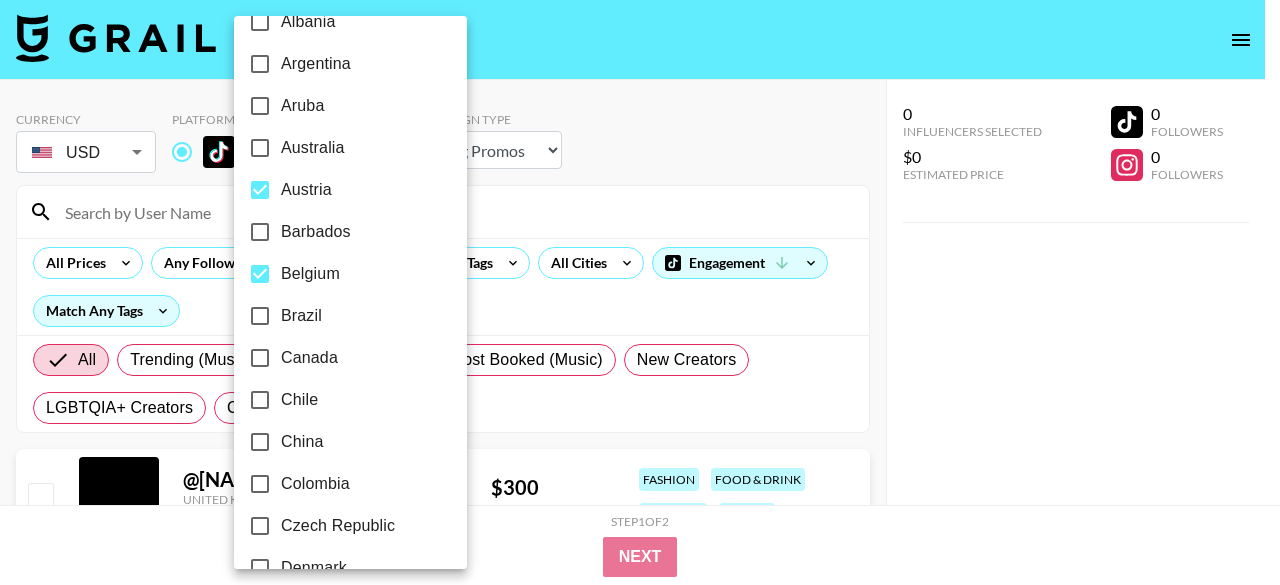 scroll, scrollTop: 30, scrollLeft: 0, axis: vertical 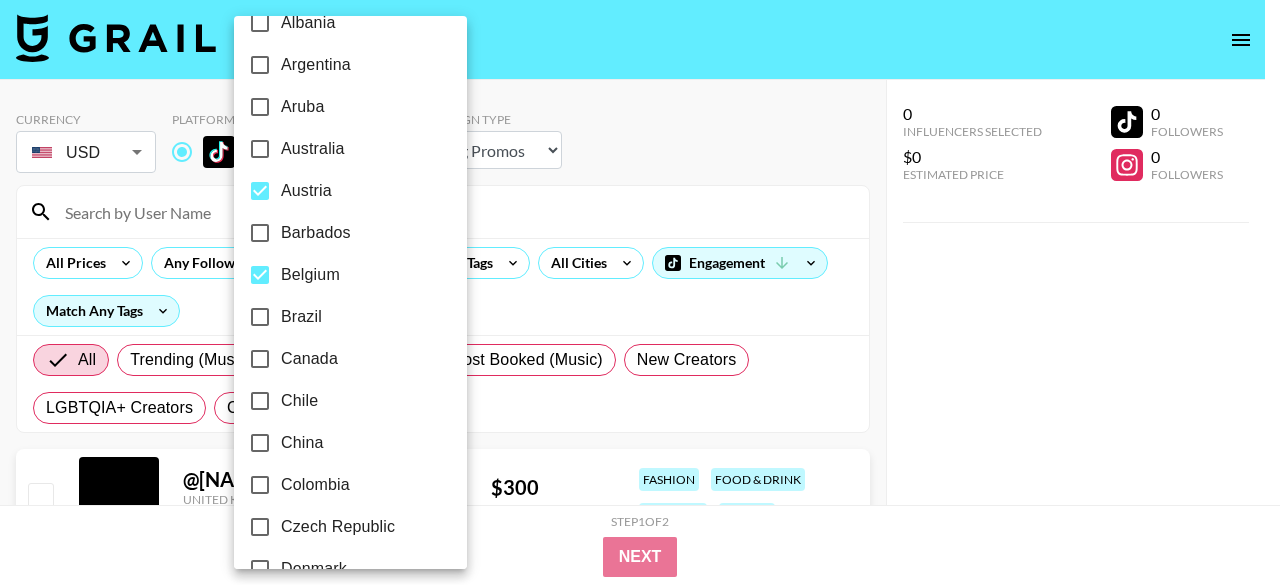 click on "Belgium" at bounding box center [260, 275] 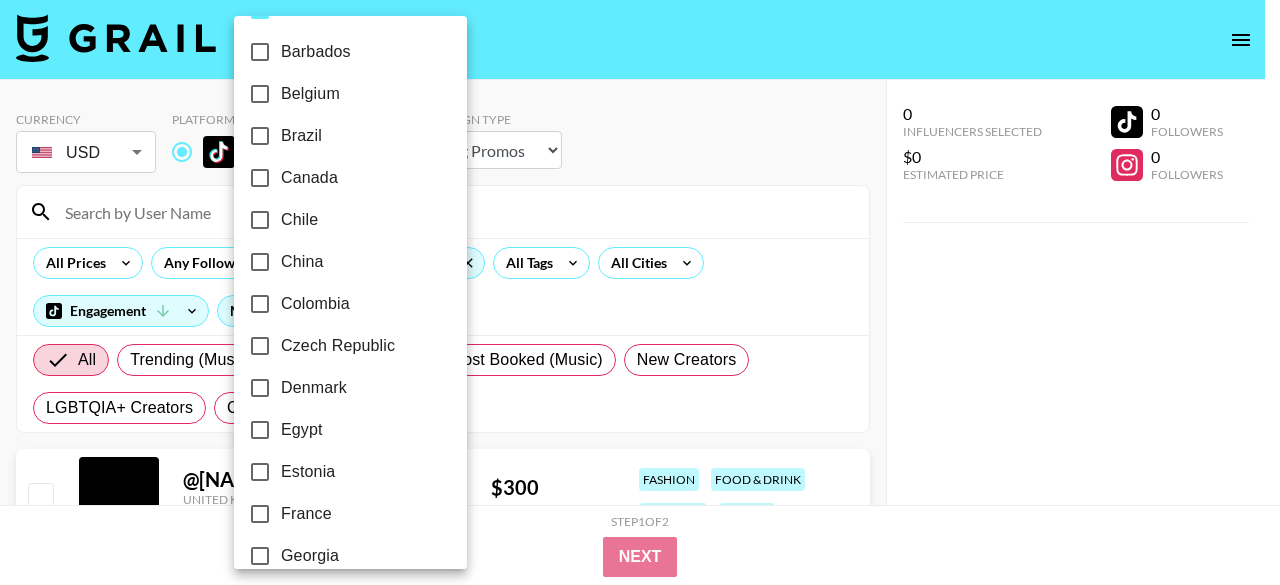 scroll, scrollTop: 0, scrollLeft: 0, axis: both 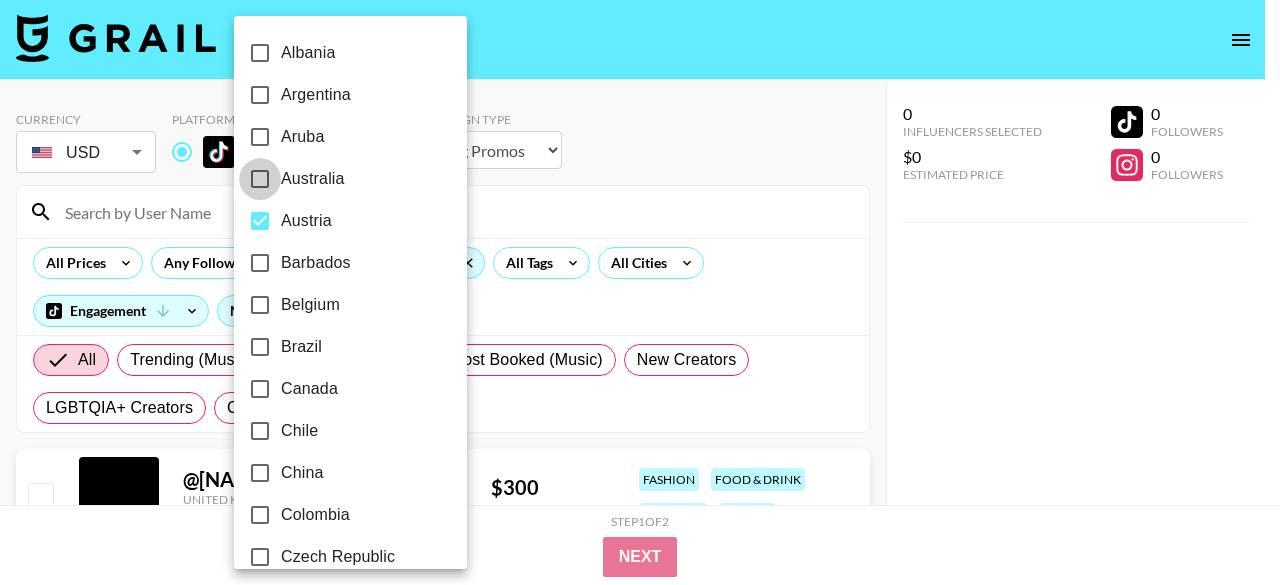 click on "Australia" at bounding box center (260, 179) 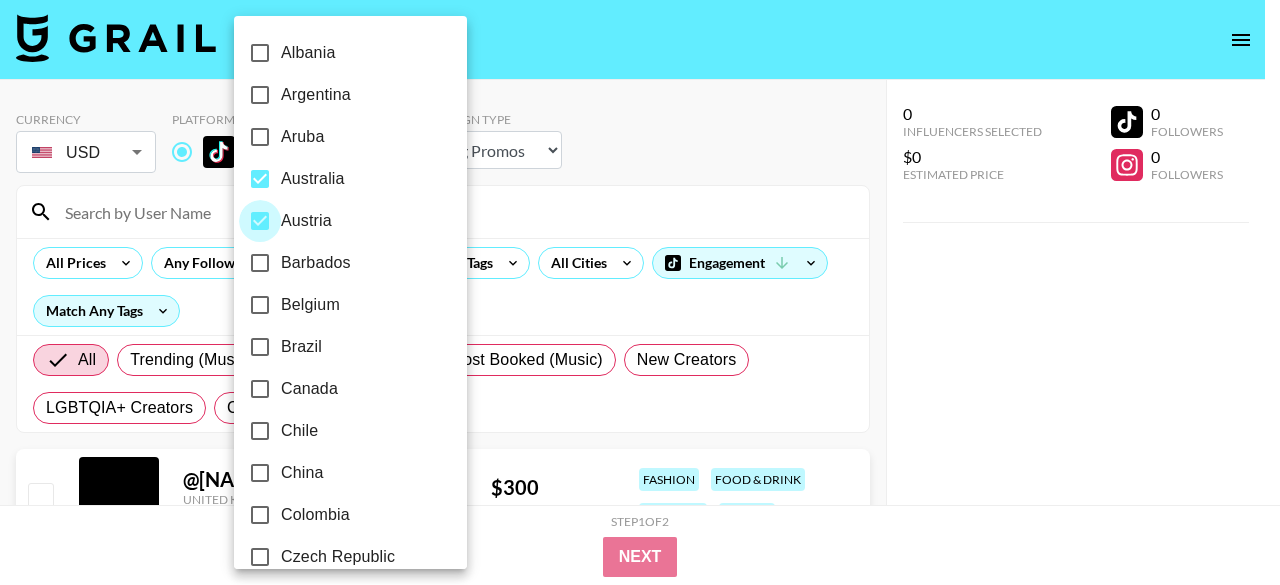 click on "Austria" at bounding box center [260, 221] 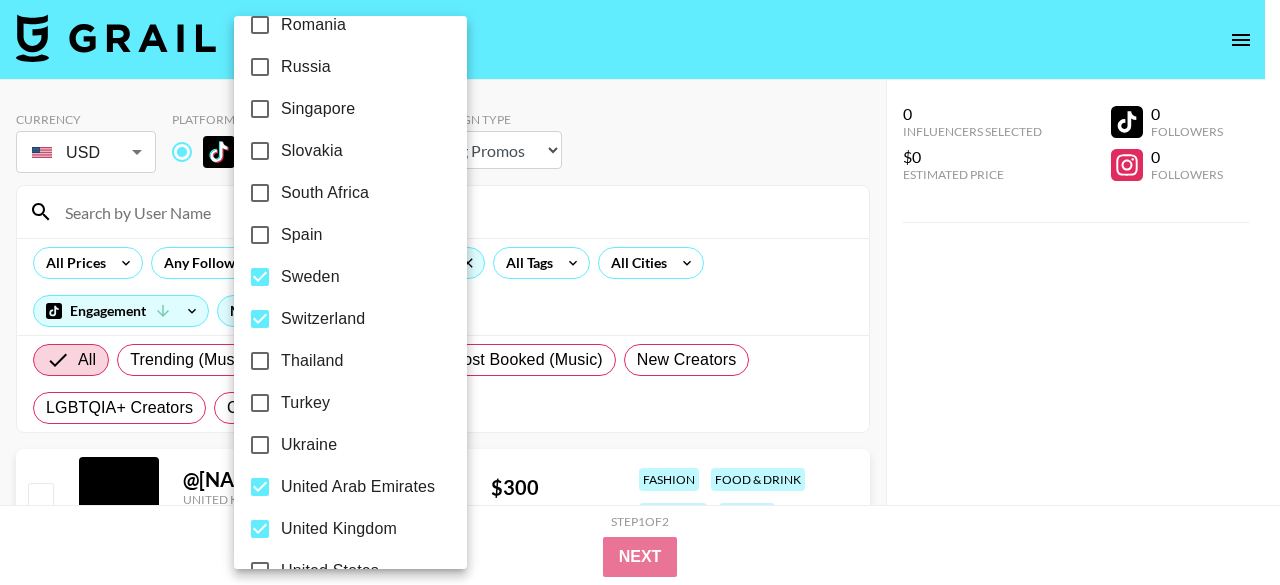 scroll, scrollTop: 1746, scrollLeft: 0, axis: vertical 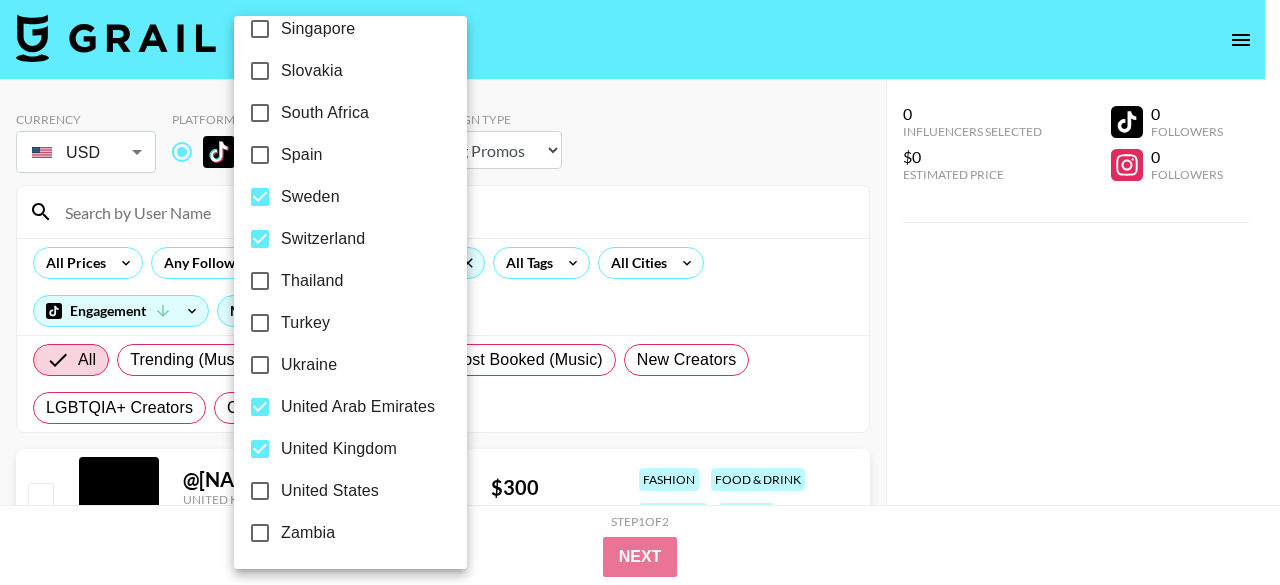 click on "Sweden" at bounding box center (260, 197) 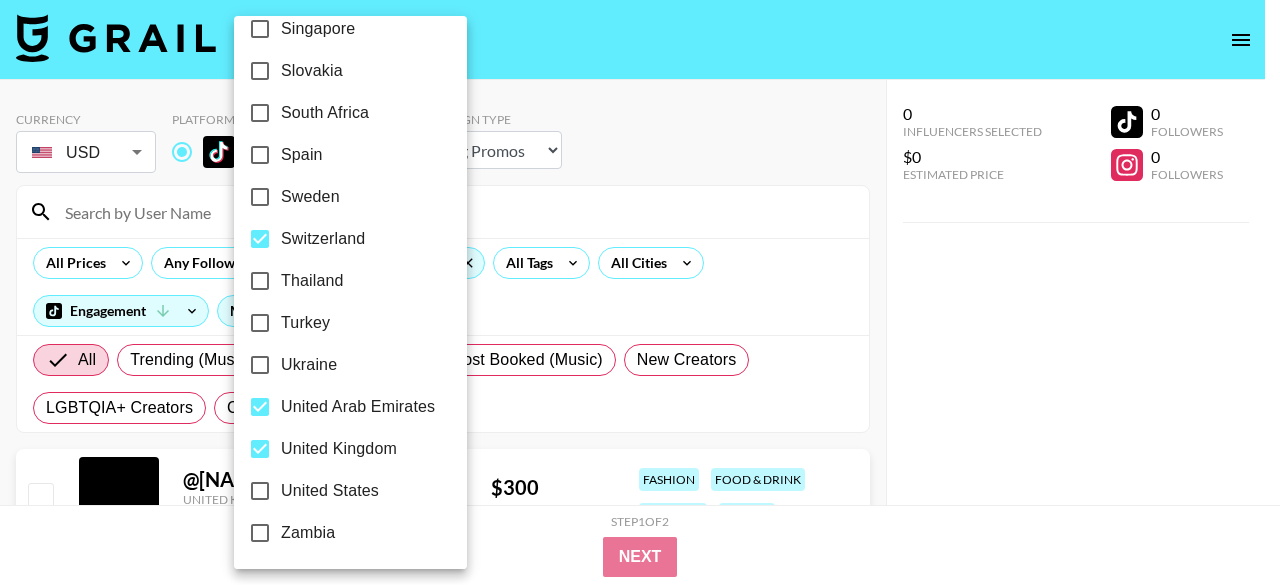click on "Switzerland" at bounding box center (260, 239) 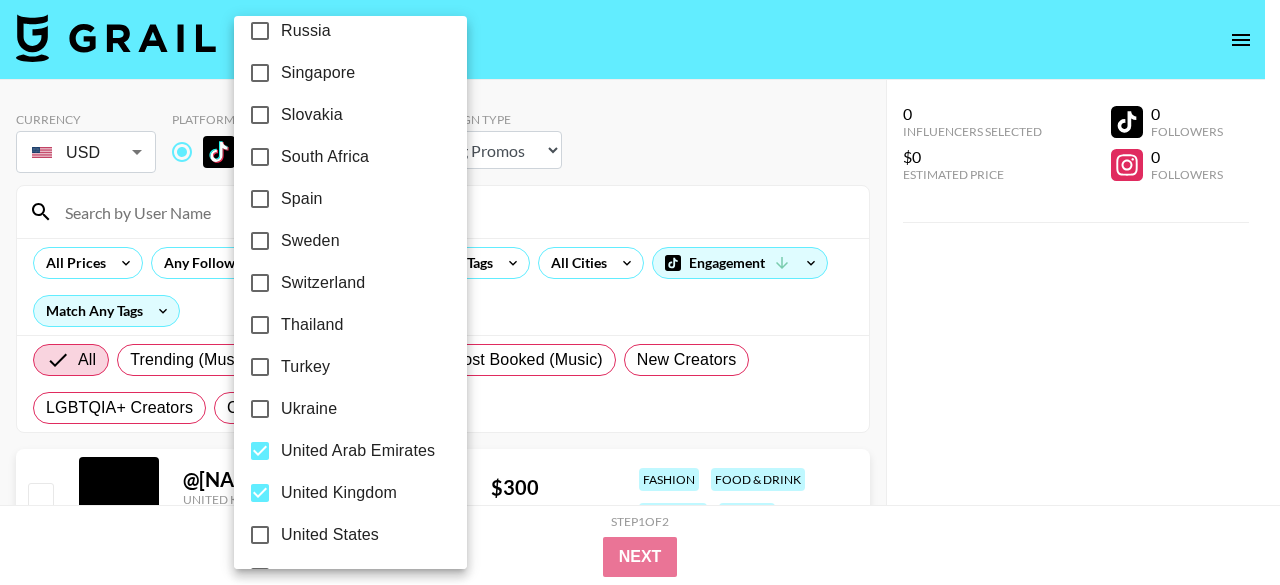 scroll, scrollTop: 1746, scrollLeft: 0, axis: vertical 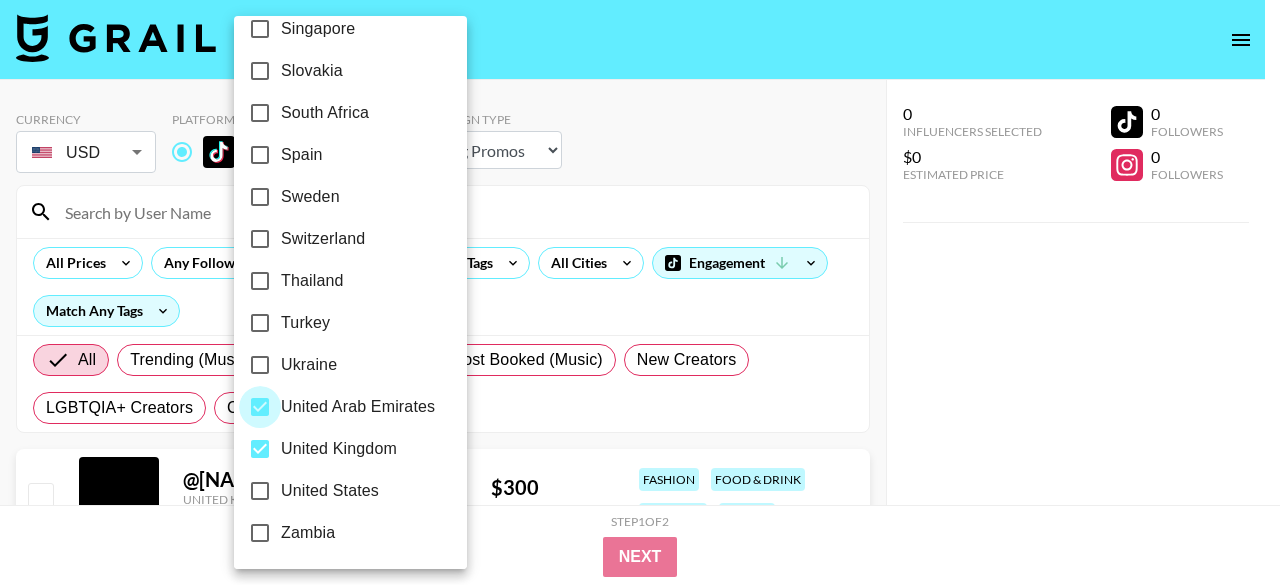 click on "United Arab Emirates" at bounding box center (260, 407) 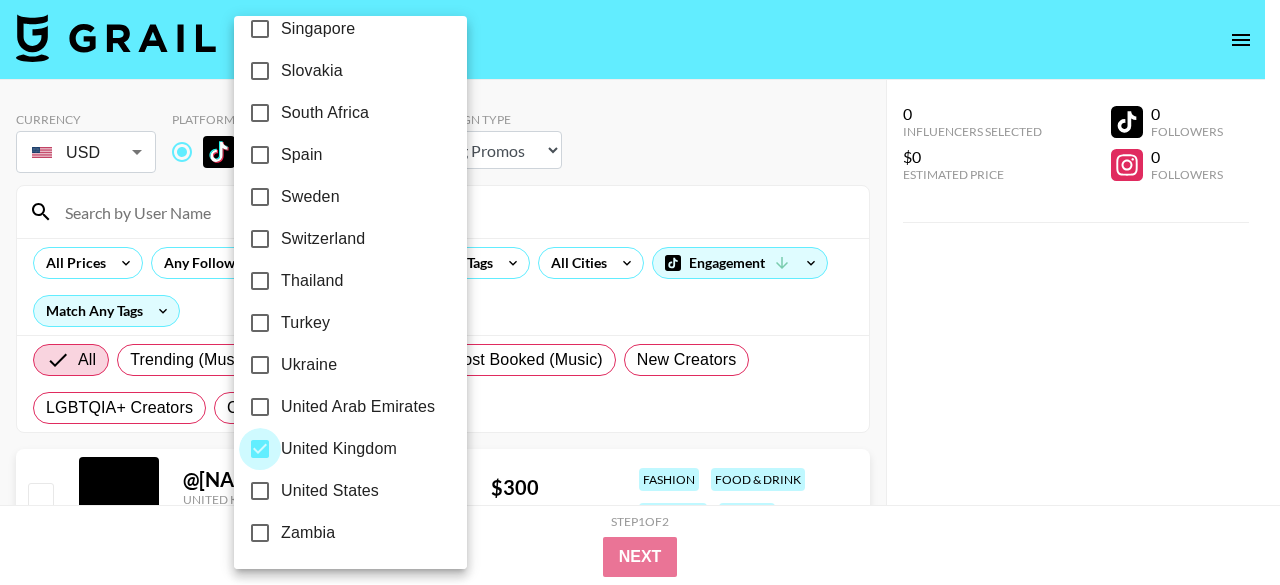 click on "United Kingdom" at bounding box center (260, 449) 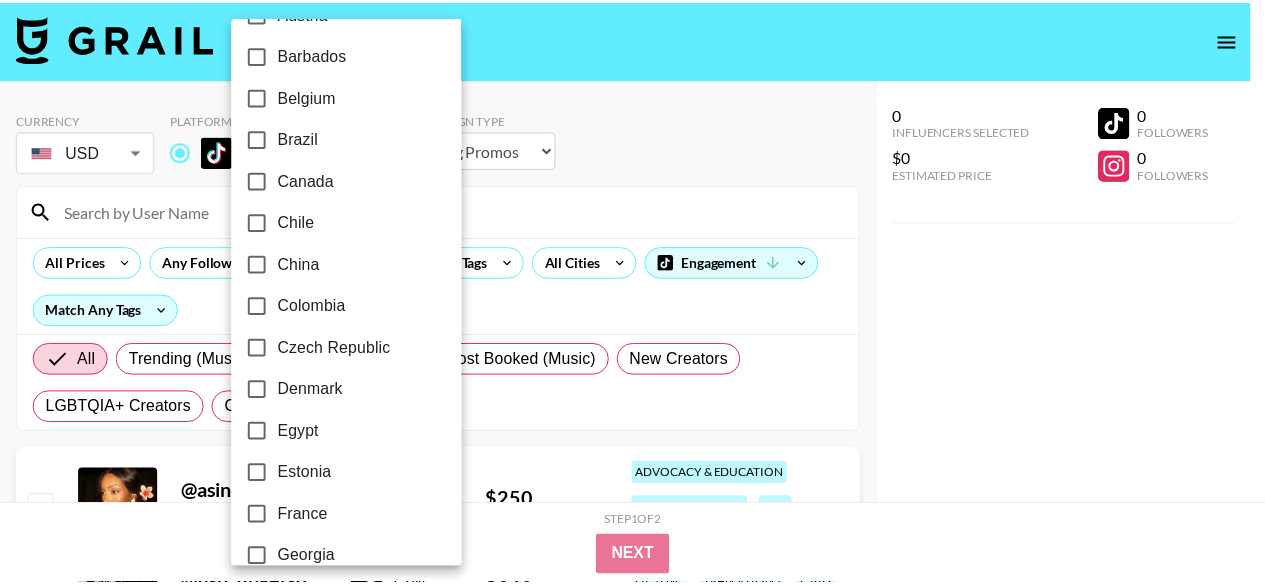 scroll, scrollTop: 0, scrollLeft: 0, axis: both 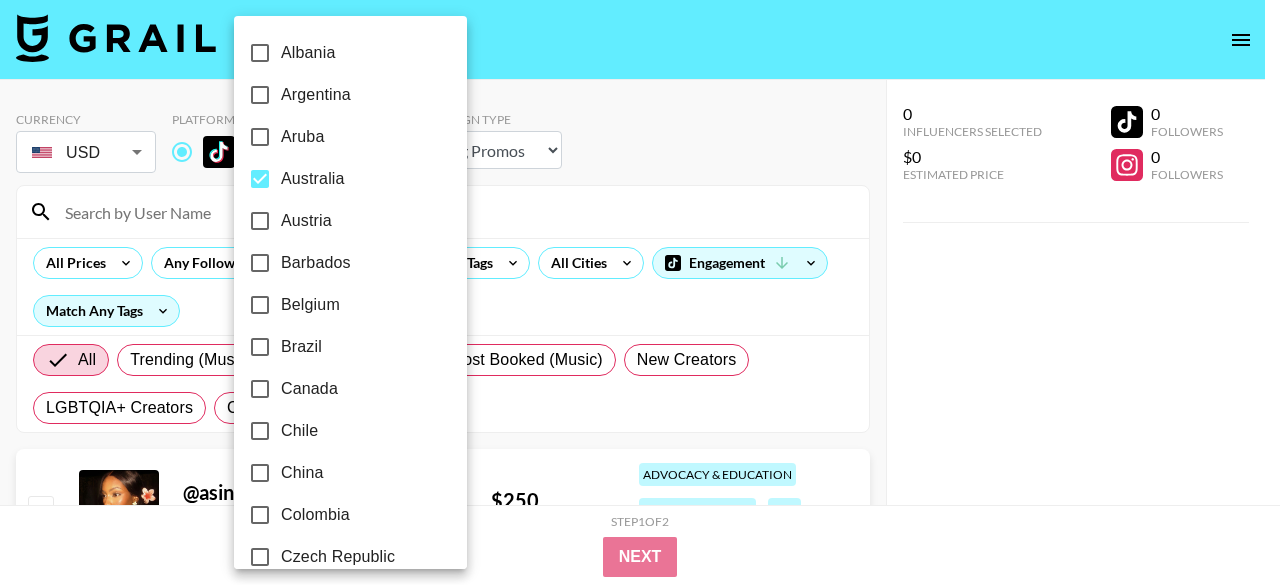 click at bounding box center (640, 292) 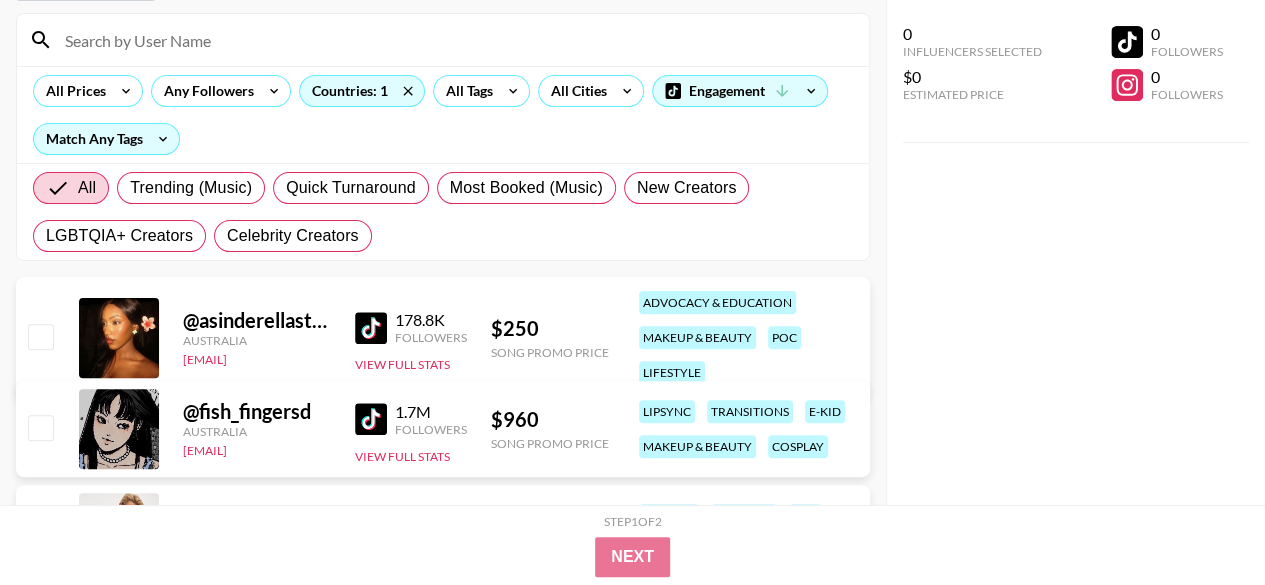 scroll, scrollTop: 0, scrollLeft: 0, axis: both 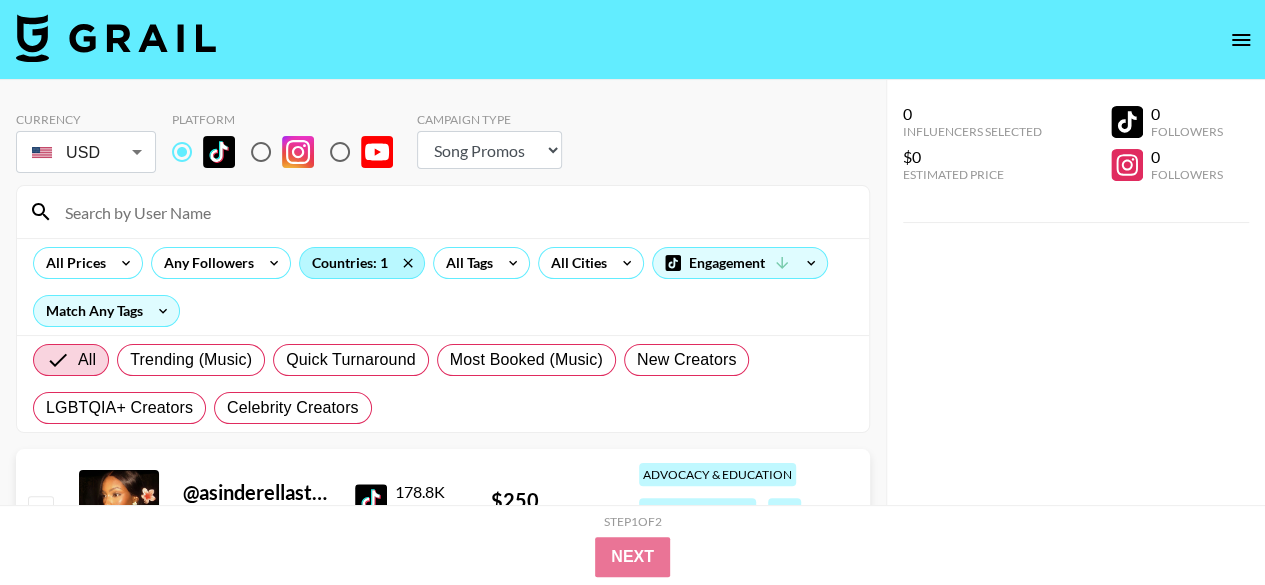 click on "Countries: 1" at bounding box center (362, 263) 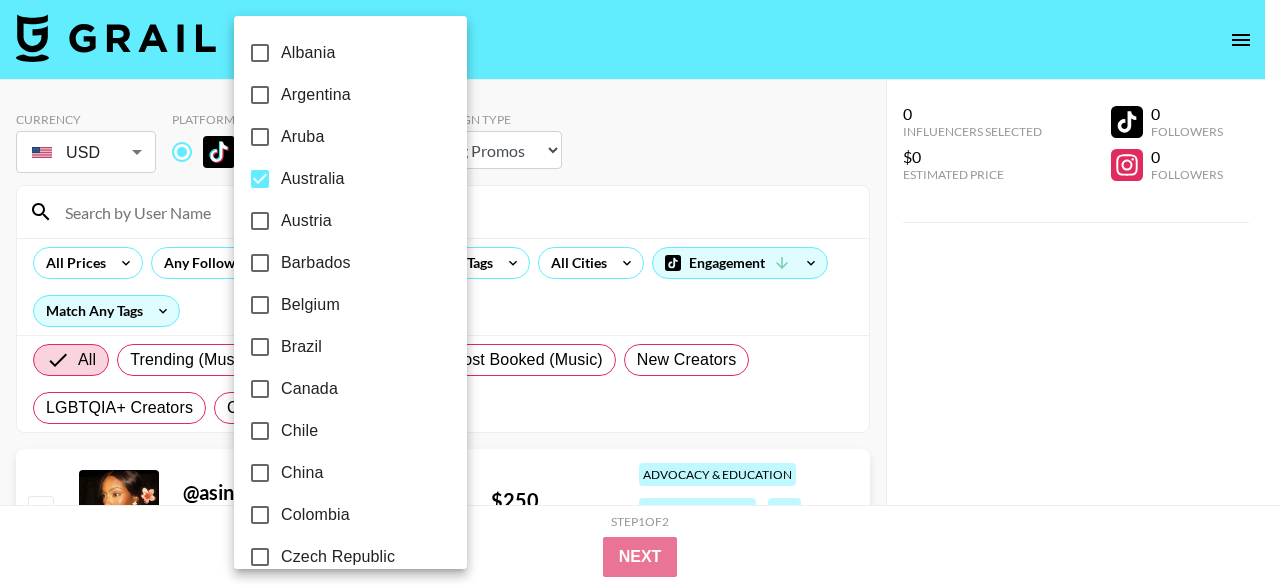 click at bounding box center [640, 292] 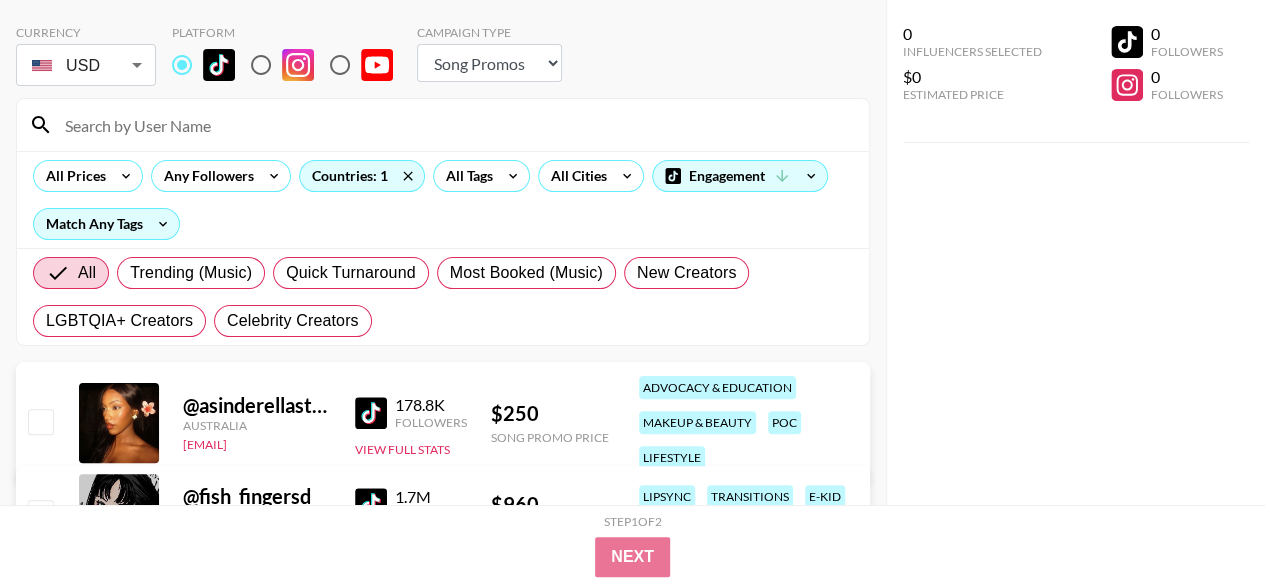 scroll, scrollTop: 84, scrollLeft: 0, axis: vertical 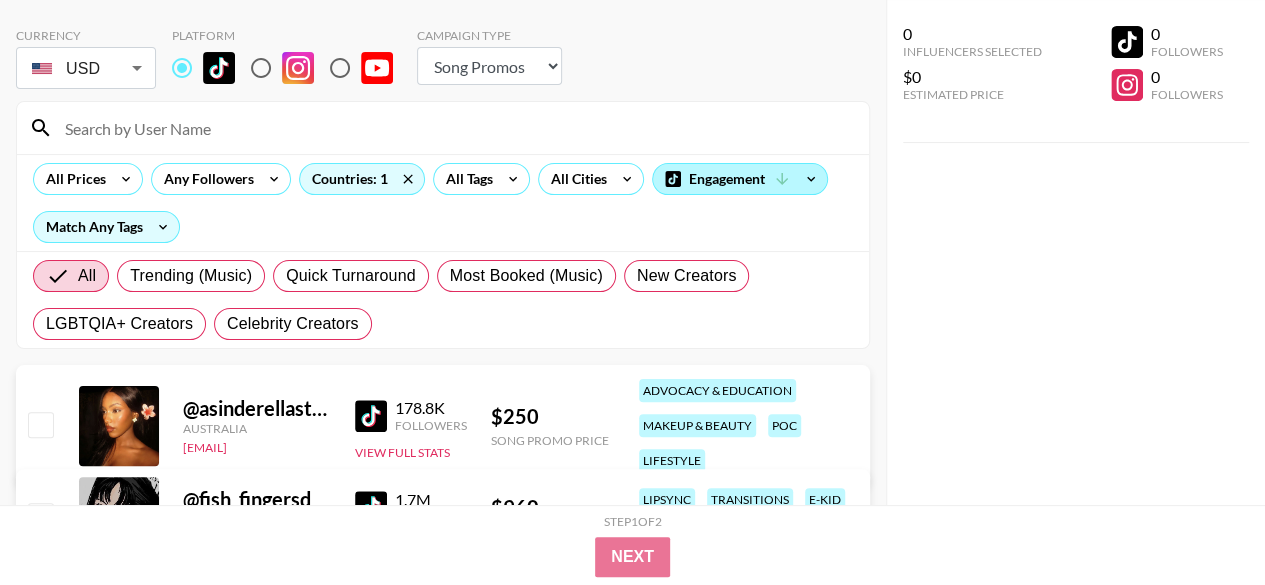 click on "Engagement" at bounding box center [740, 179] 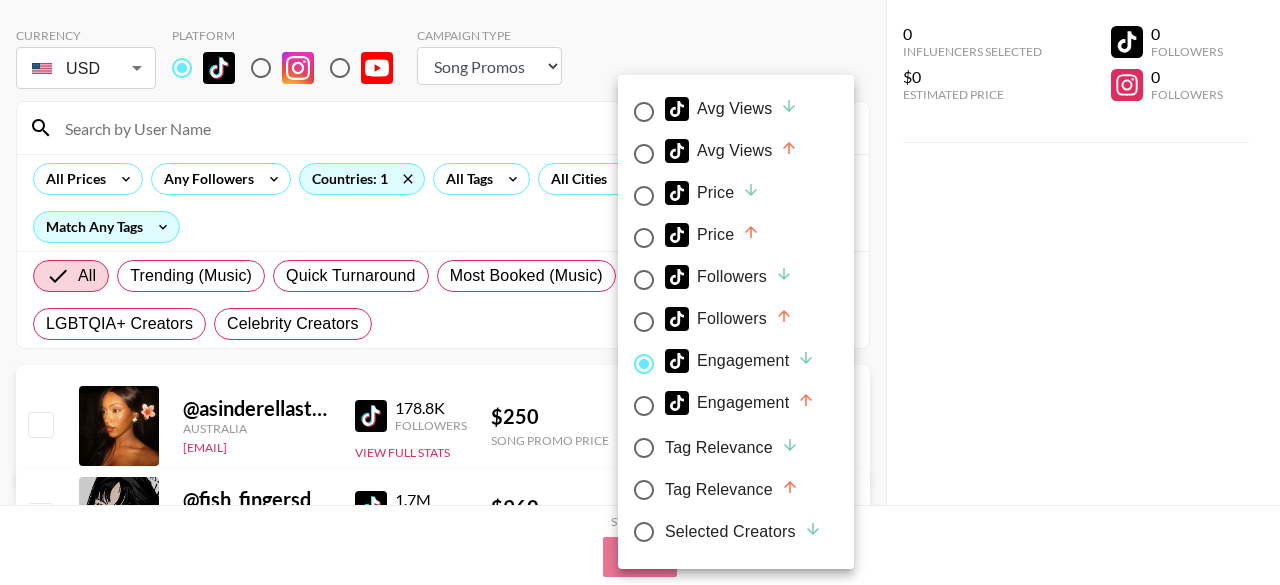 click at bounding box center [640, 292] 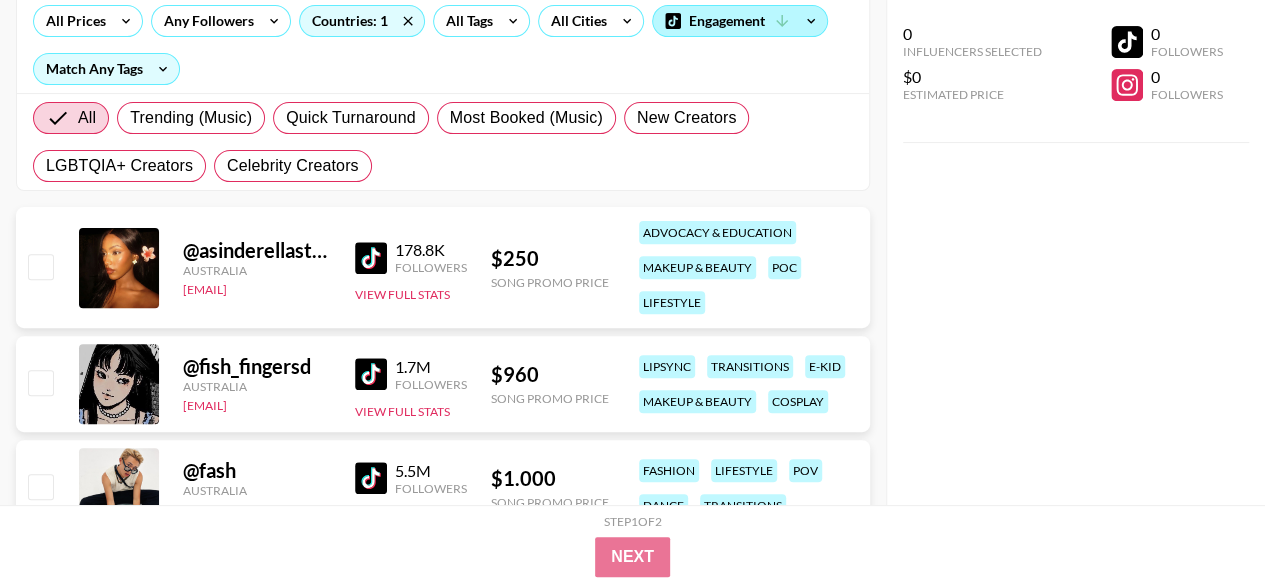 scroll, scrollTop: 248, scrollLeft: 0, axis: vertical 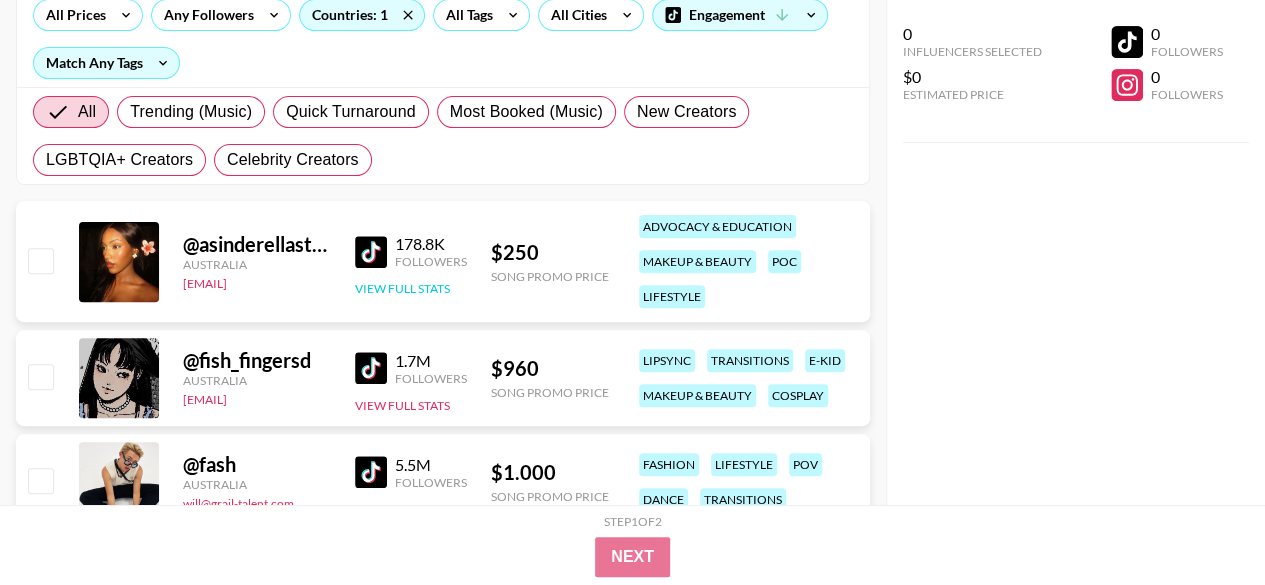click on "View Full Stats" at bounding box center [402, 288] 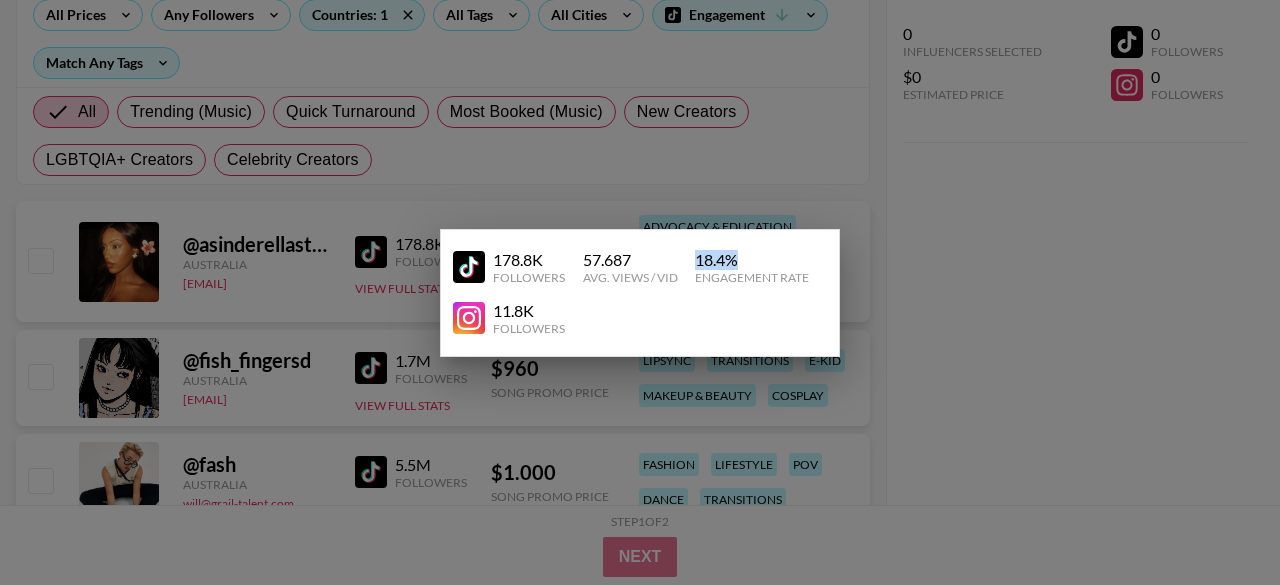 drag, startPoint x: 696, startPoint y: 259, endPoint x: 745, endPoint y: 259, distance: 49 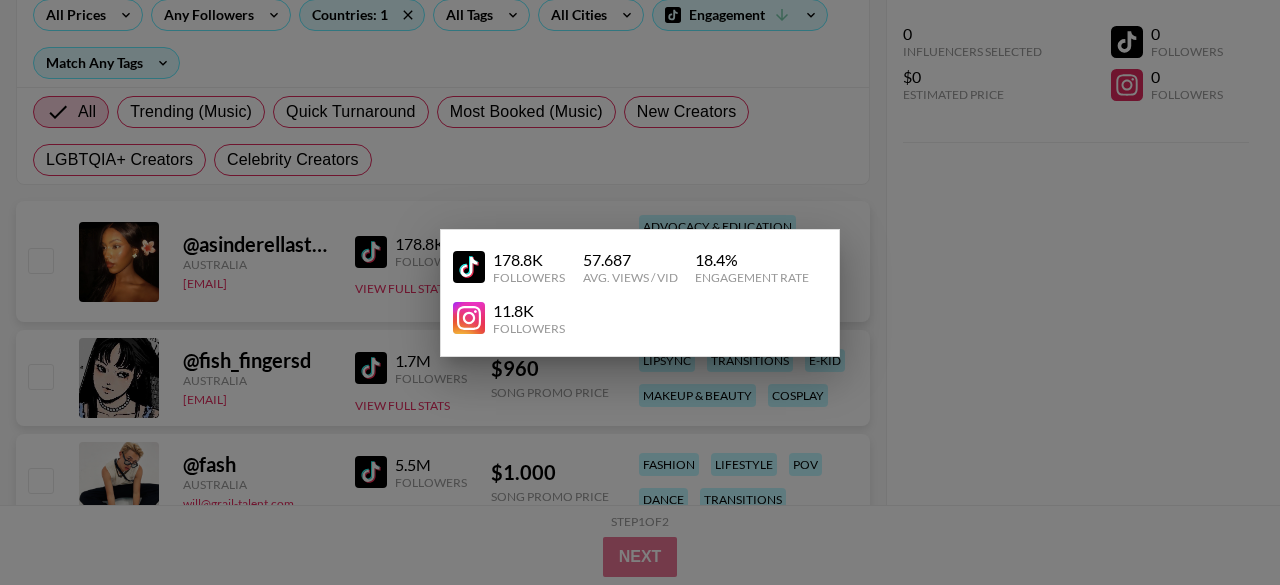 click at bounding box center [640, 292] 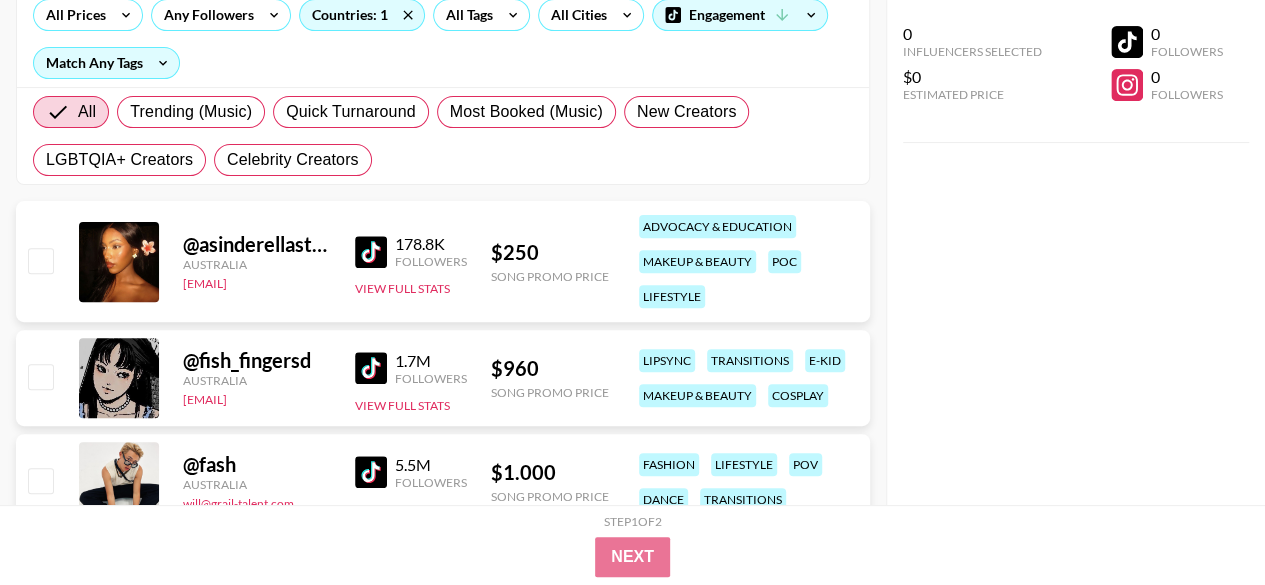 click on "0 Influencers Selected $0 Estimated Price 0 Followers 0 Followers" at bounding box center (1076, 252) 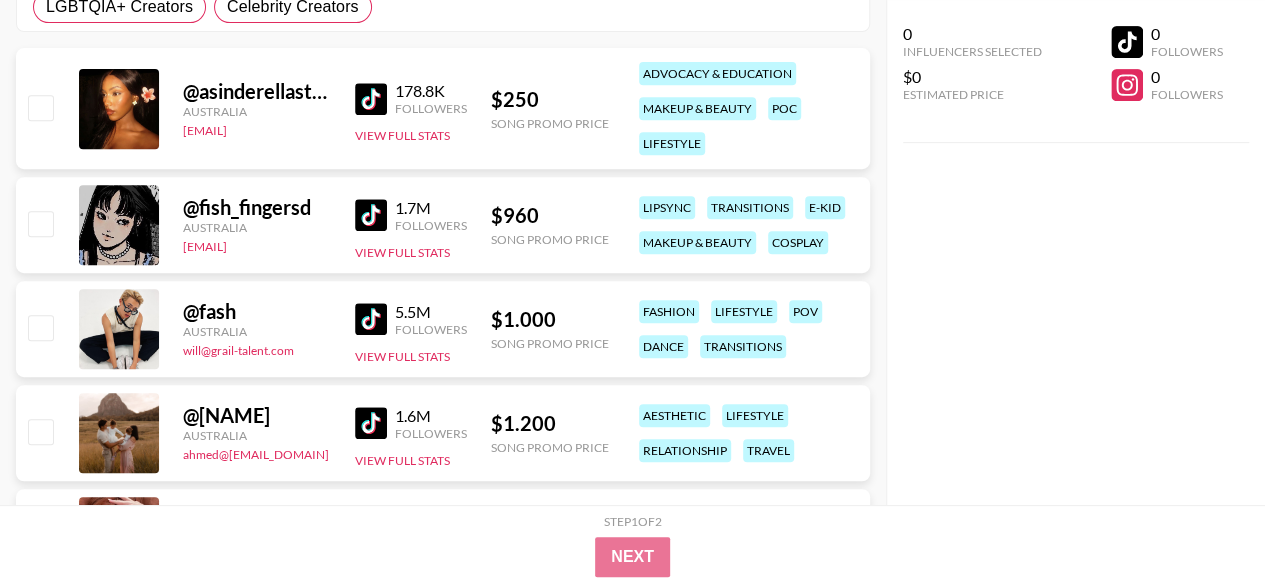 scroll, scrollTop: 402, scrollLeft: 0, axis: vertical 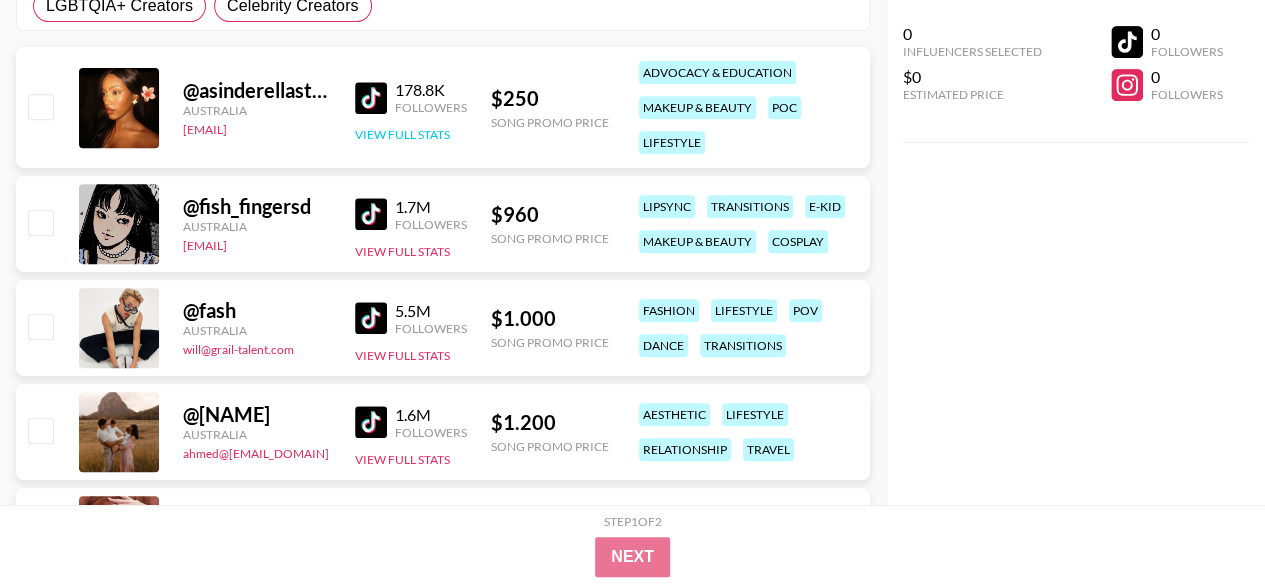 click on "View Full Stats" at bounding box center (402, 134) 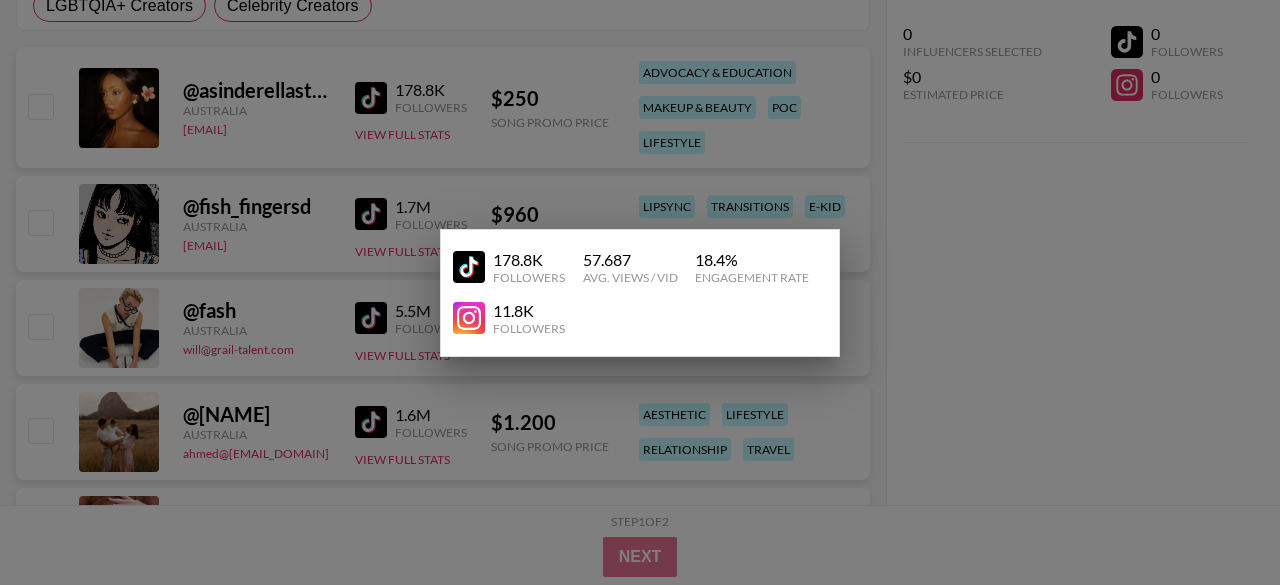 click at bounding box center [640, 292] 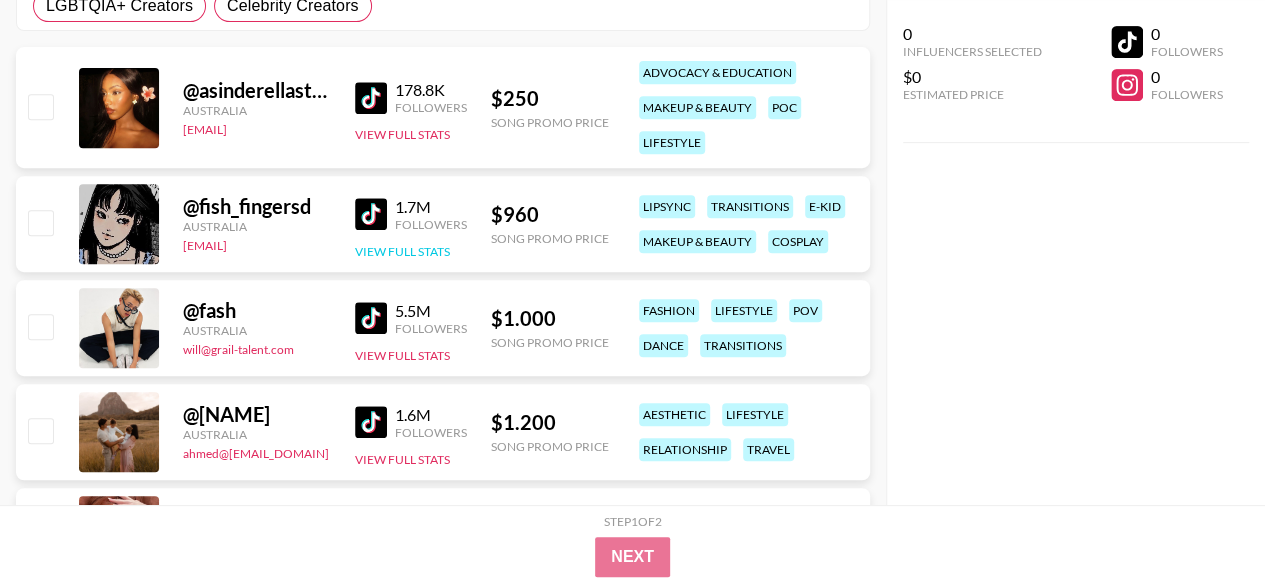 click on "View Full Stats" at bounding box center [402, 251] 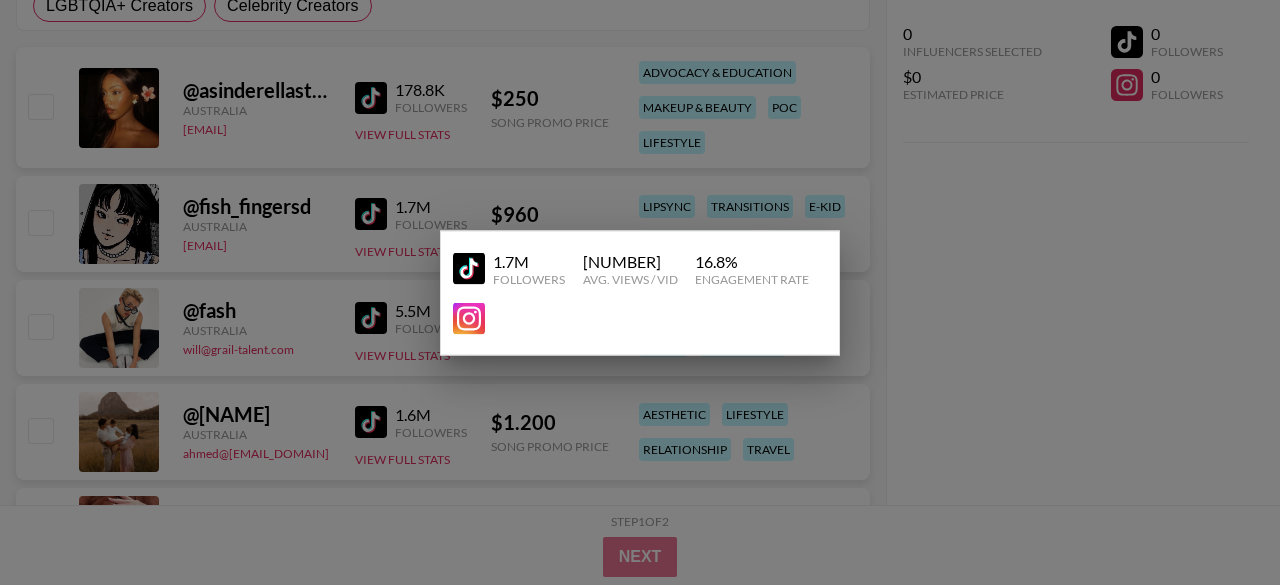drag, startPoint x: 416, startPoint y: 248, endPoint x: 372, endPoint y: 207, distance: 60.1415 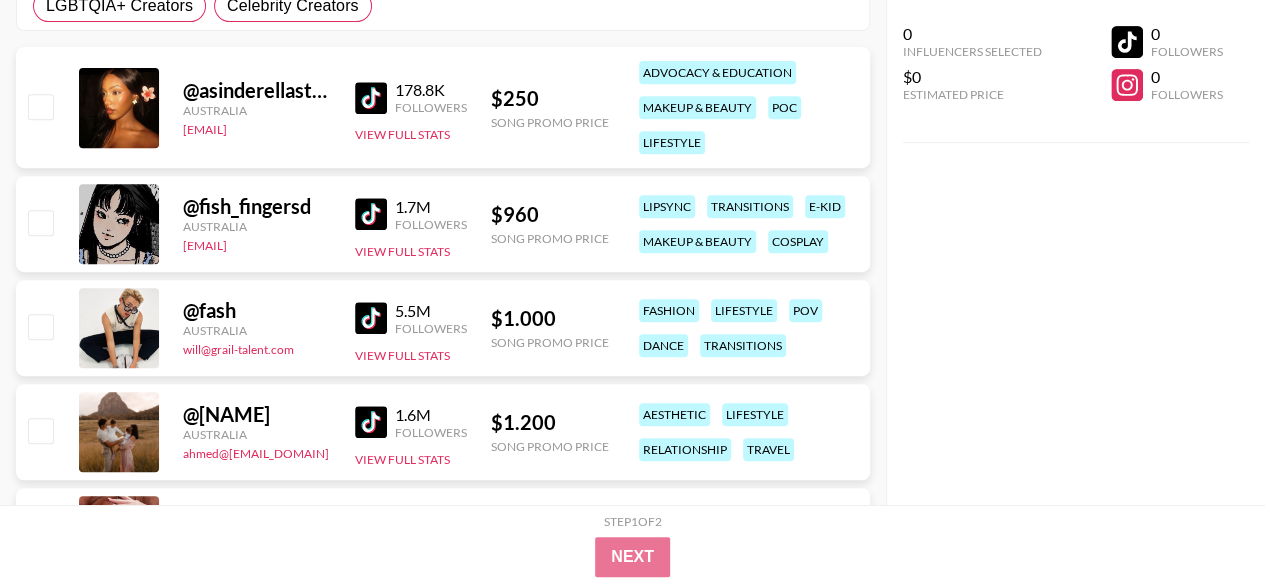 click at bounding box center [371, 214] 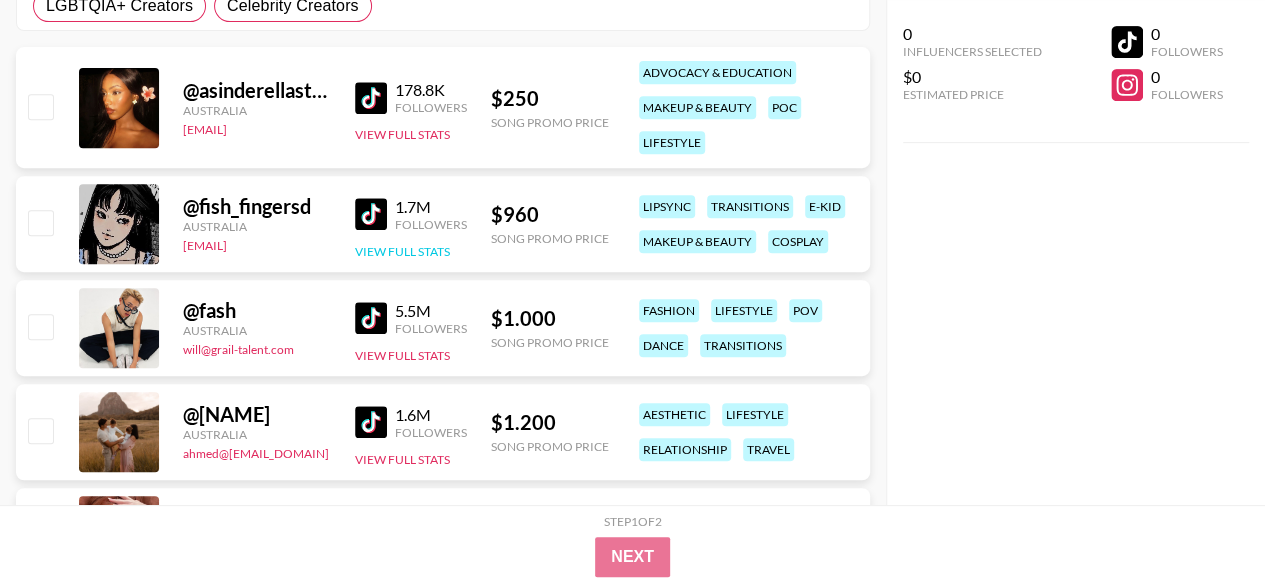 click on "View Full Stats" at bounding box center (402, 251) 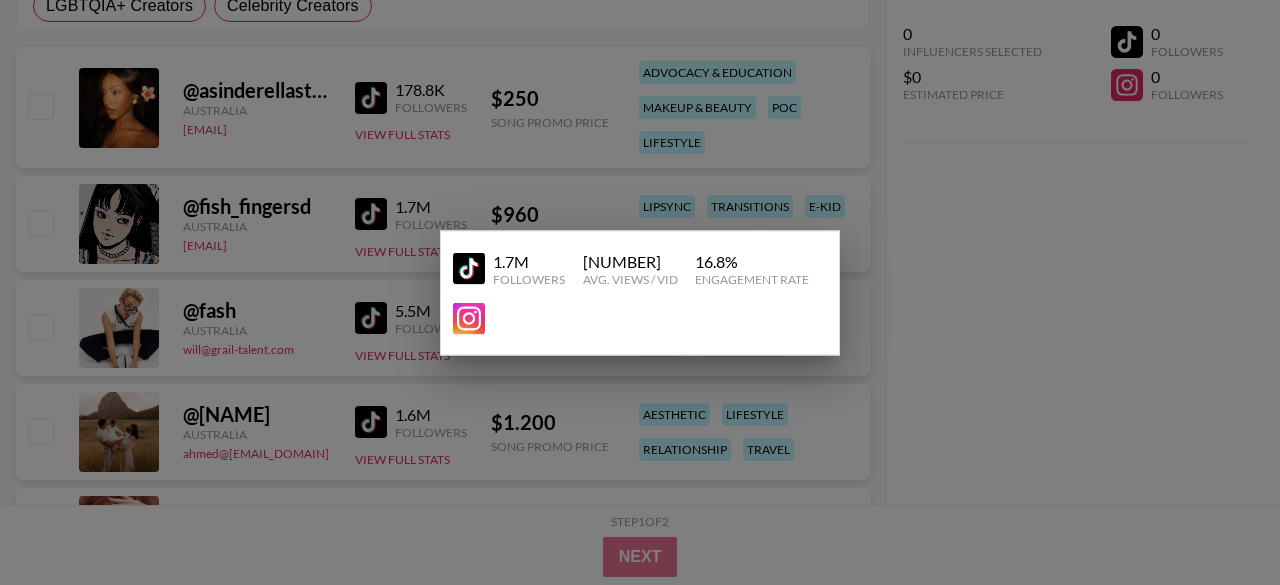 click at bounding box center (640, 292) 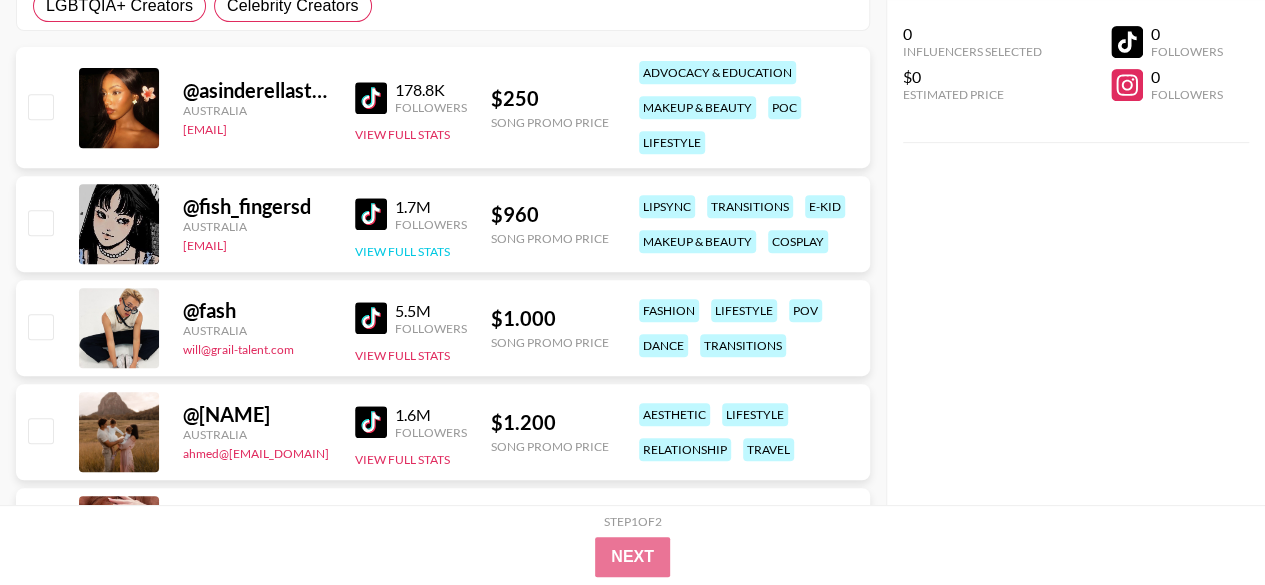 scroll, scrollTop: 472, scrollLeft: 0, axis: vertical 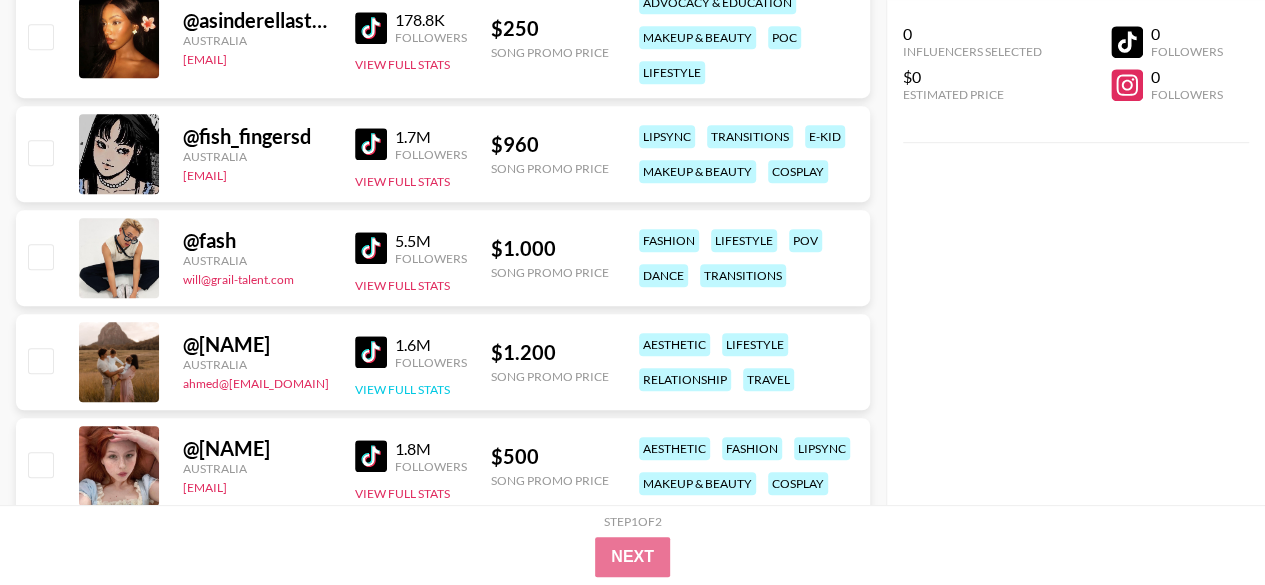 click on "View Full Stats" at bounding box center (402, 389) 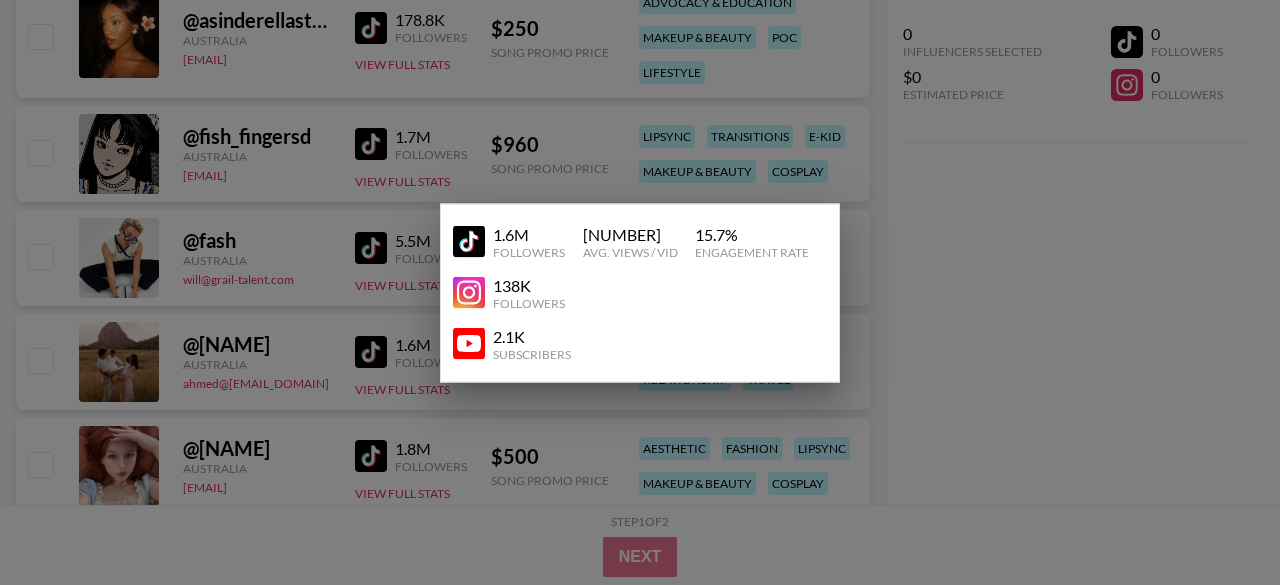 click at bounding box center [640, 292] 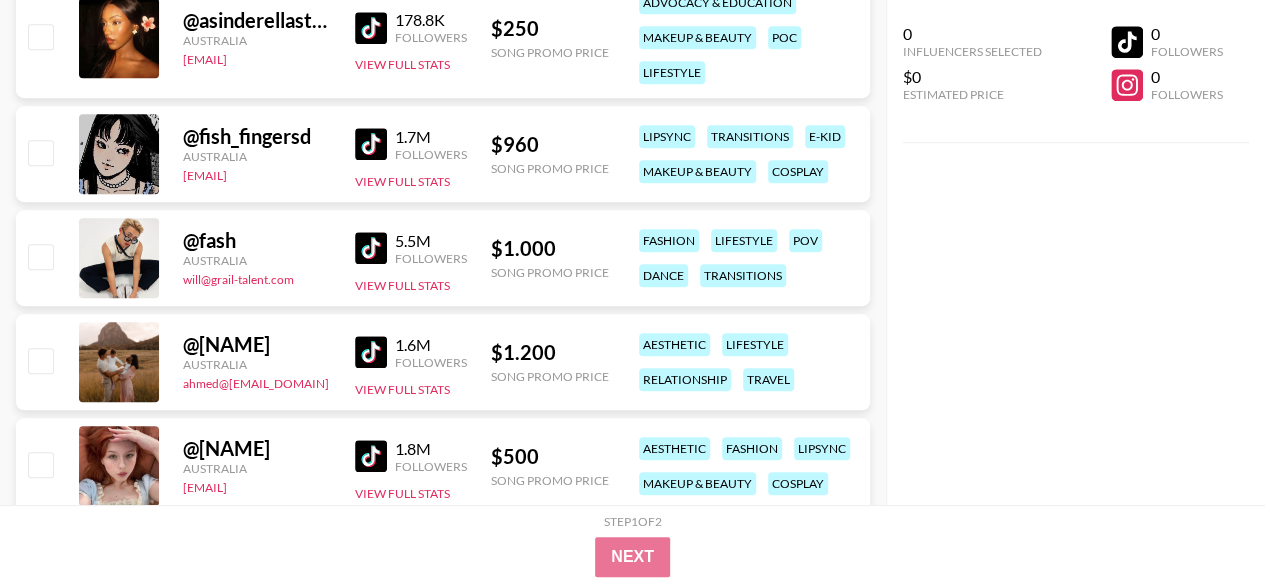click at bounding box center (371, 352) 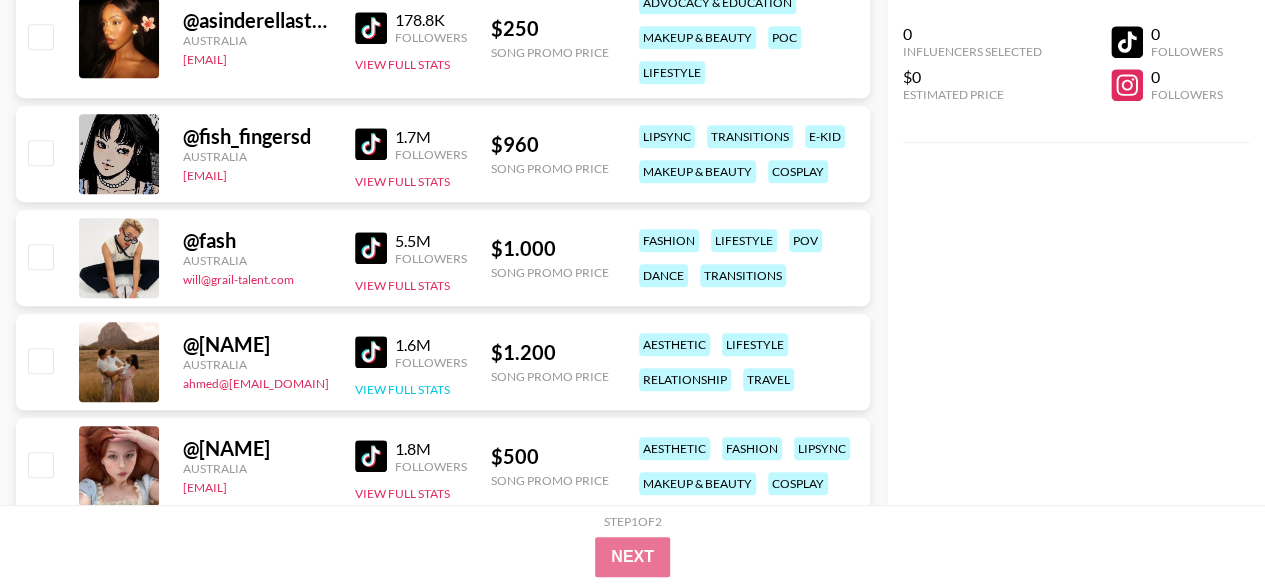 click on "View Full Stats" at bounding box center [402, 389] 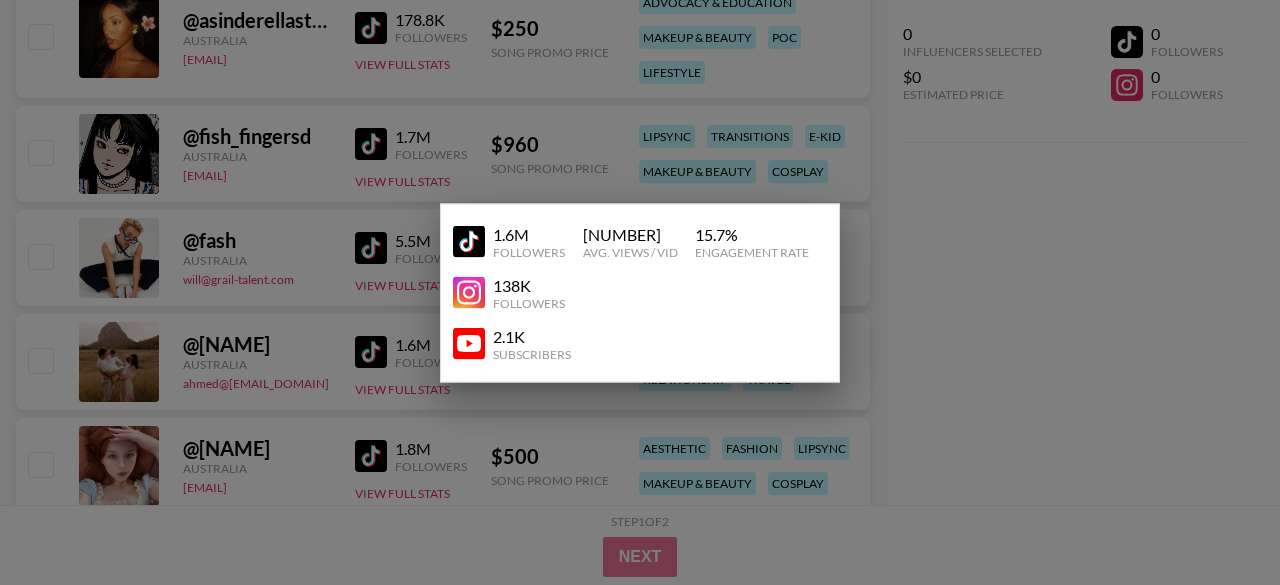 click at bounding box center (640, 292) 